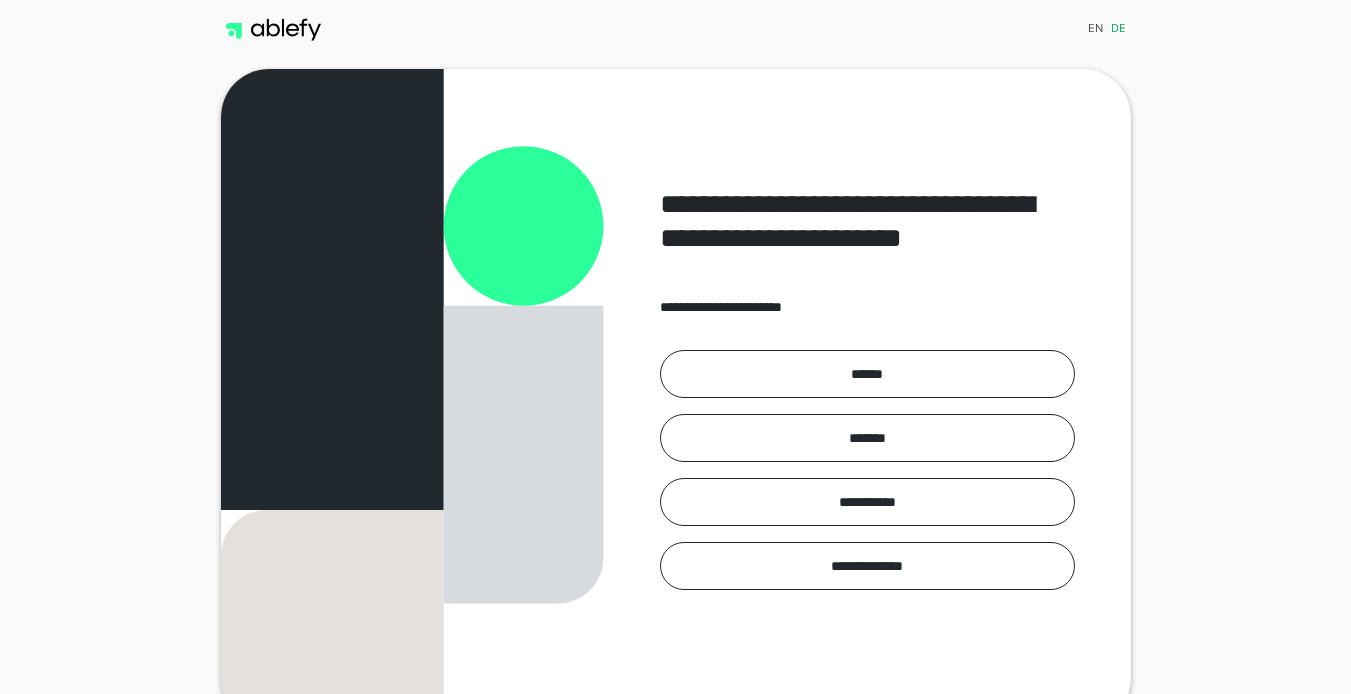 scroll, scrollTop: 0, scrollLeft: 0, axis: both 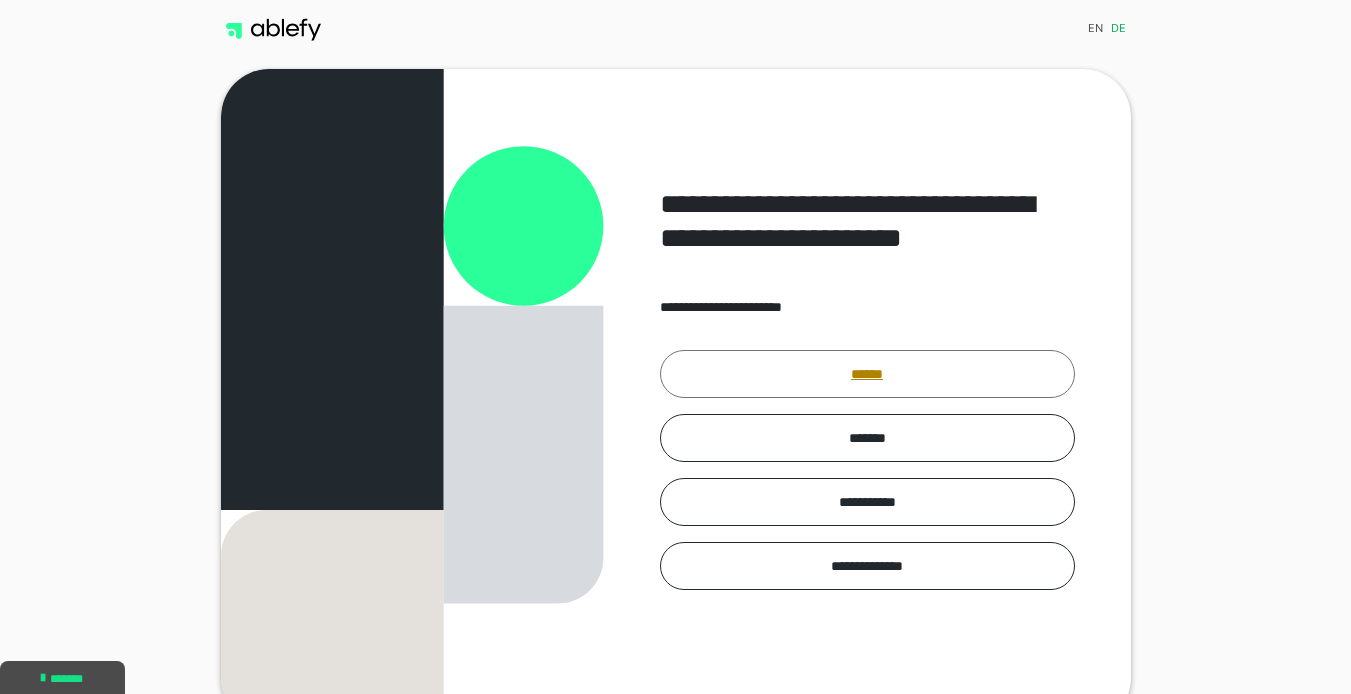 click on "******" at bounding box center (867, 374) 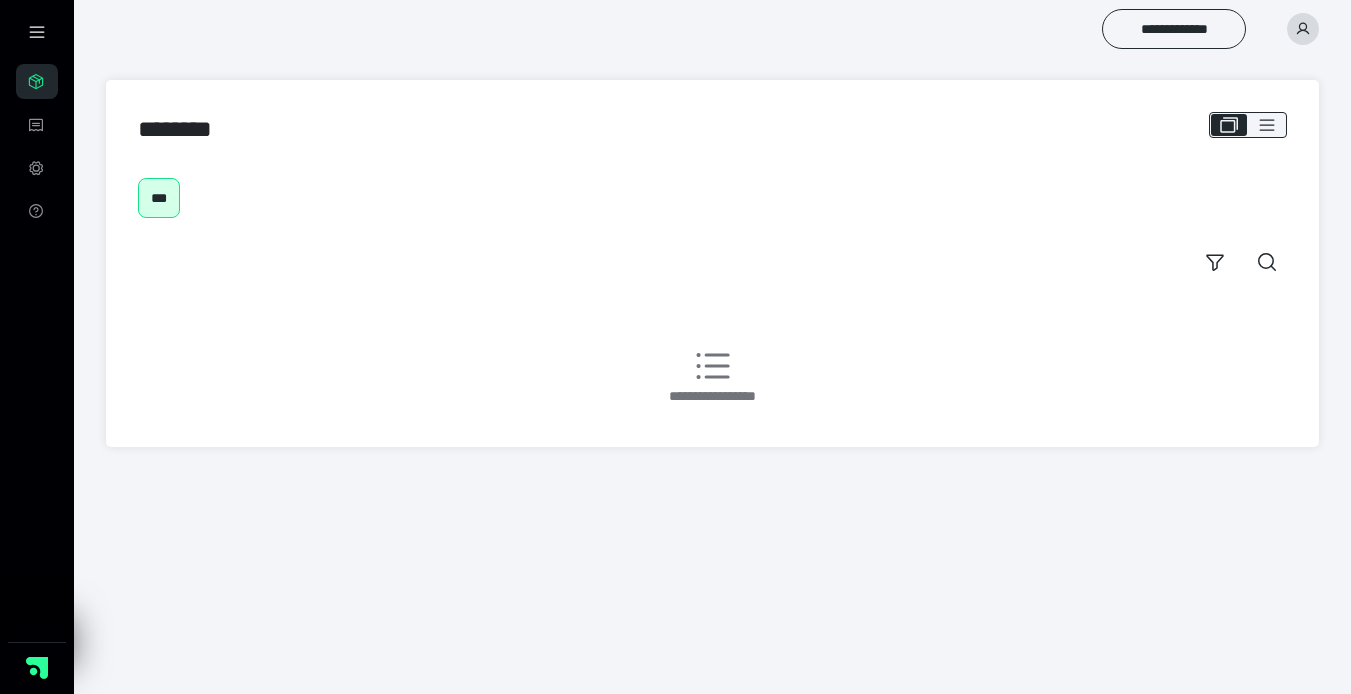 scroll, scrollTop: 0, scrollLeft: 0, axis: both 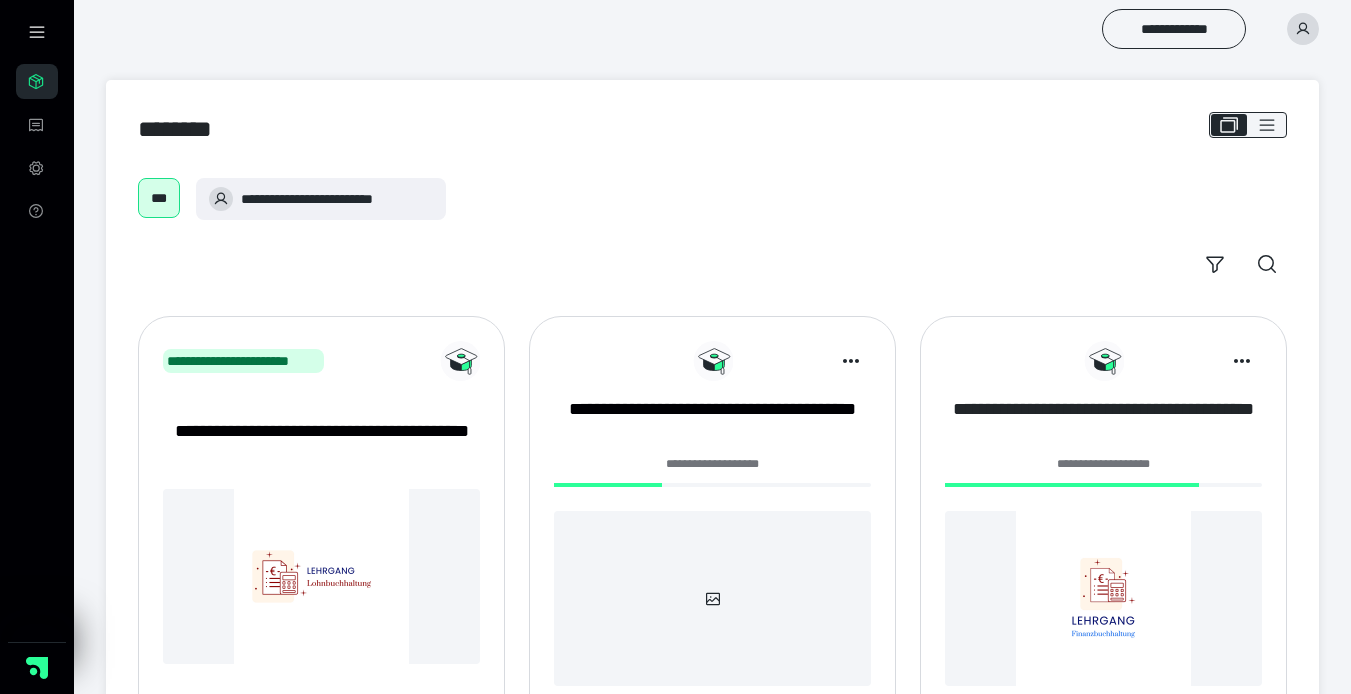 click on "**********" at bounding box center (1103, 422) 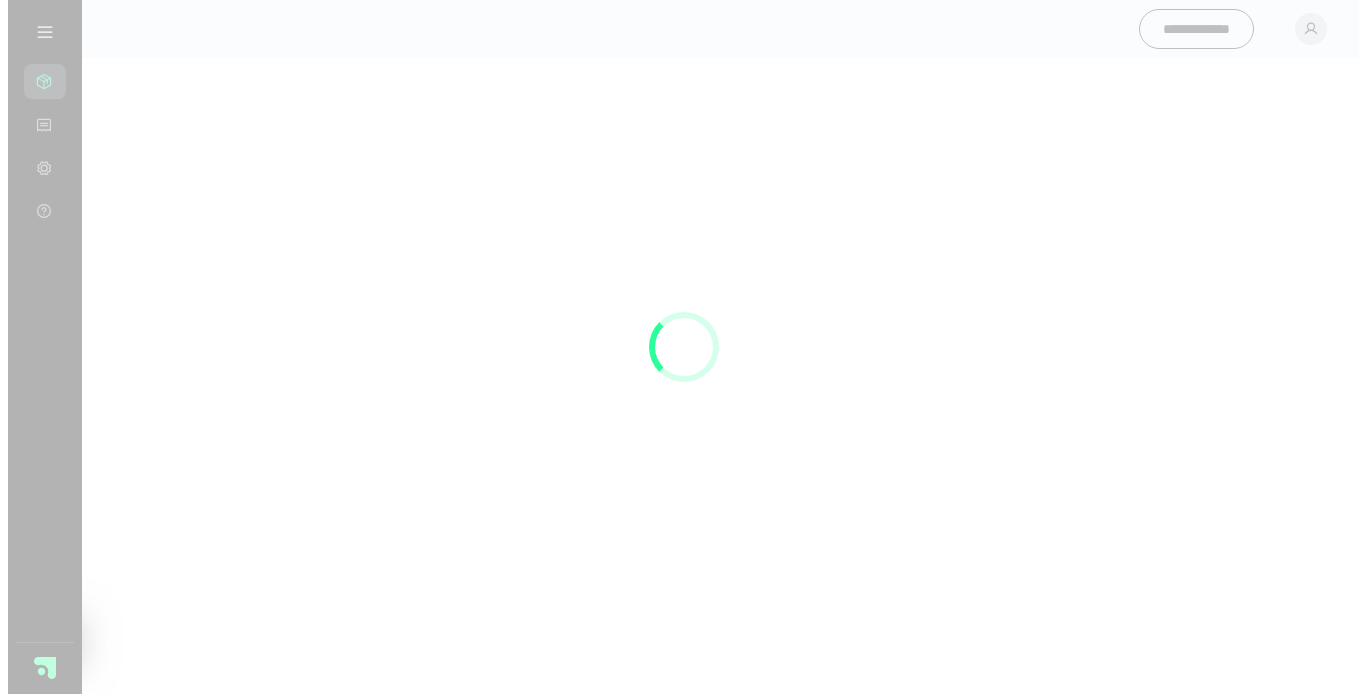 scroll, scrollTop: 0, scrollLeft: 0, axis: both 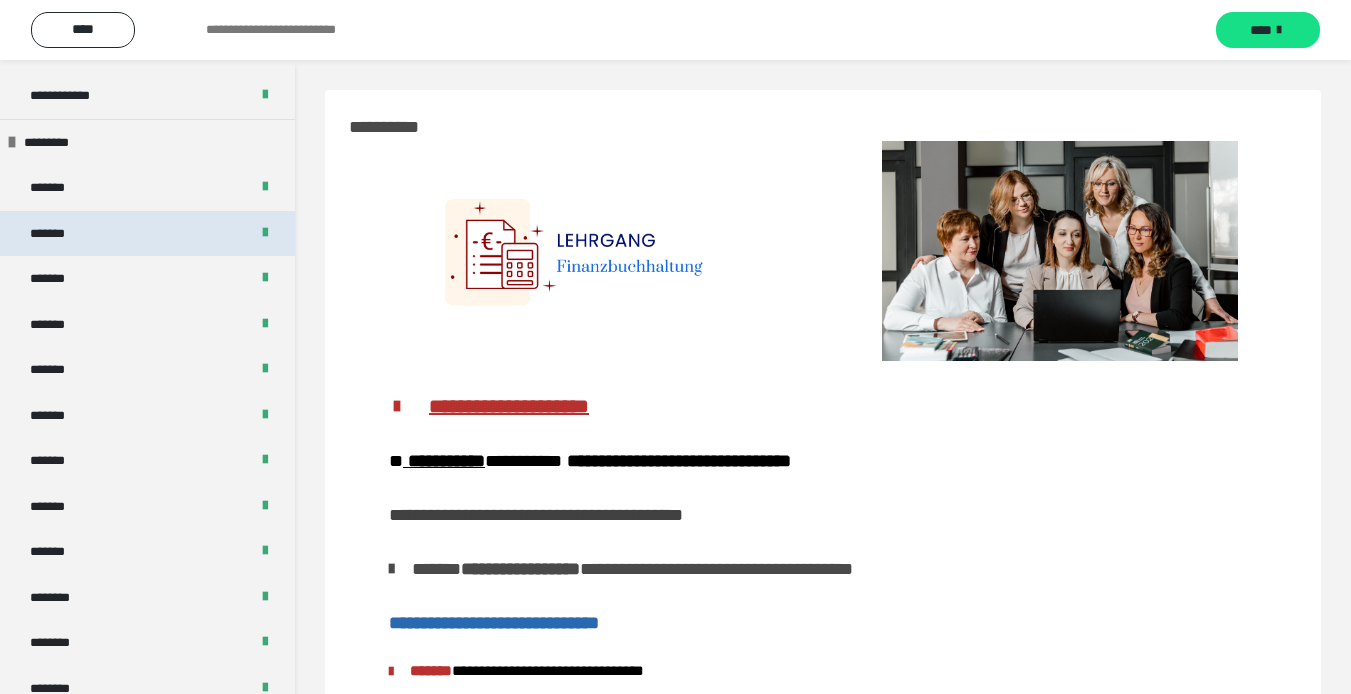click on "*******" at bounding box center (147, 234) 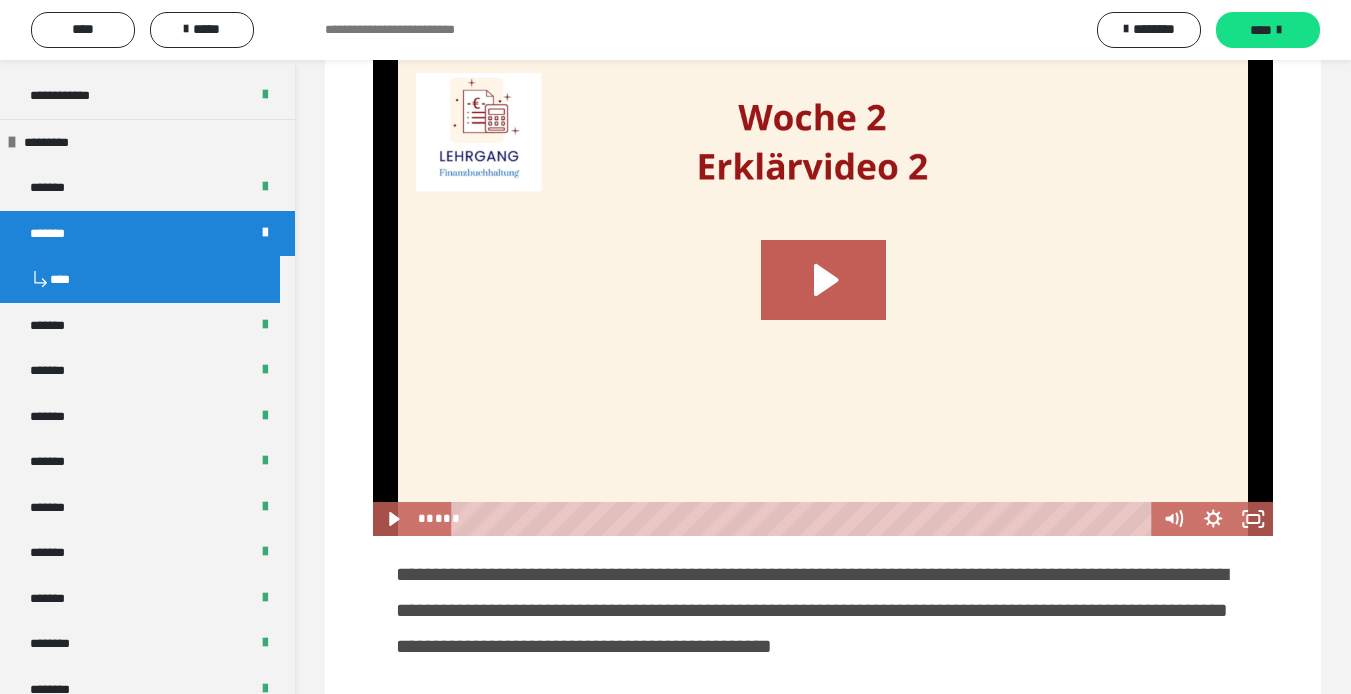 scroll, scrollTop: 2300, scrollLeft: 0, axis: vertical 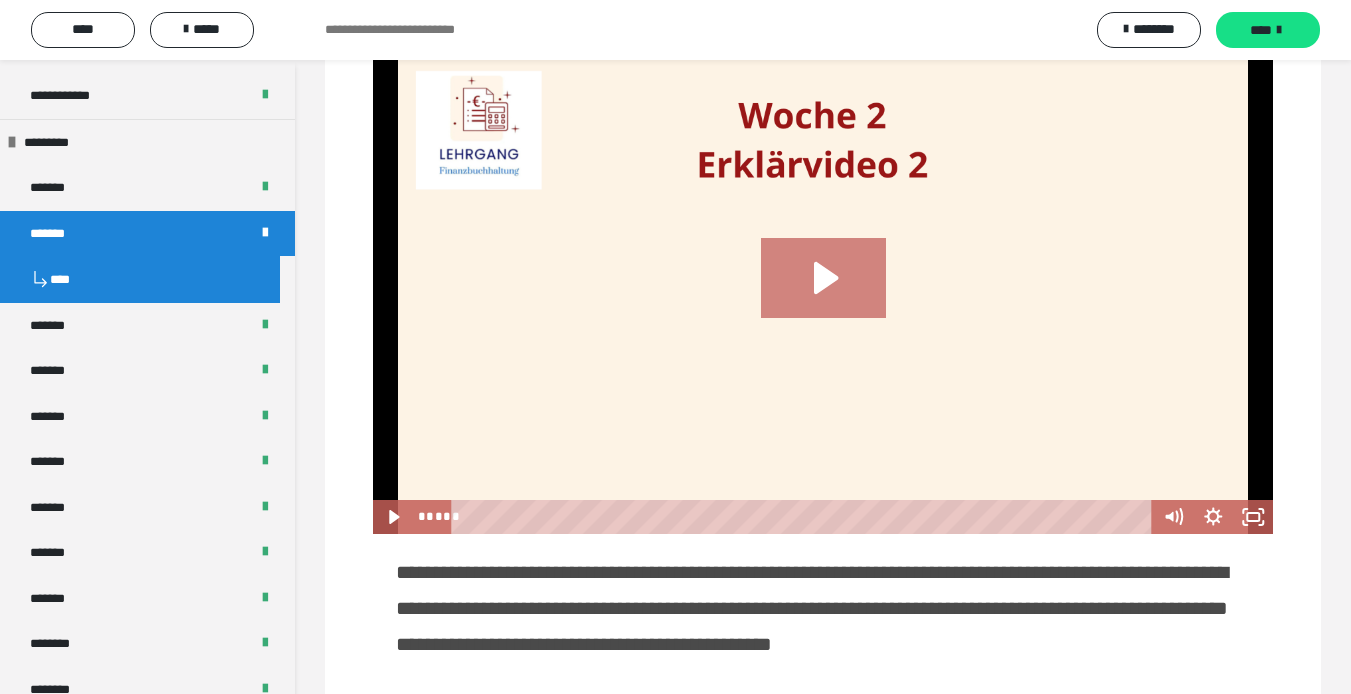 click 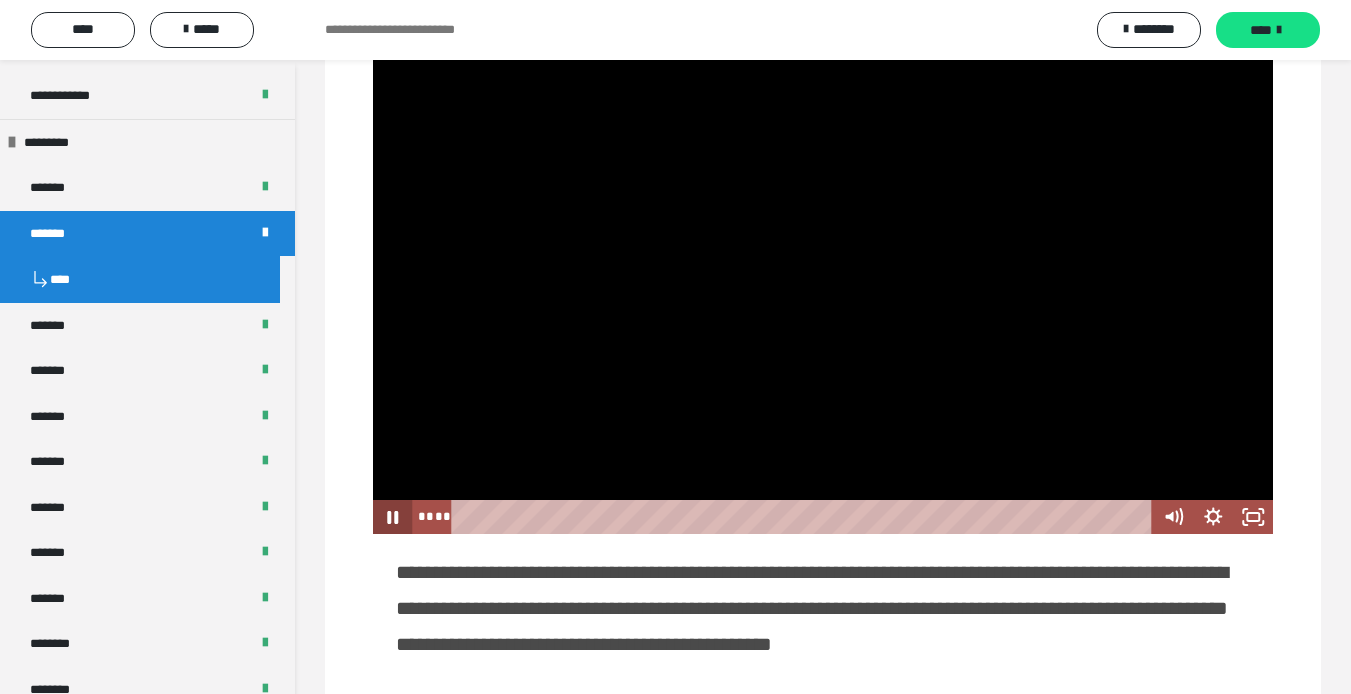 click 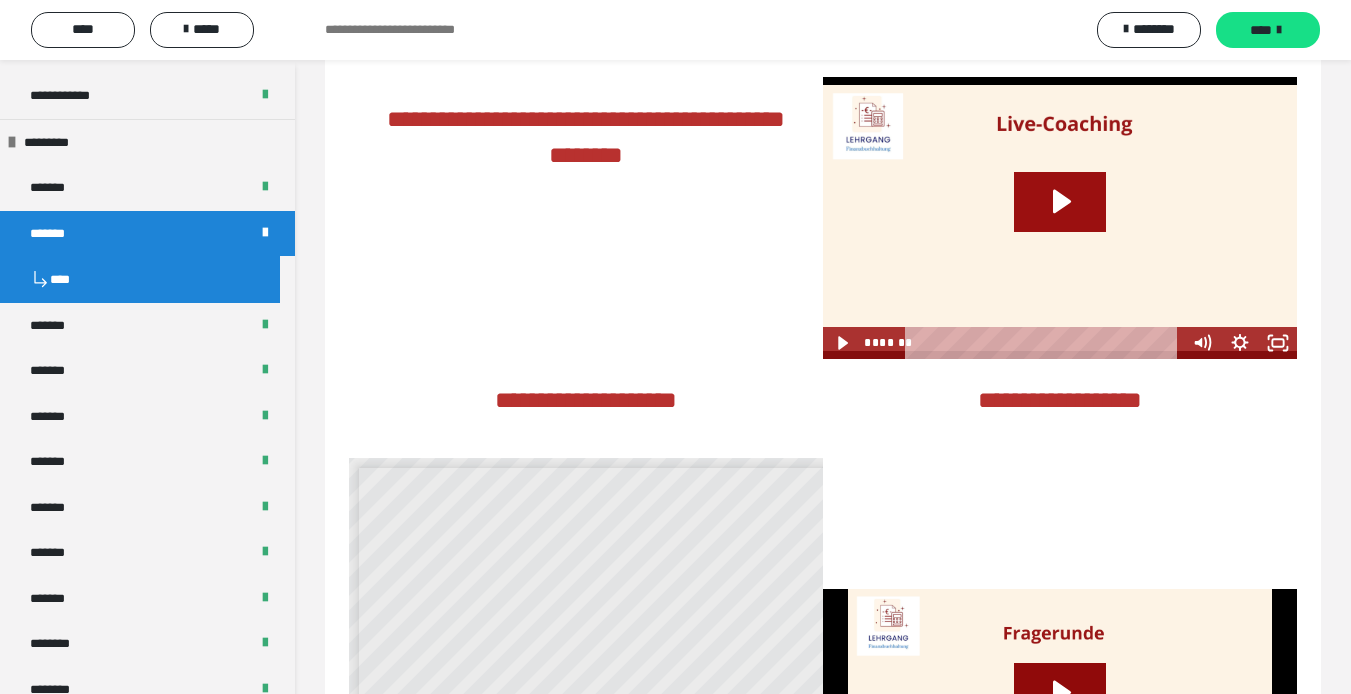 scroll, scrollTop: 3900, scrollLeft: 0, axis: vertical 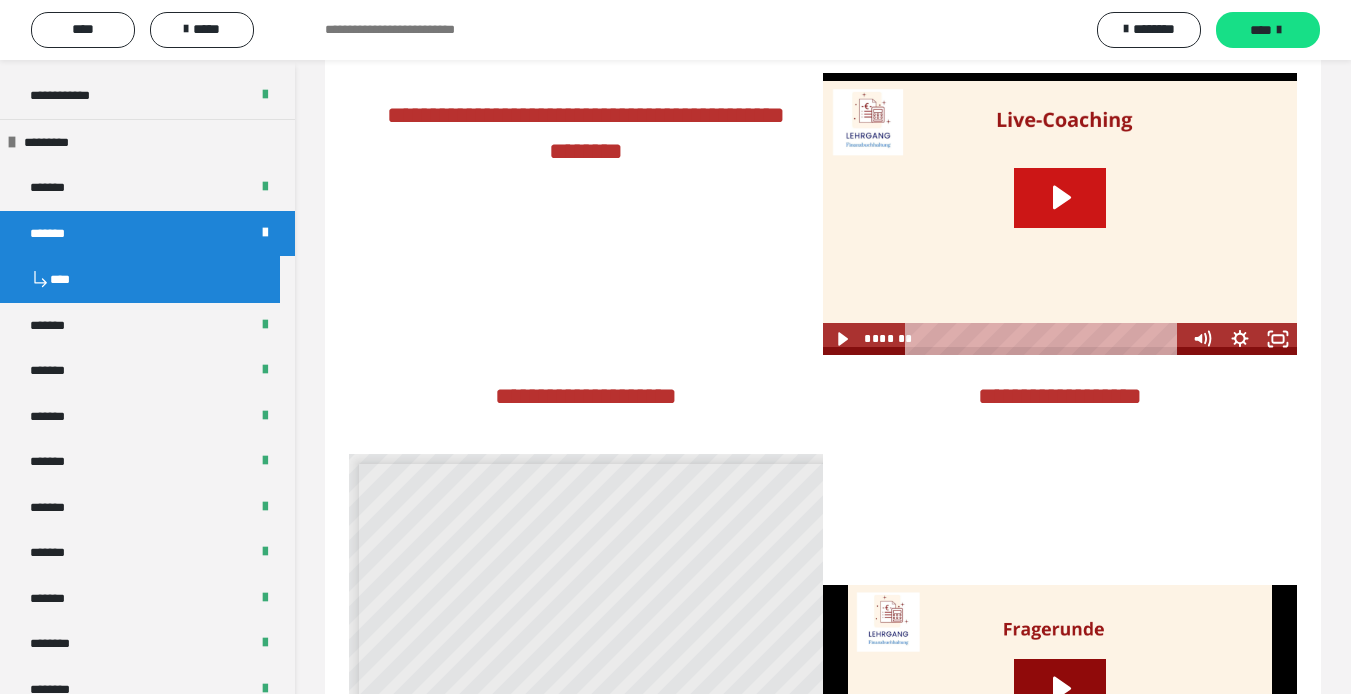 click 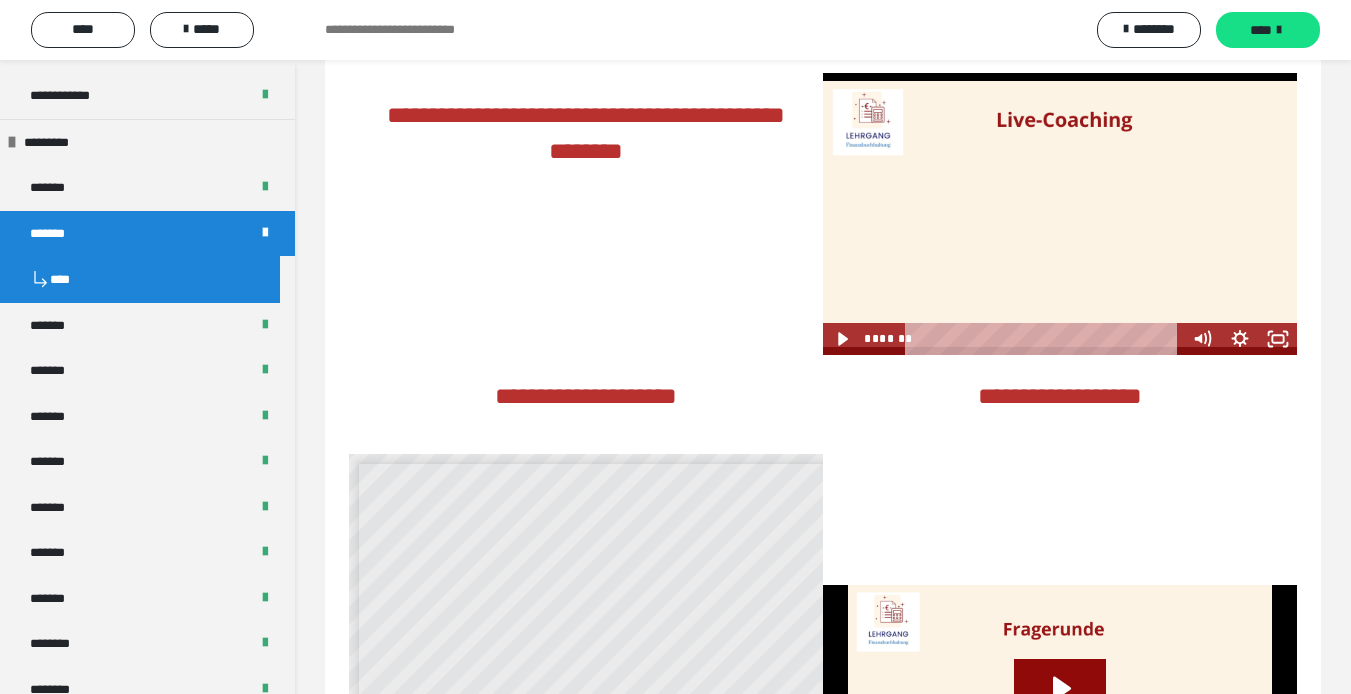click at bounding box center (1060, 213) 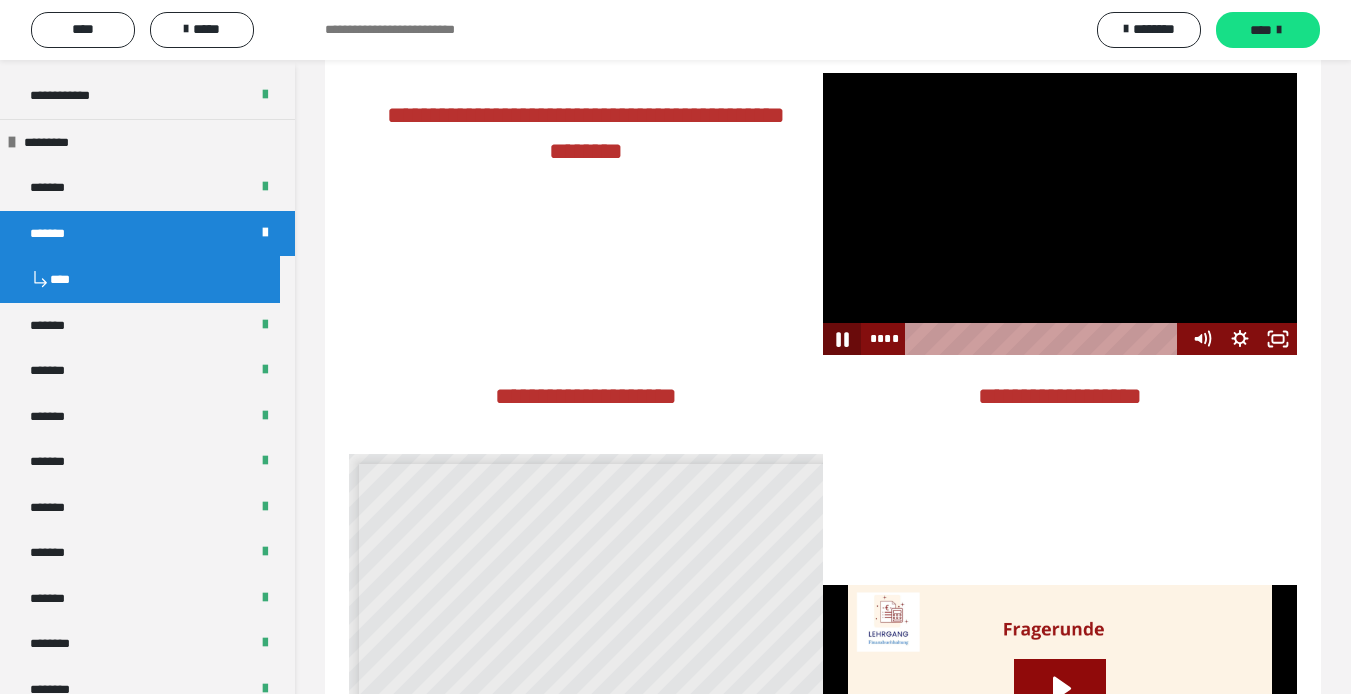click 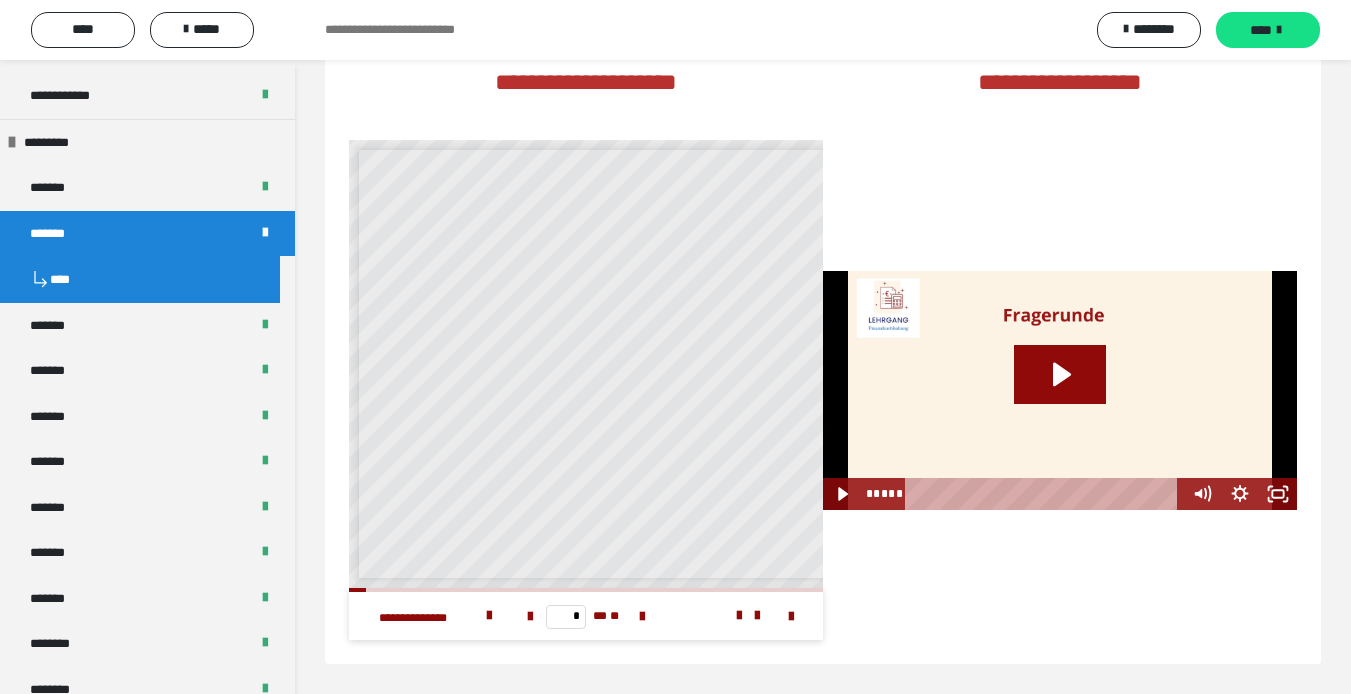 scroll, scrollTop: 4300, scrollLeft: 0, axis: vertical 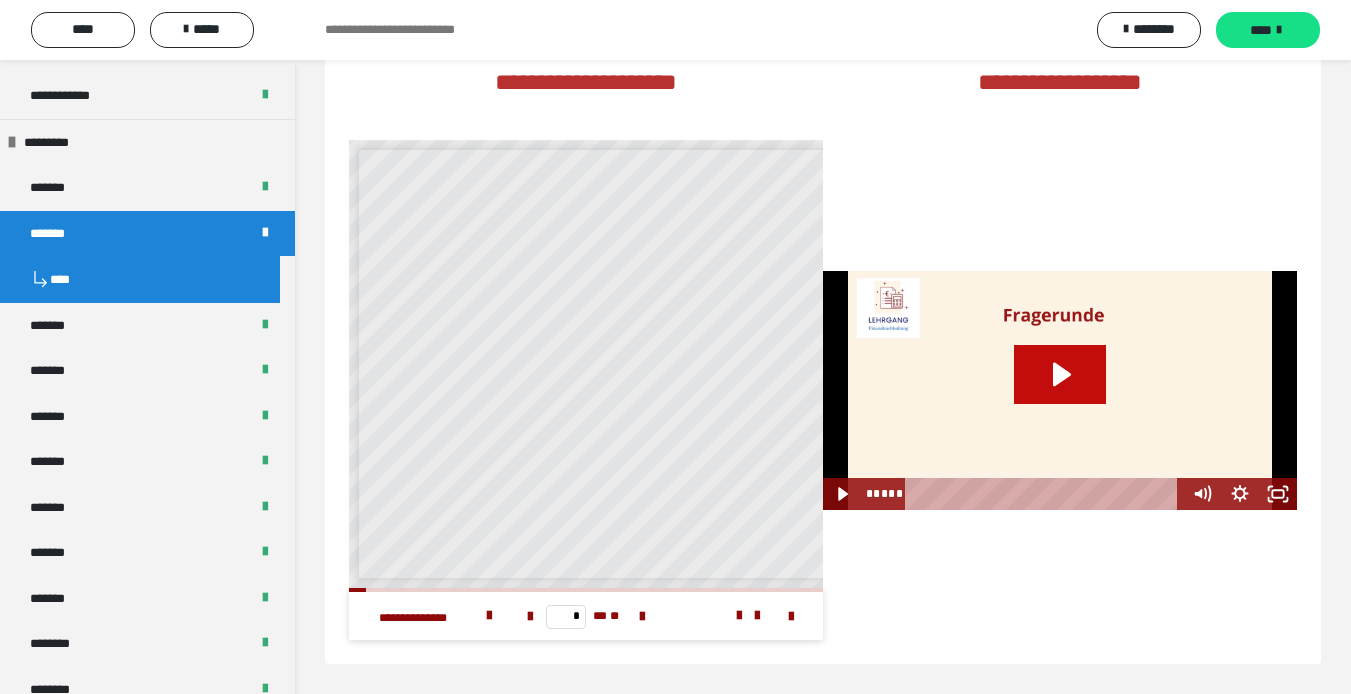 click 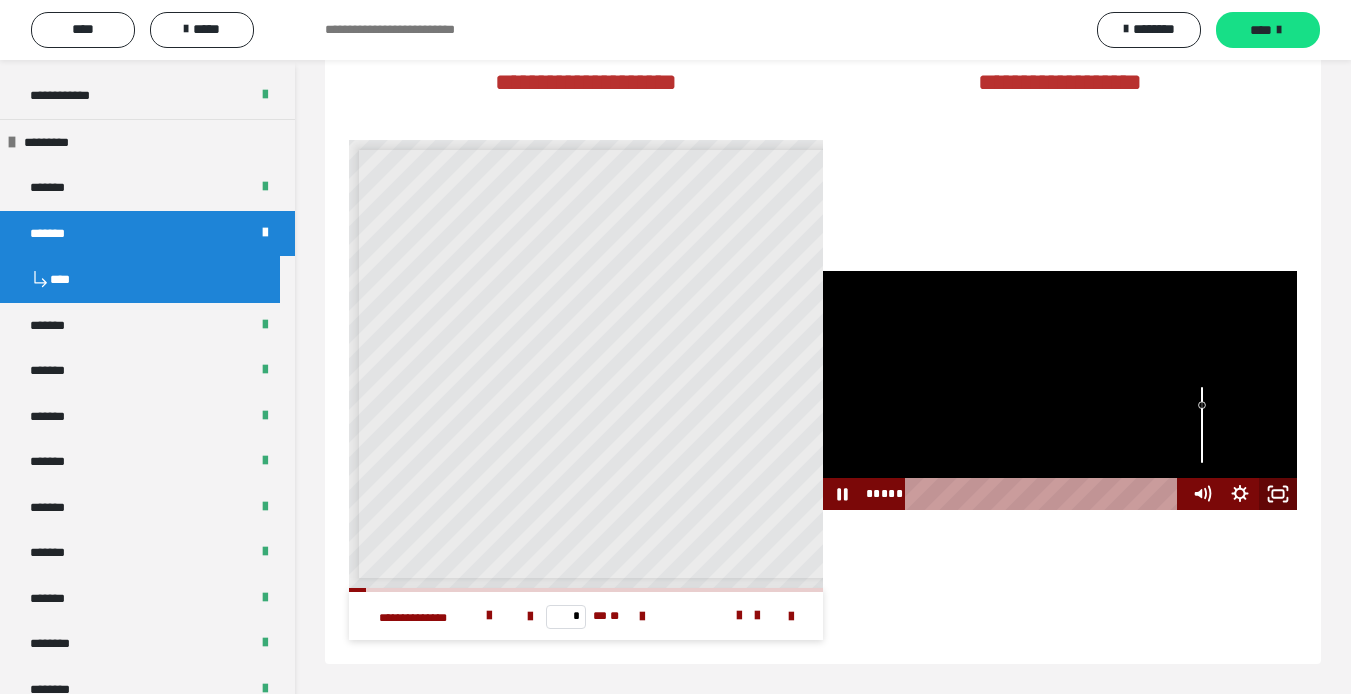 click 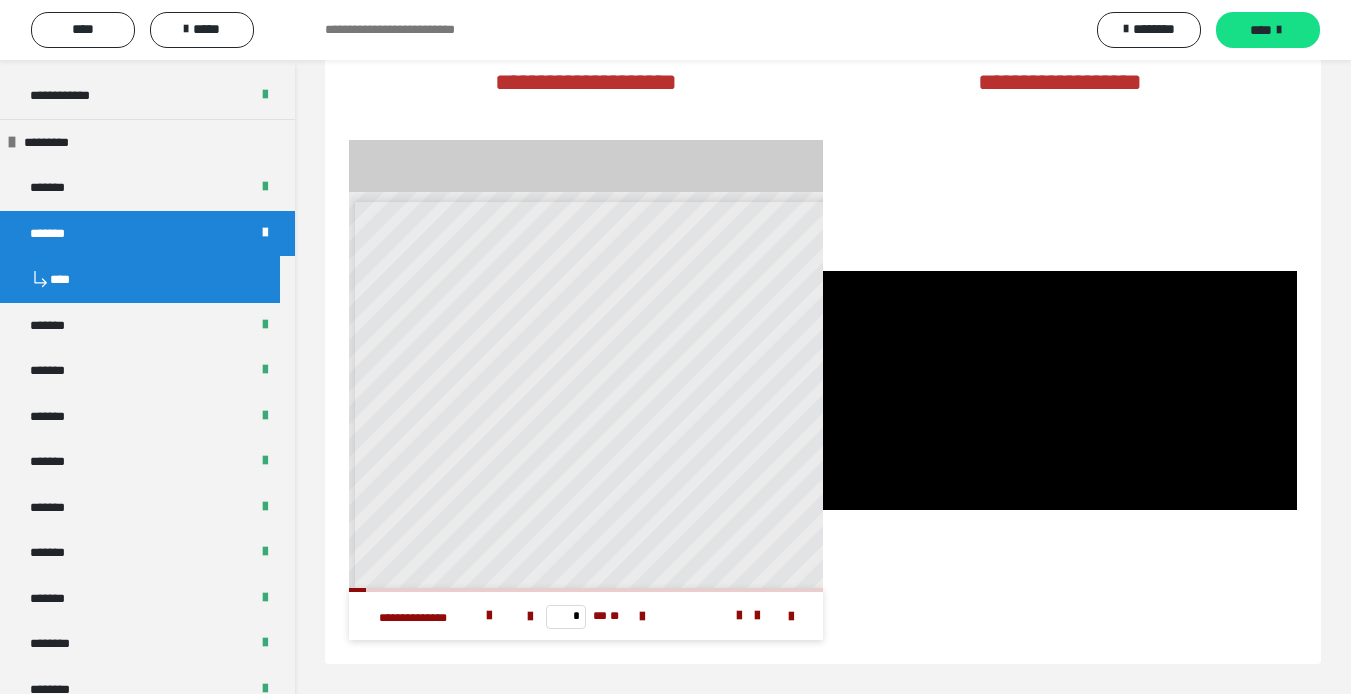 scroll, scrollTop: 4276, scrollLeft: 0, axis: vertical 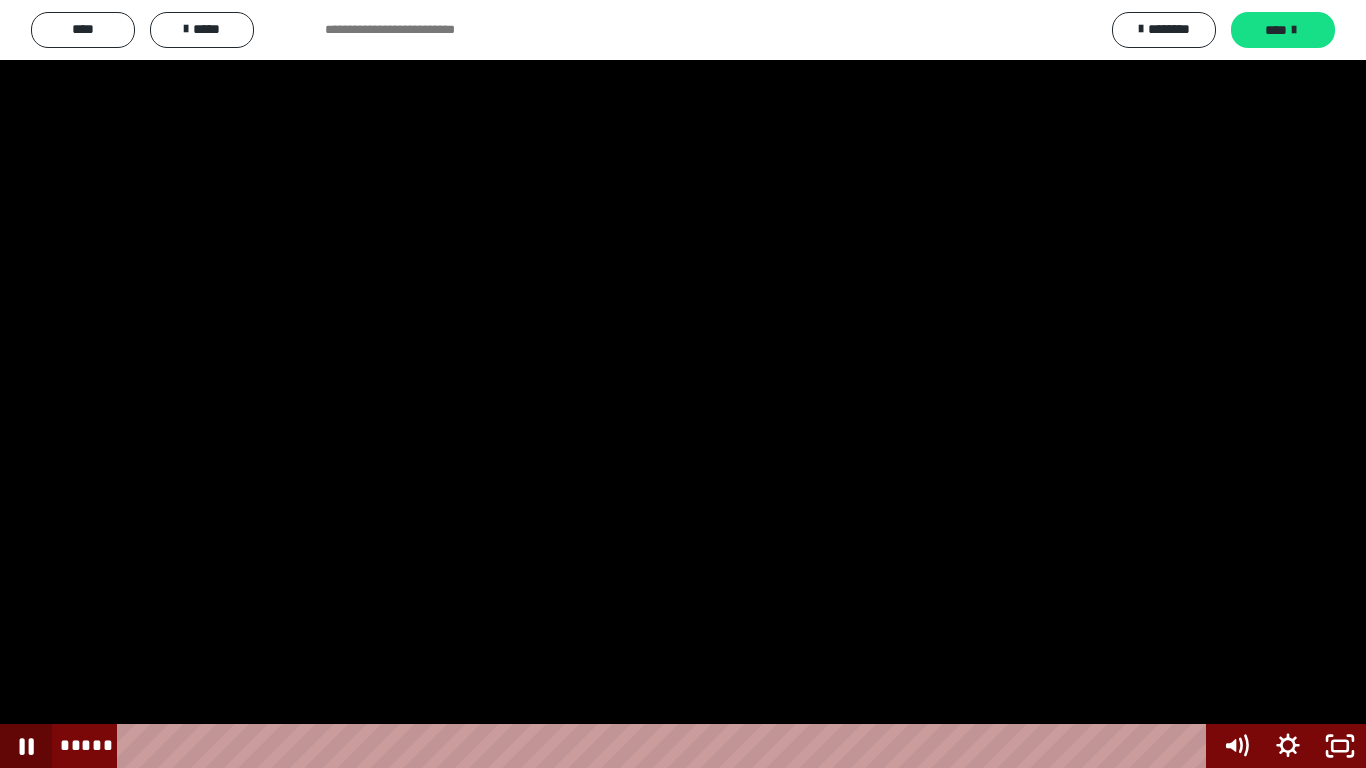 click 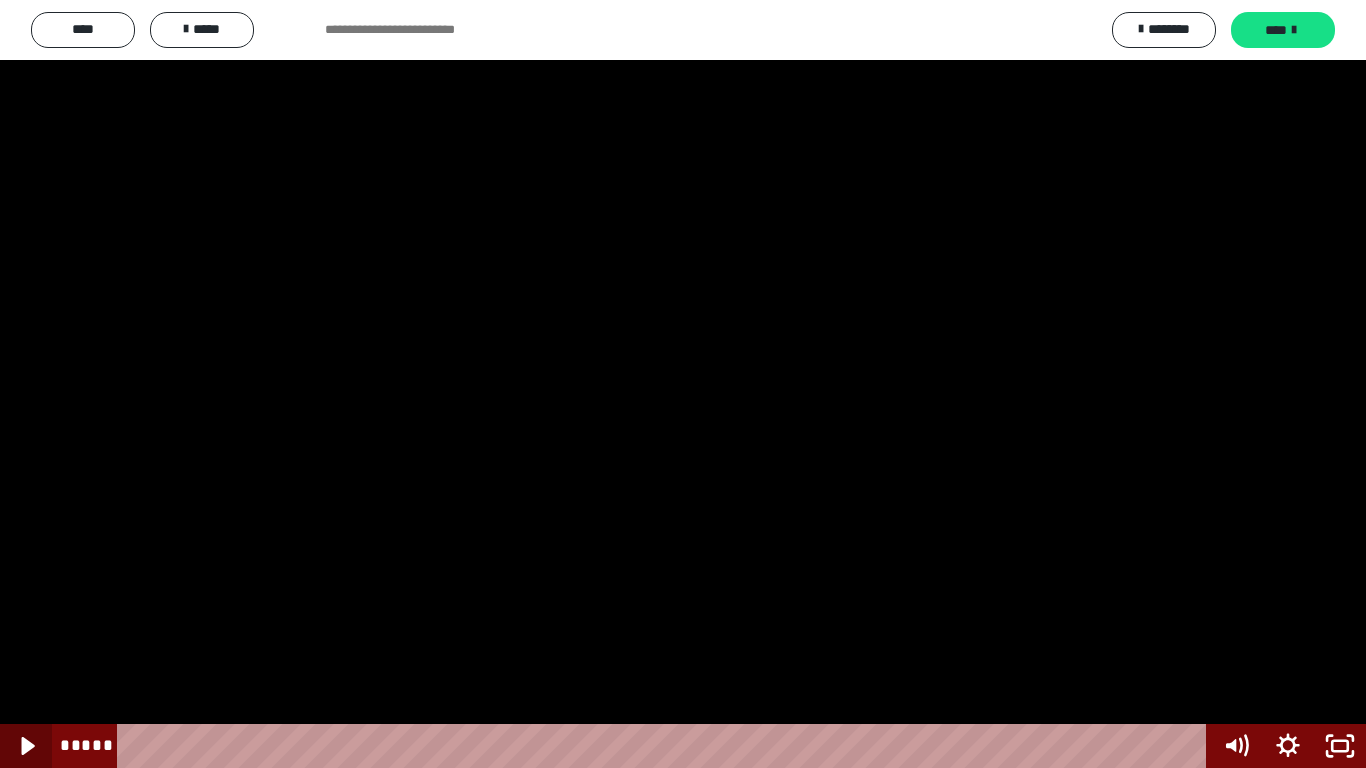 type 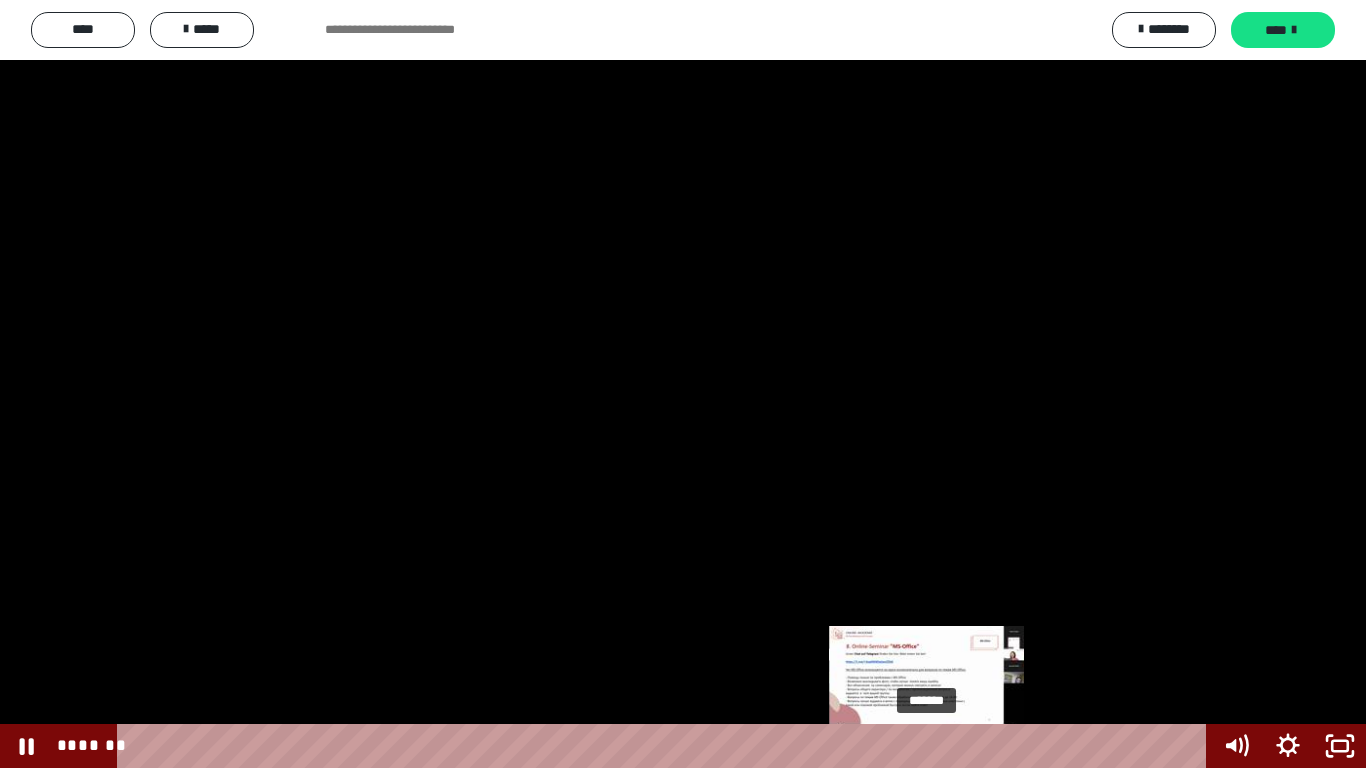 click at bounding box center [926, 746] 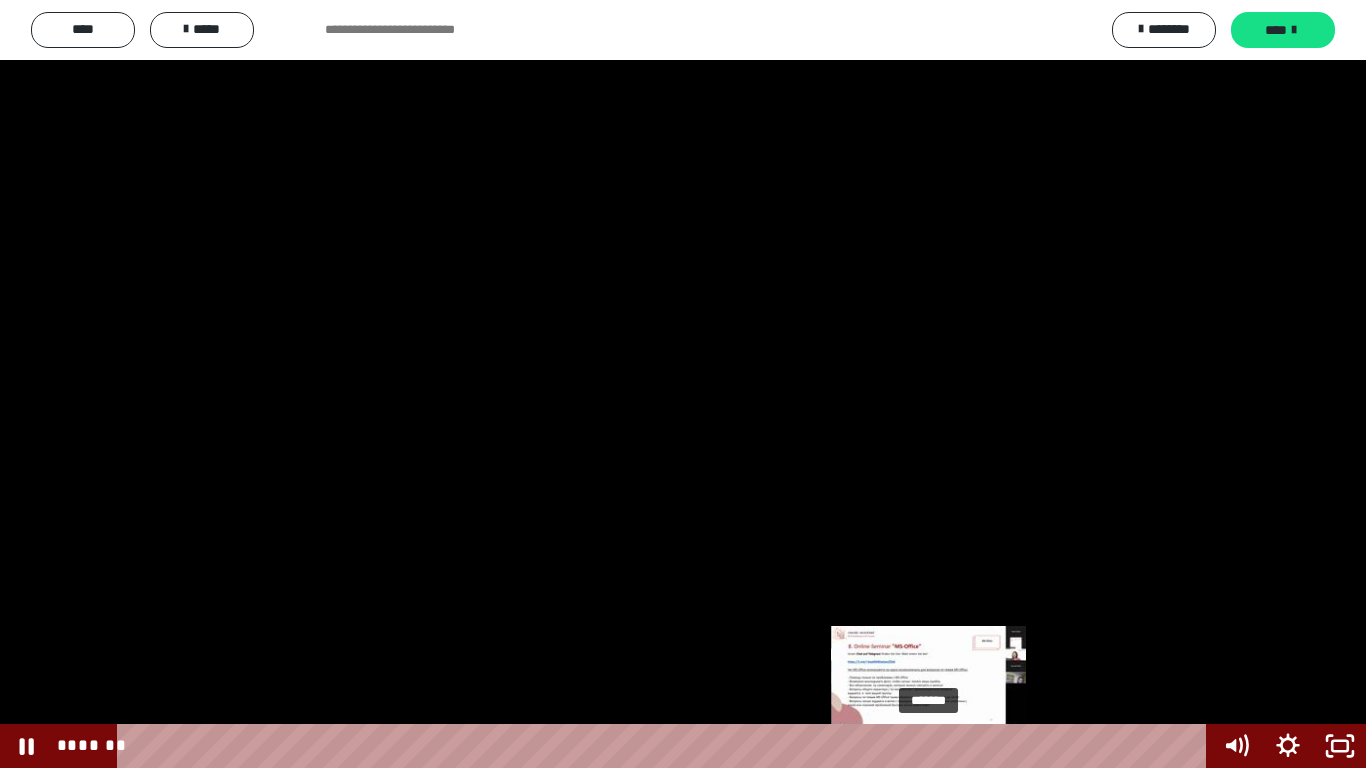 click at bounding box center (928, 746) 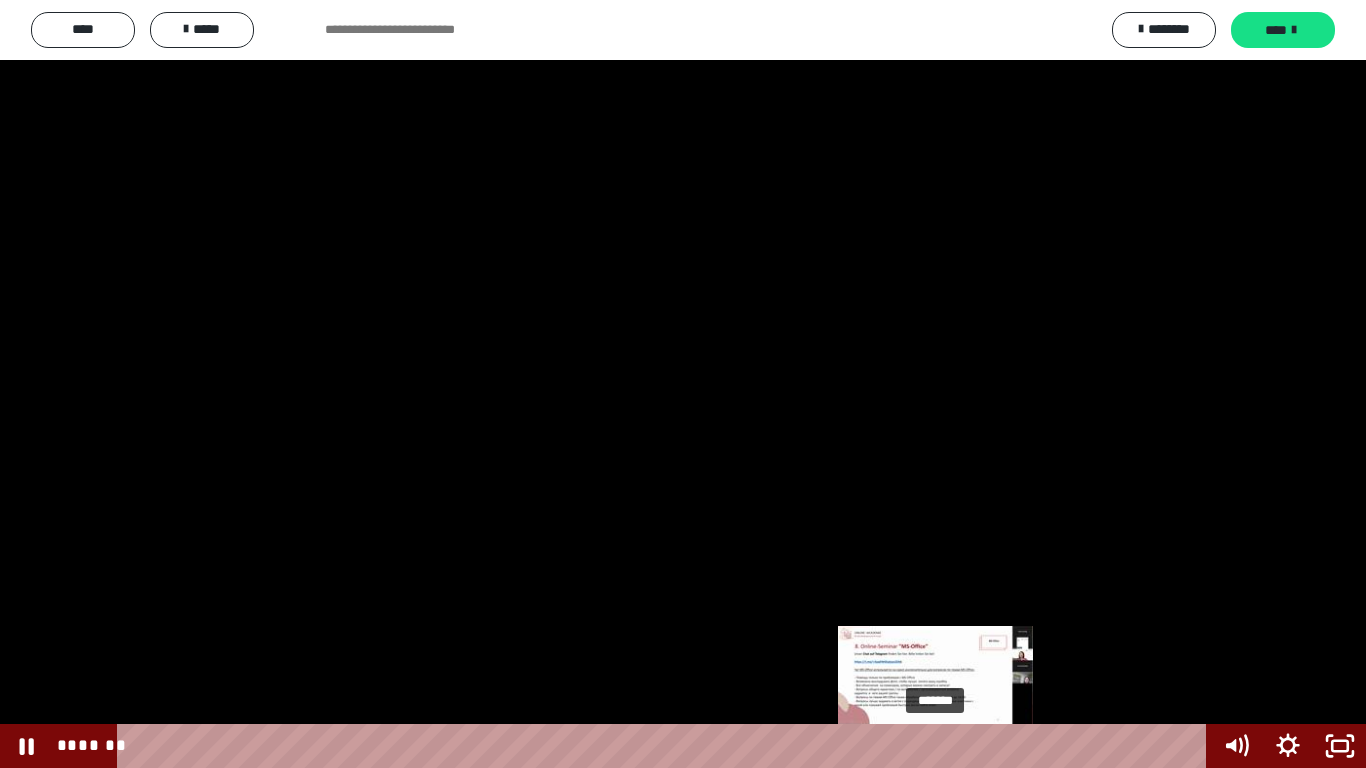 click on "*******" at bounding box center [666, 746] 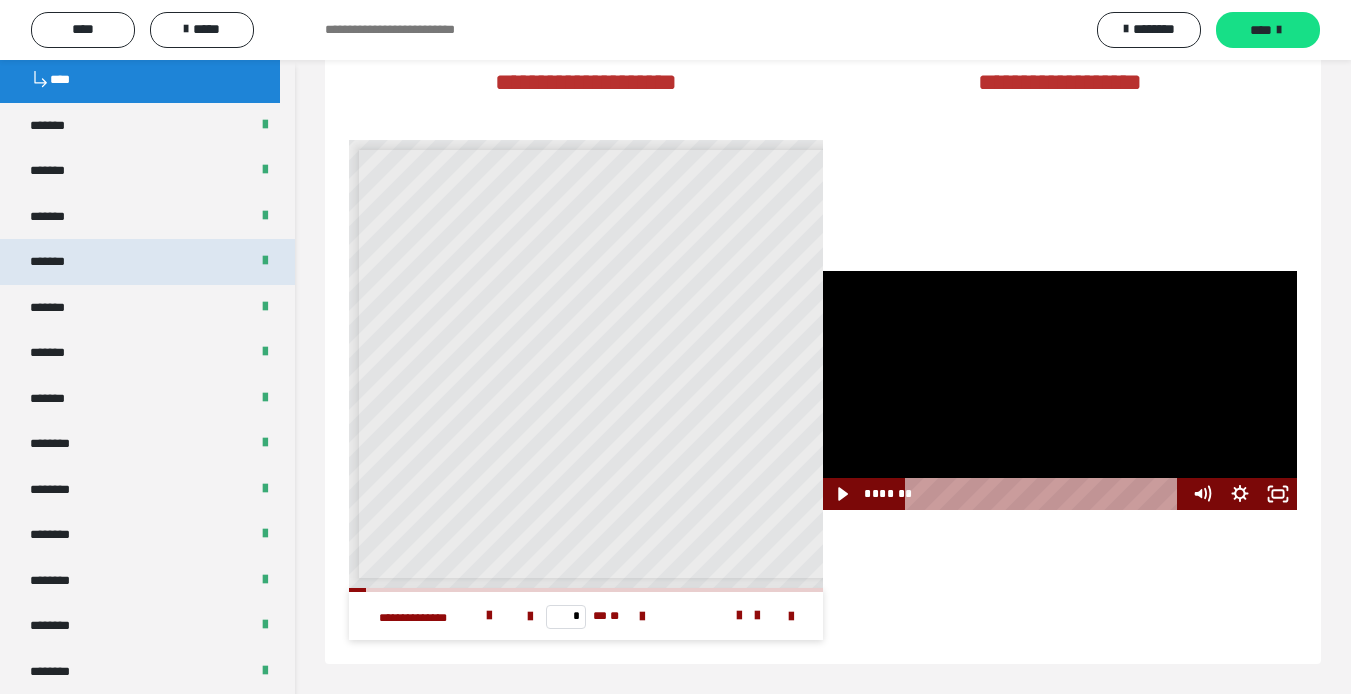 scroll, scrollTop: 700, scrollLeft: 0, axis: vertical 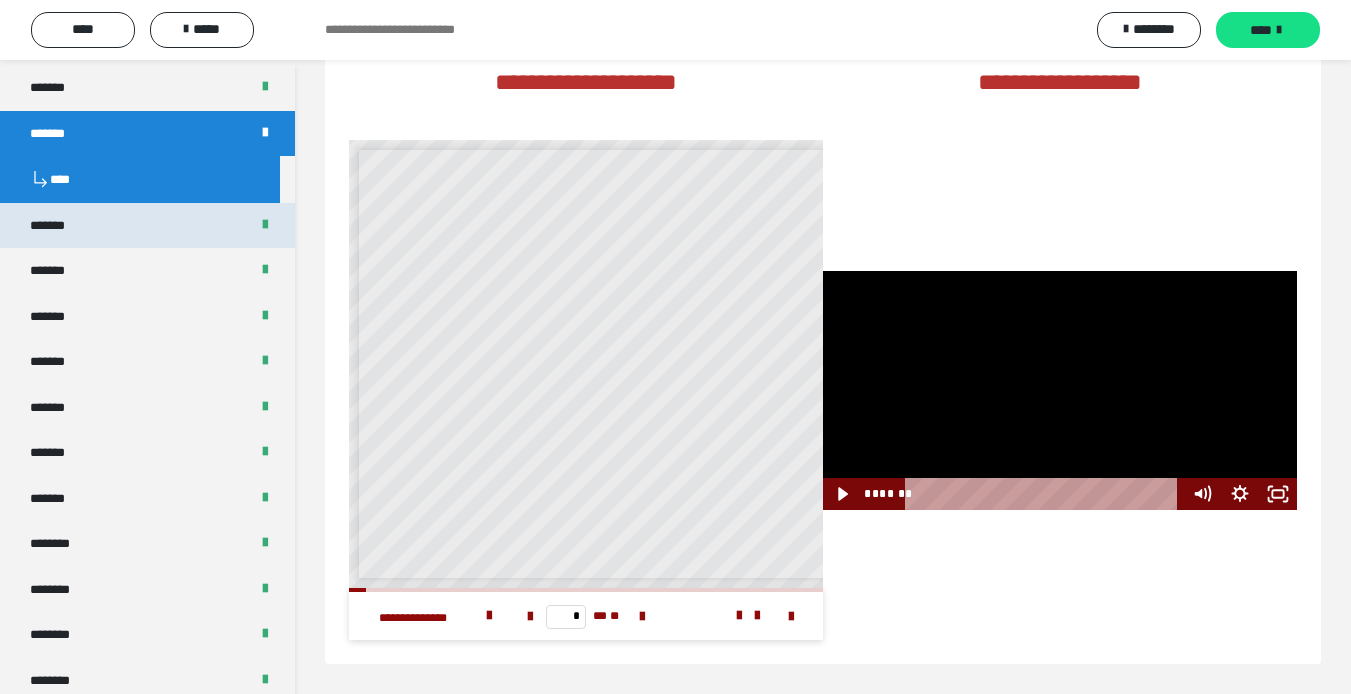 click on "*******" at bounding box center (147, 226) 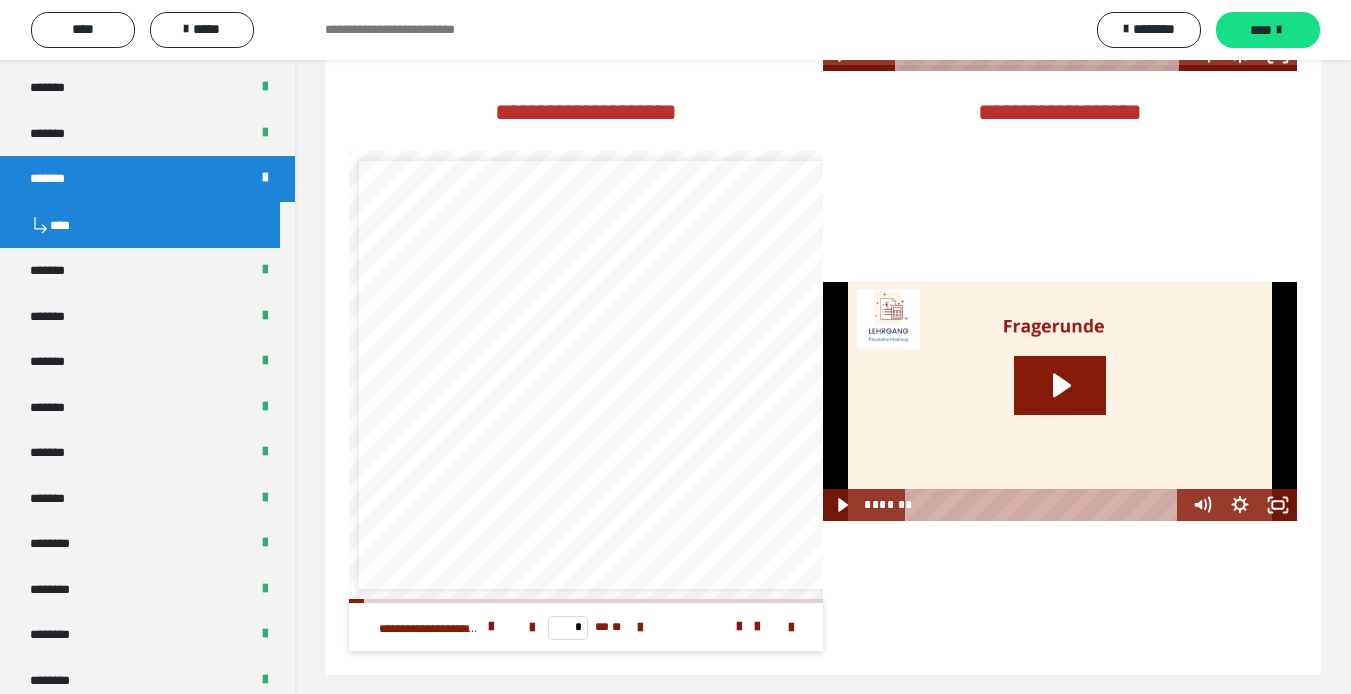 scroll, scrollTop: 4014, scrollLeft: 0, axis: vertical 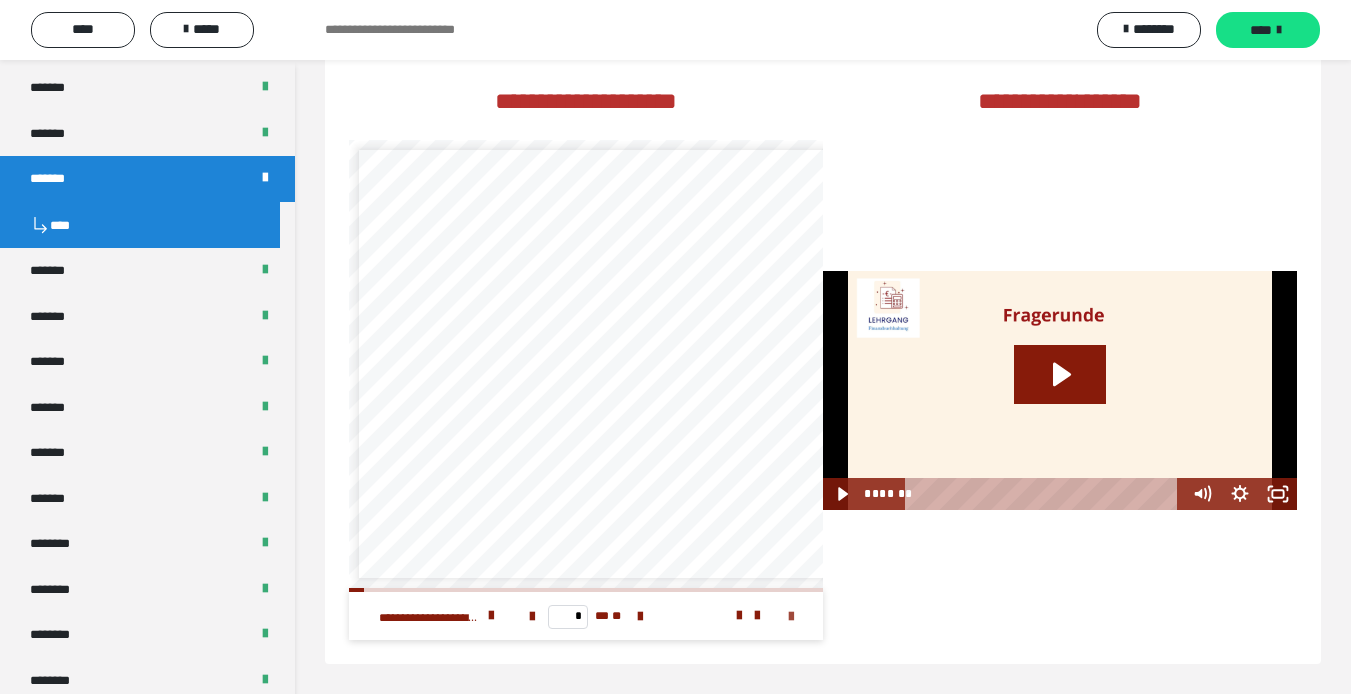 click at bounding box center [791, 617] 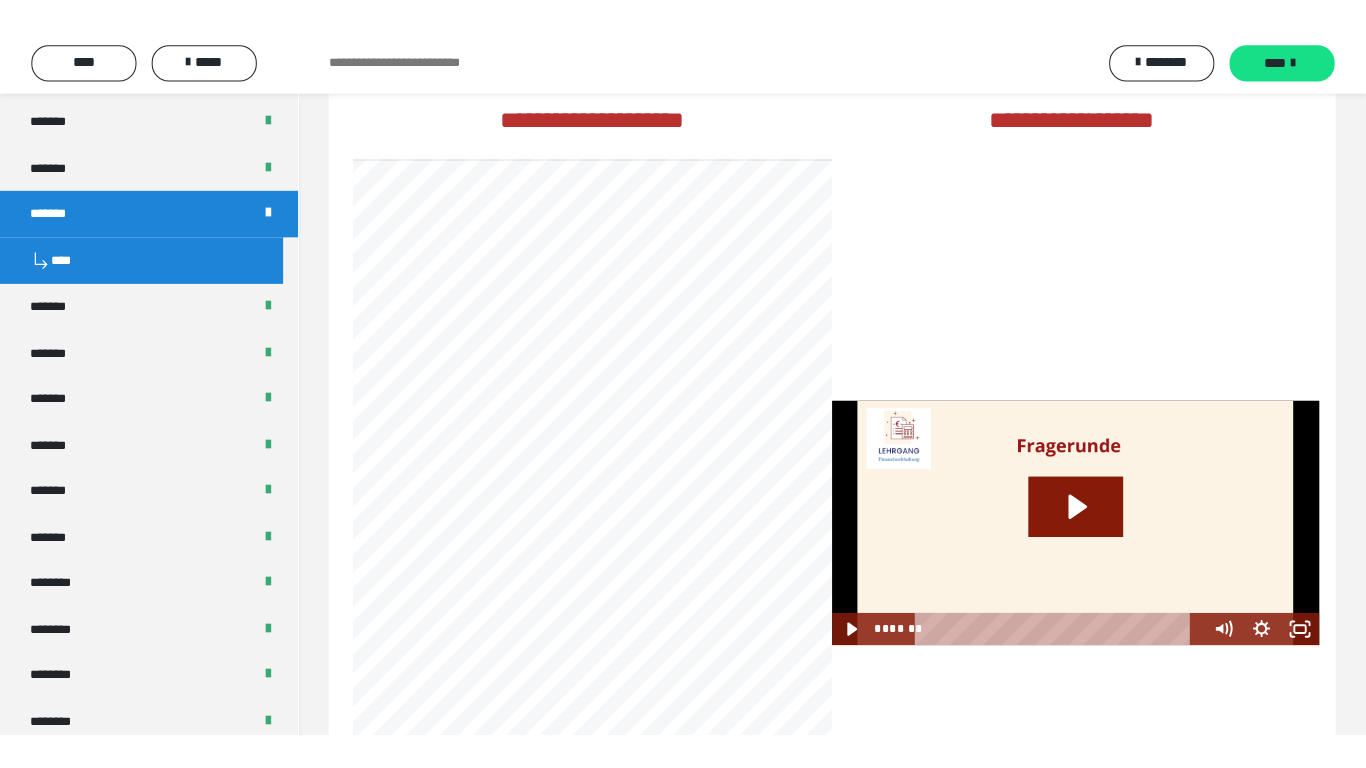 scroll, scrollTop: 4013, scrollLeft: 0, axis: vertical 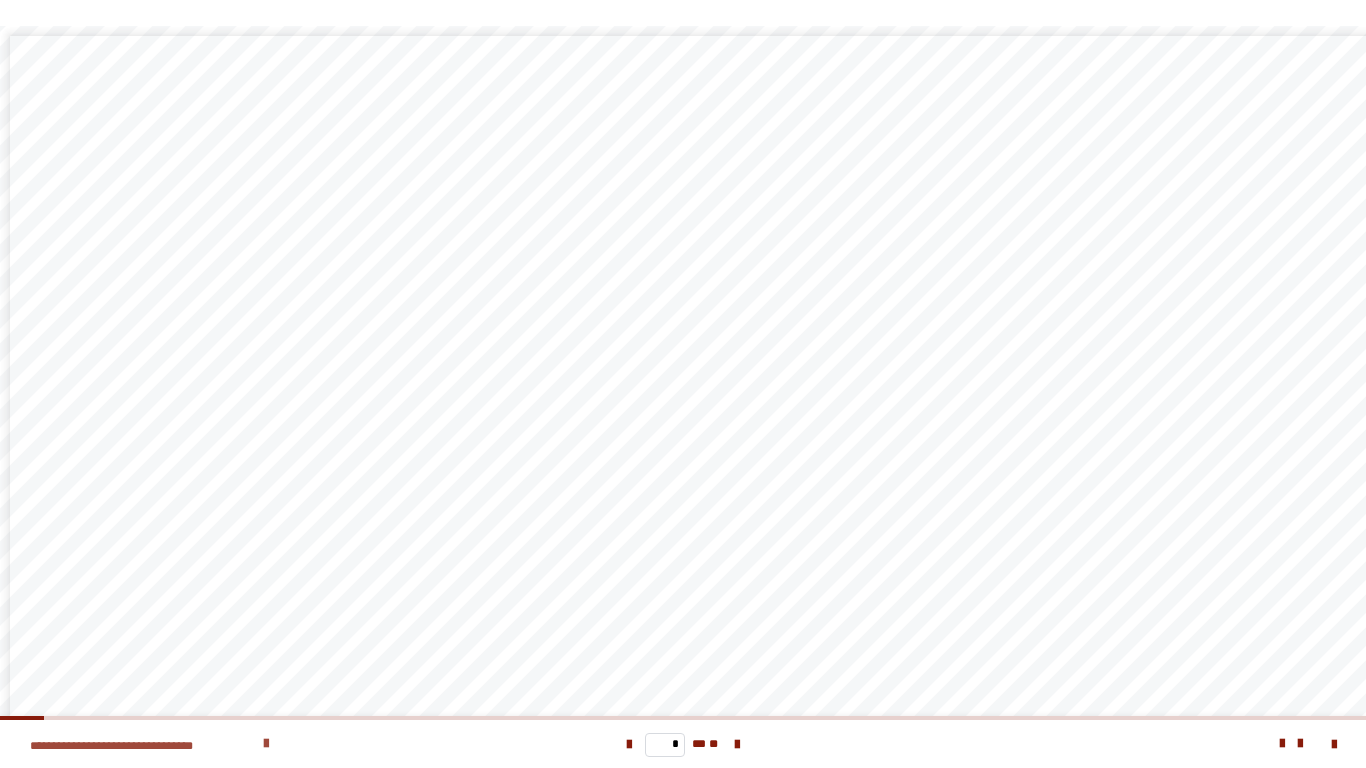 click on "**********" at bounding box center (271, 744) 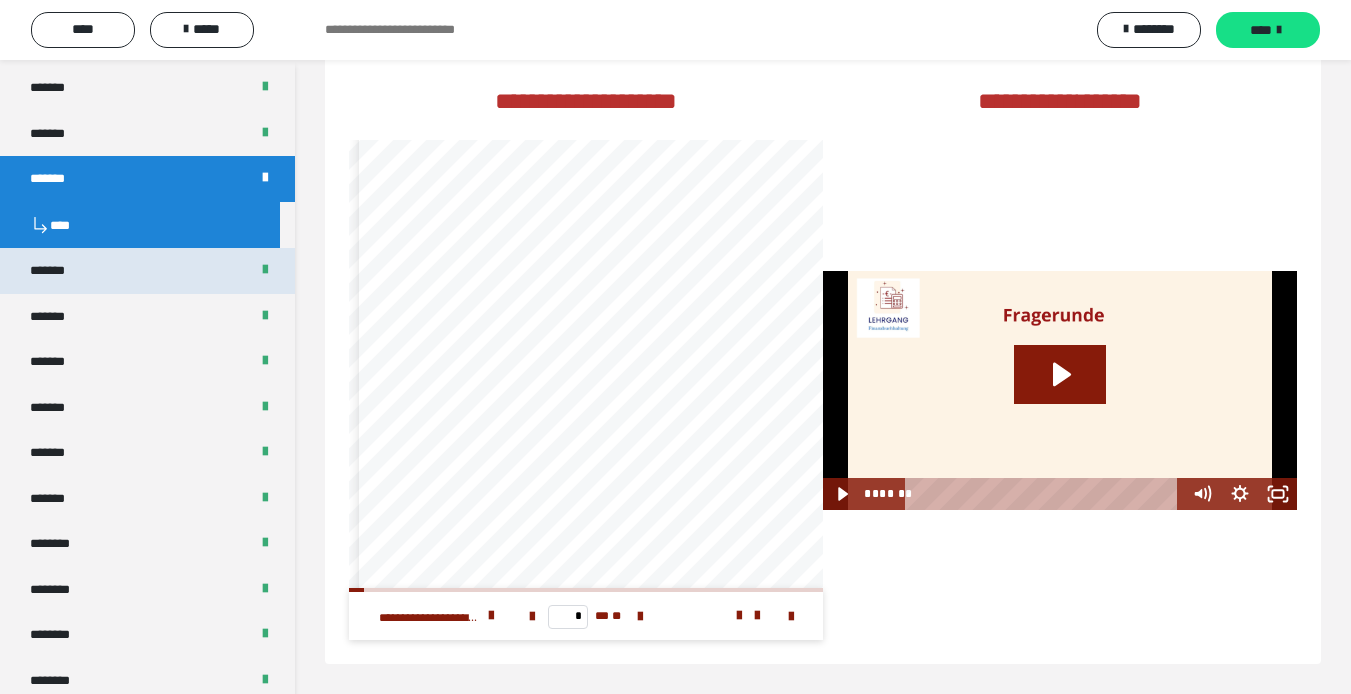 click on "*******" at bounding box center (59, 271) 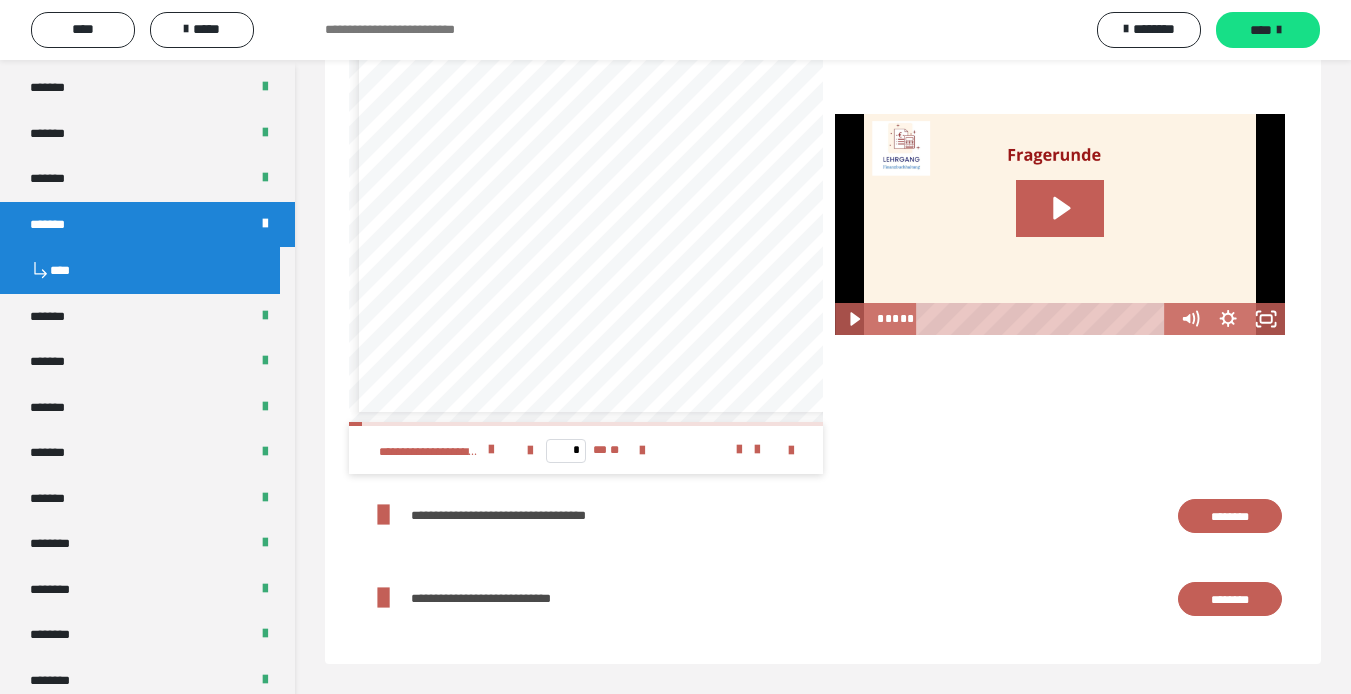 scroll, scrollTop: 4083, scrollLeft: 0, axis: vertical 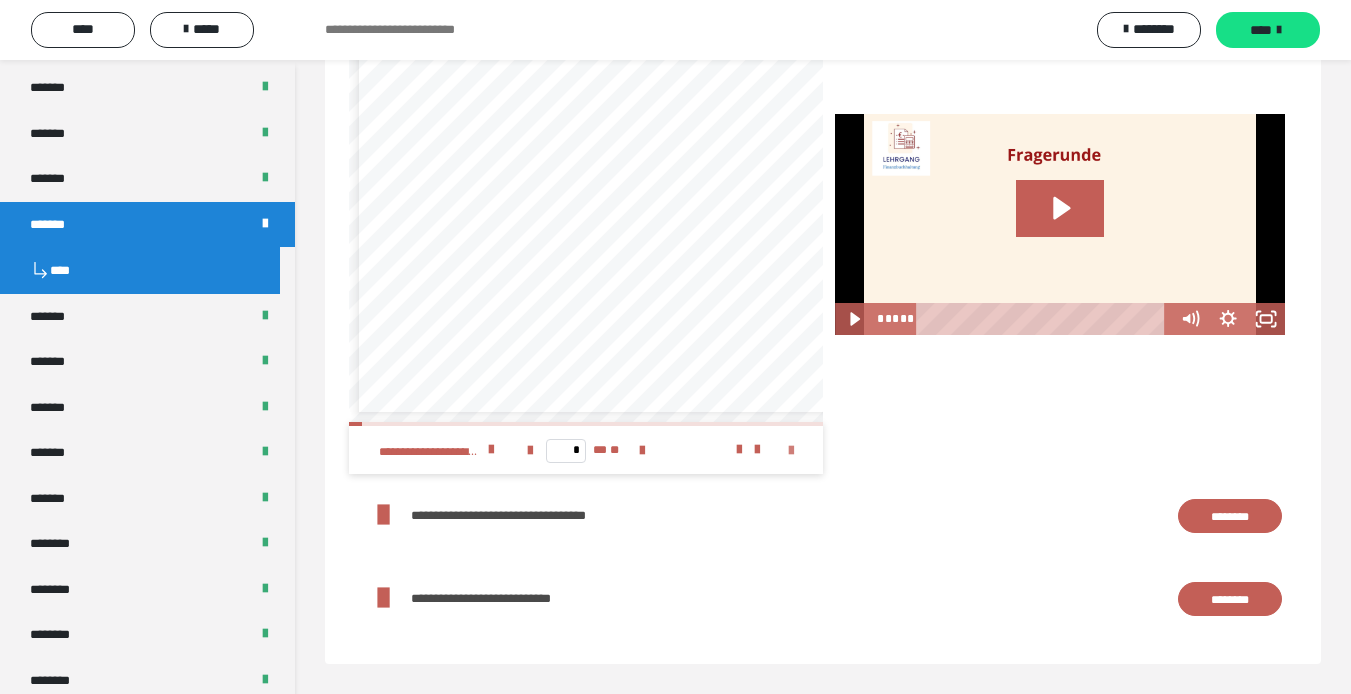 click at bounding box center (791, 451) 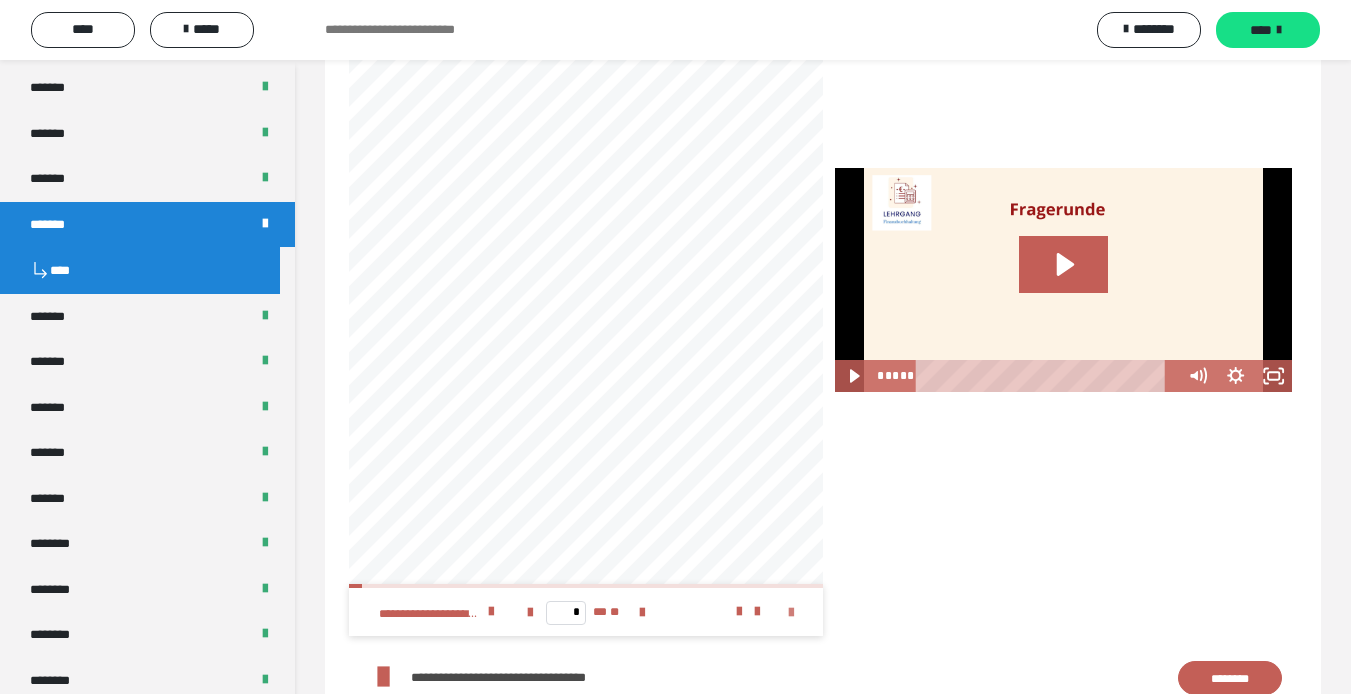 scroll, scrollTop: 4028, scrollLeft: 0, axis: vertical 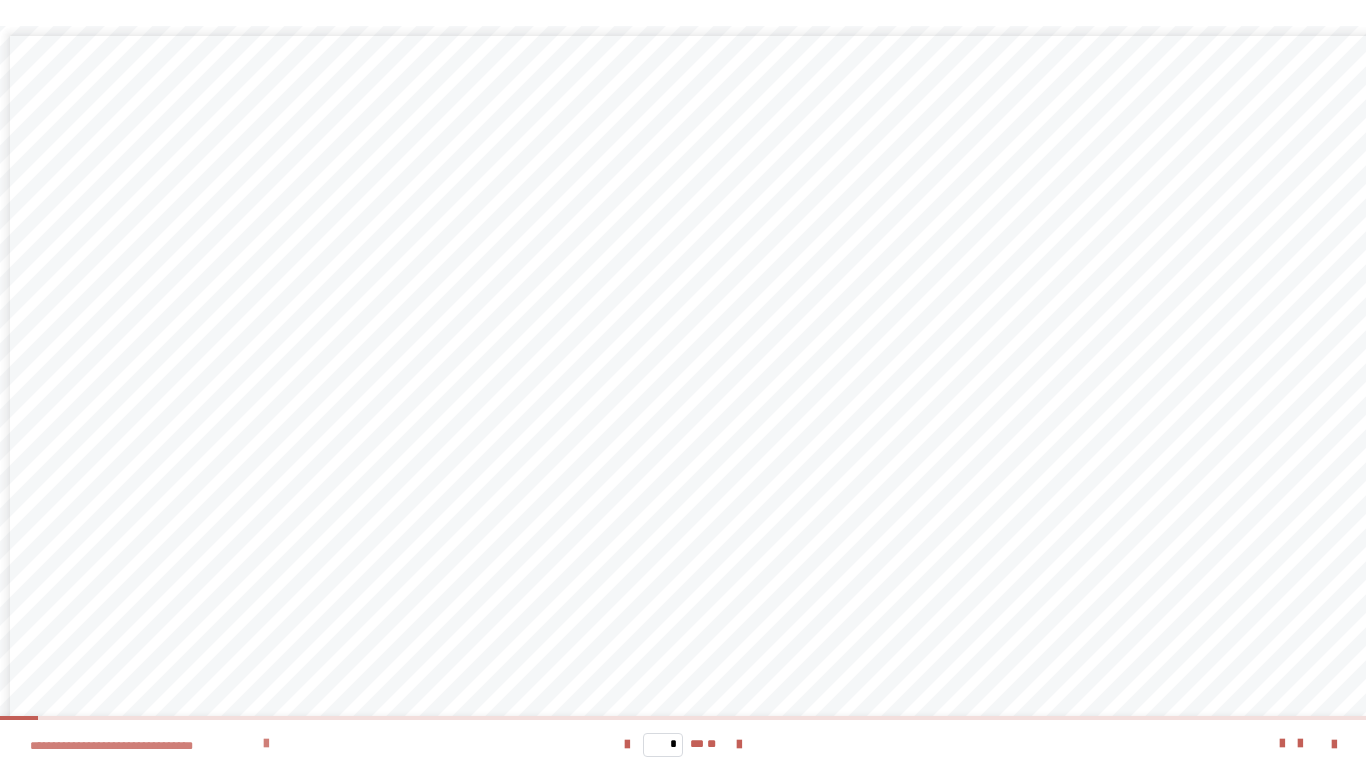 click at bounding box center (266, 744) 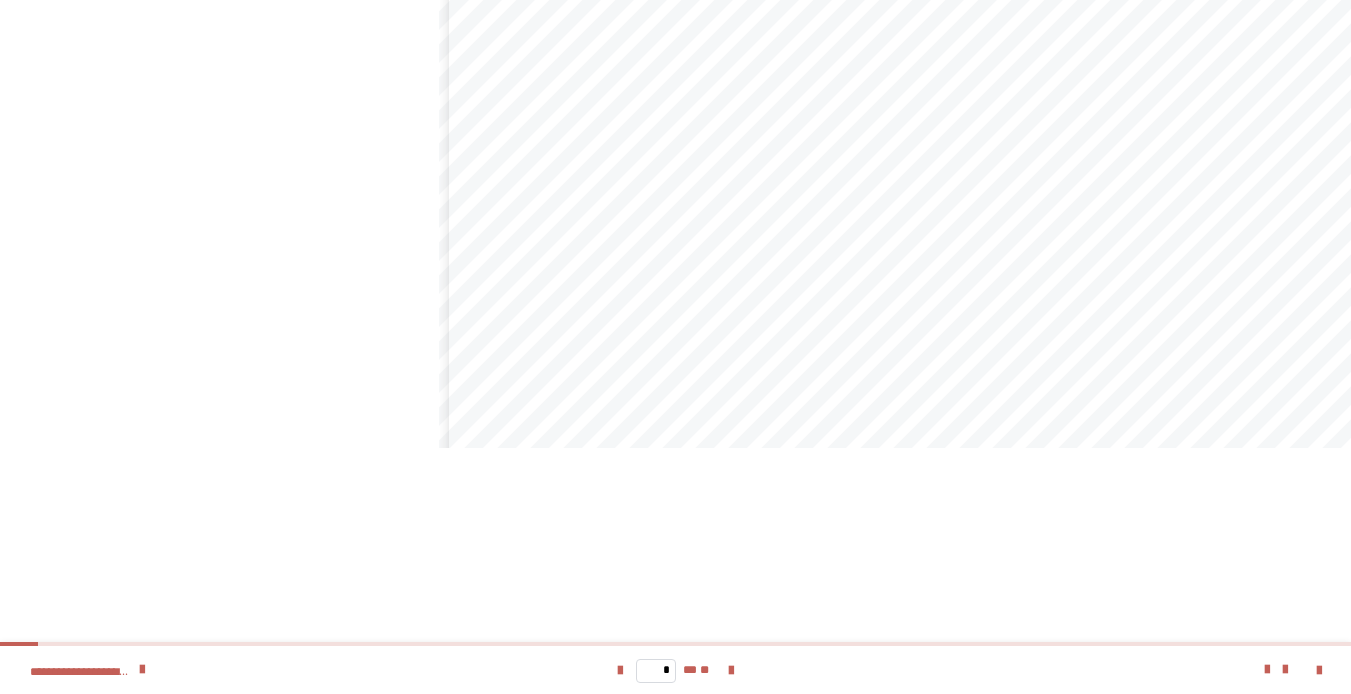scroll, scrollTop: 4083, scrollLeft: 0, axis: vertical 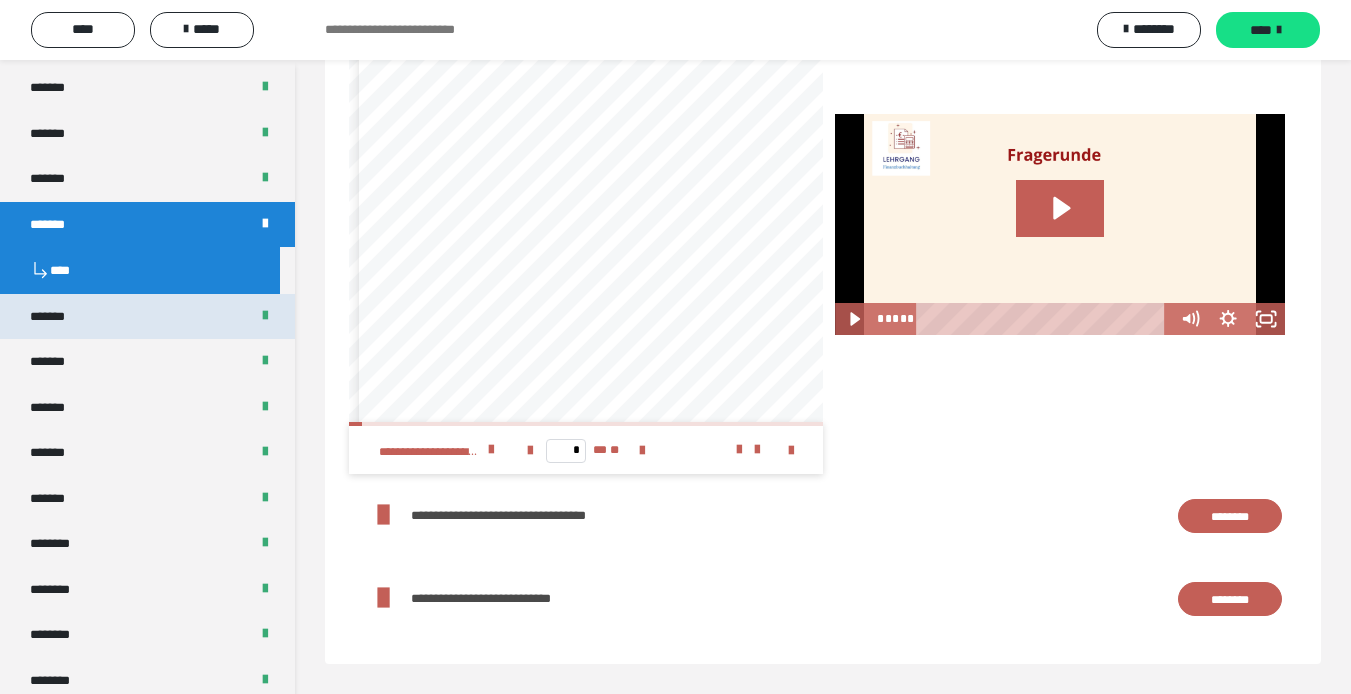 click on "*******" at bounding box center [147, 317] 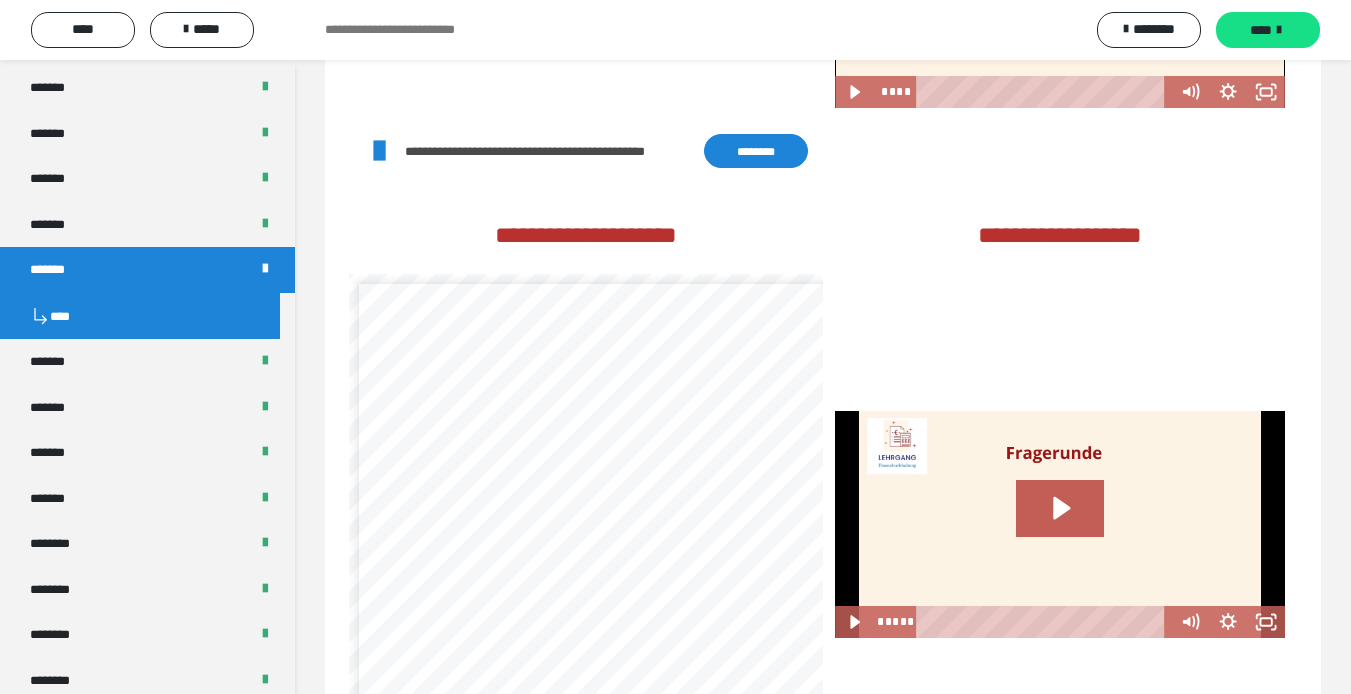 scroll, scrollTop: 3800, scrollLeft: 0, axis: vertical 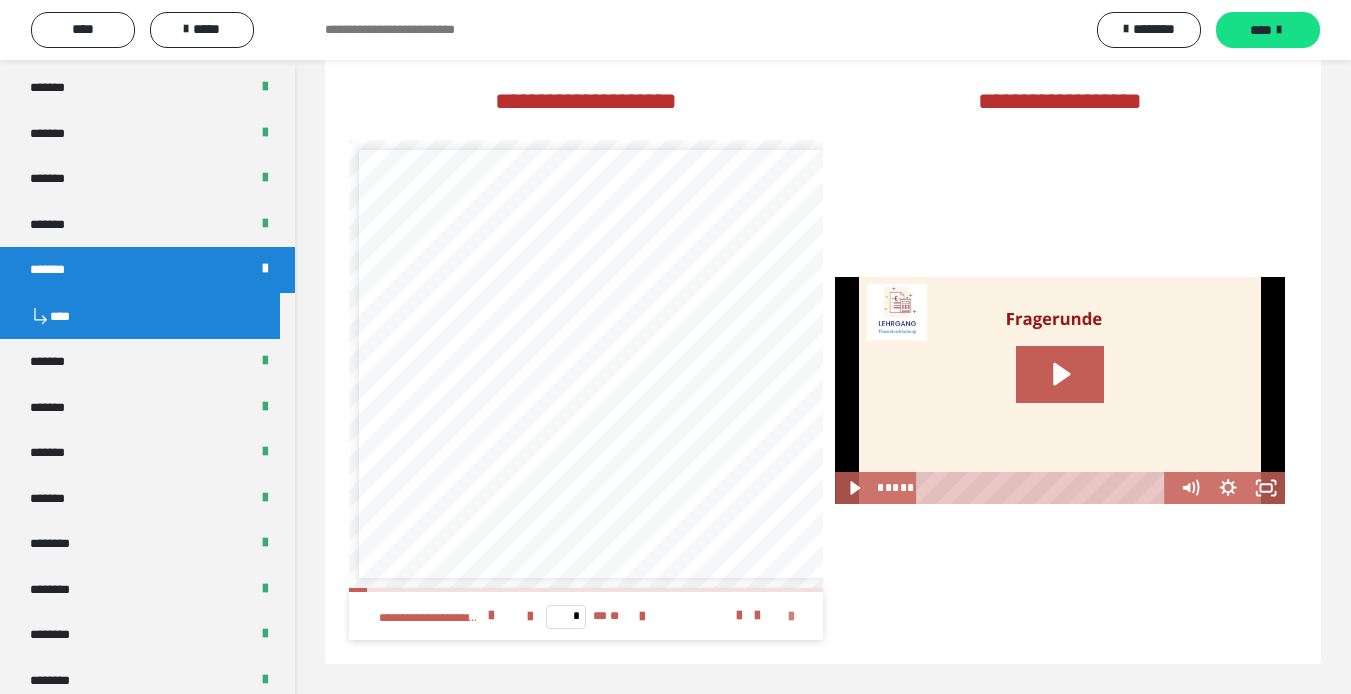 click at bounding box center (791, 617) 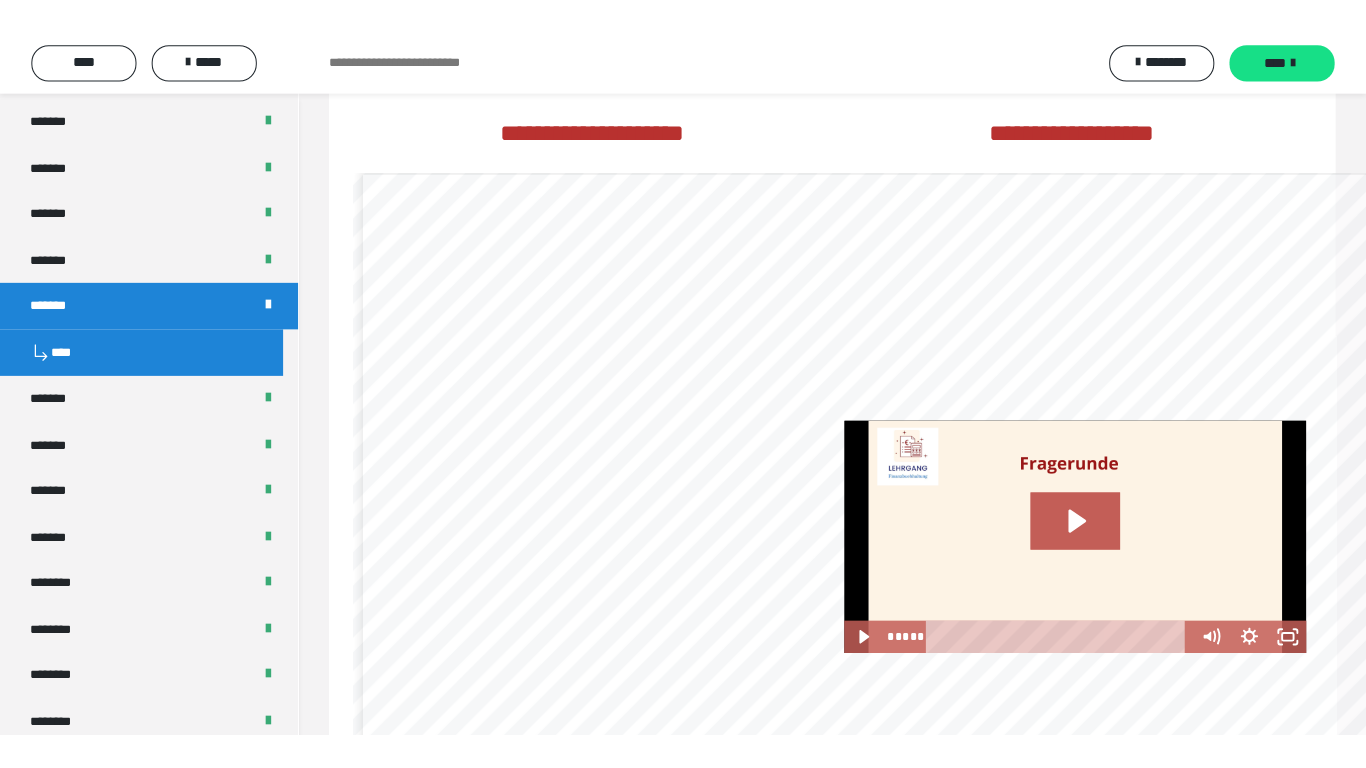 scroll, scrollTop: 3775, scrollLeft: 0, axis: vertical 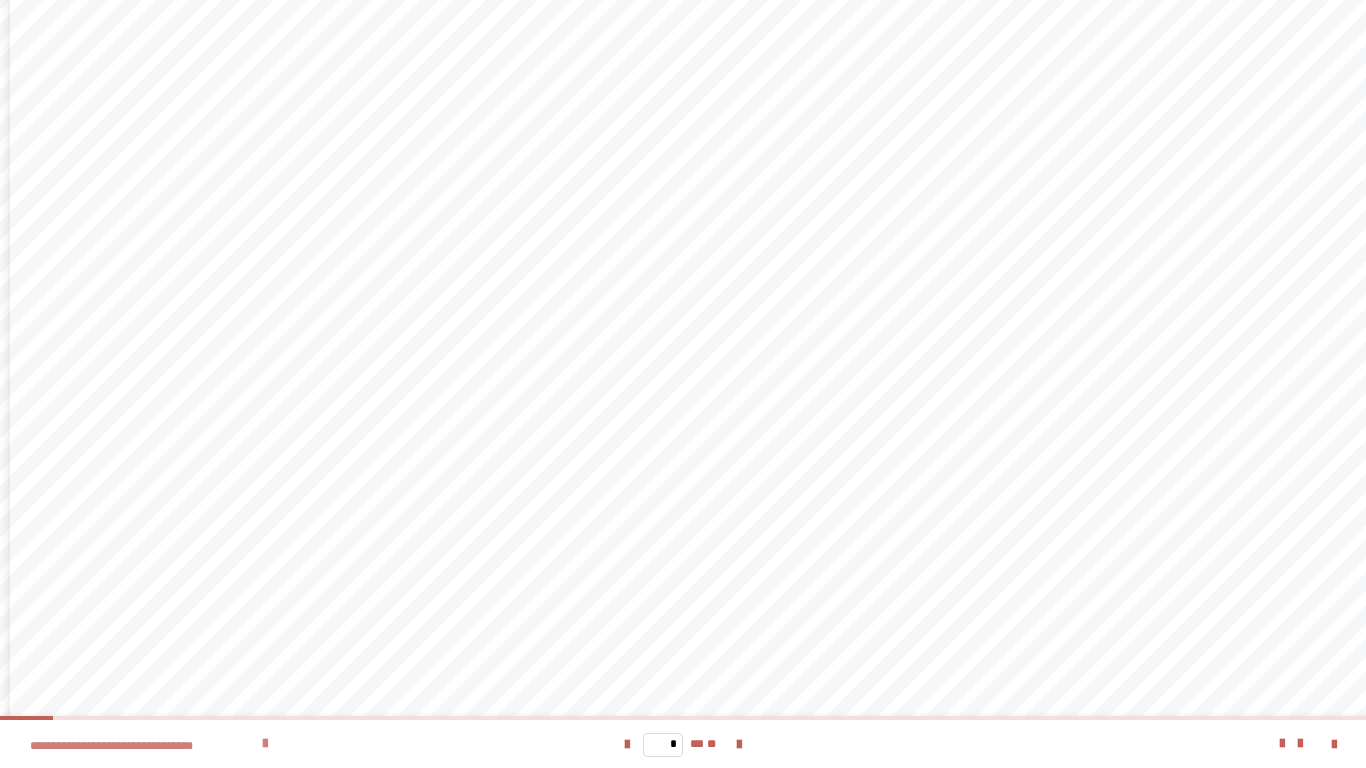 click at bounding box center [265, 744] 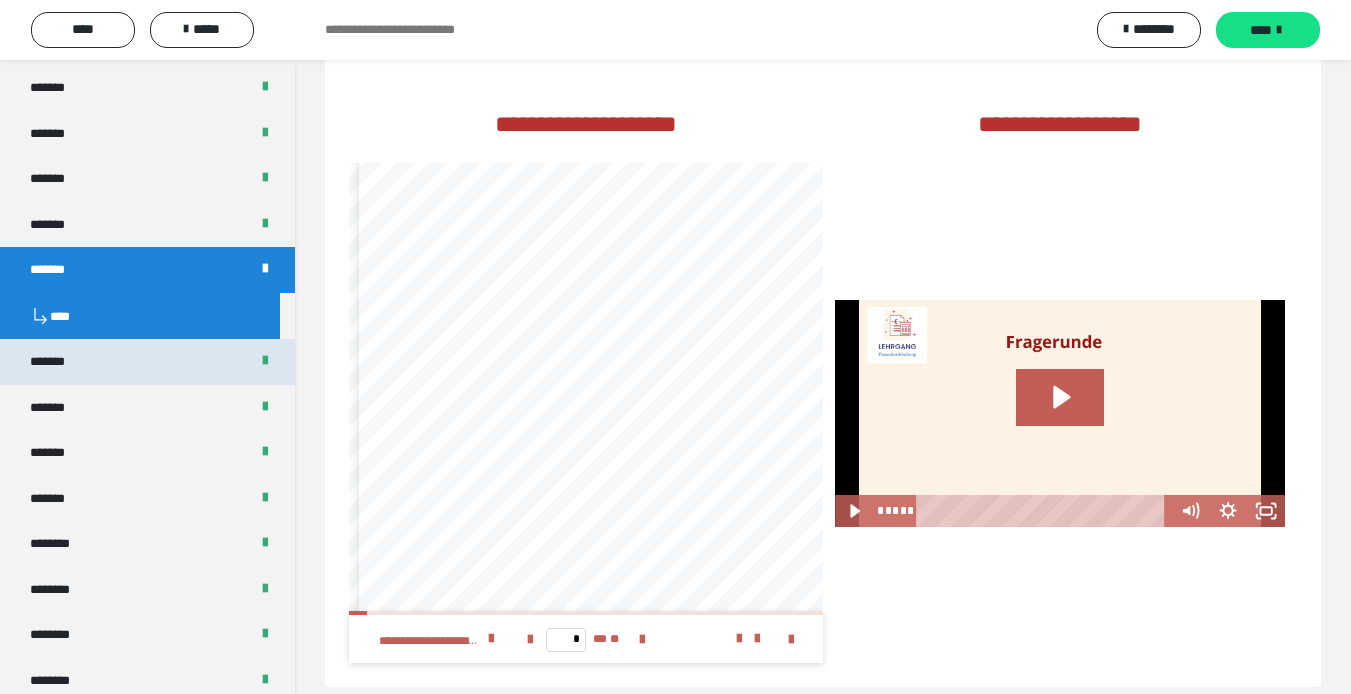 click on "*******" at bounding box center [147, 362] 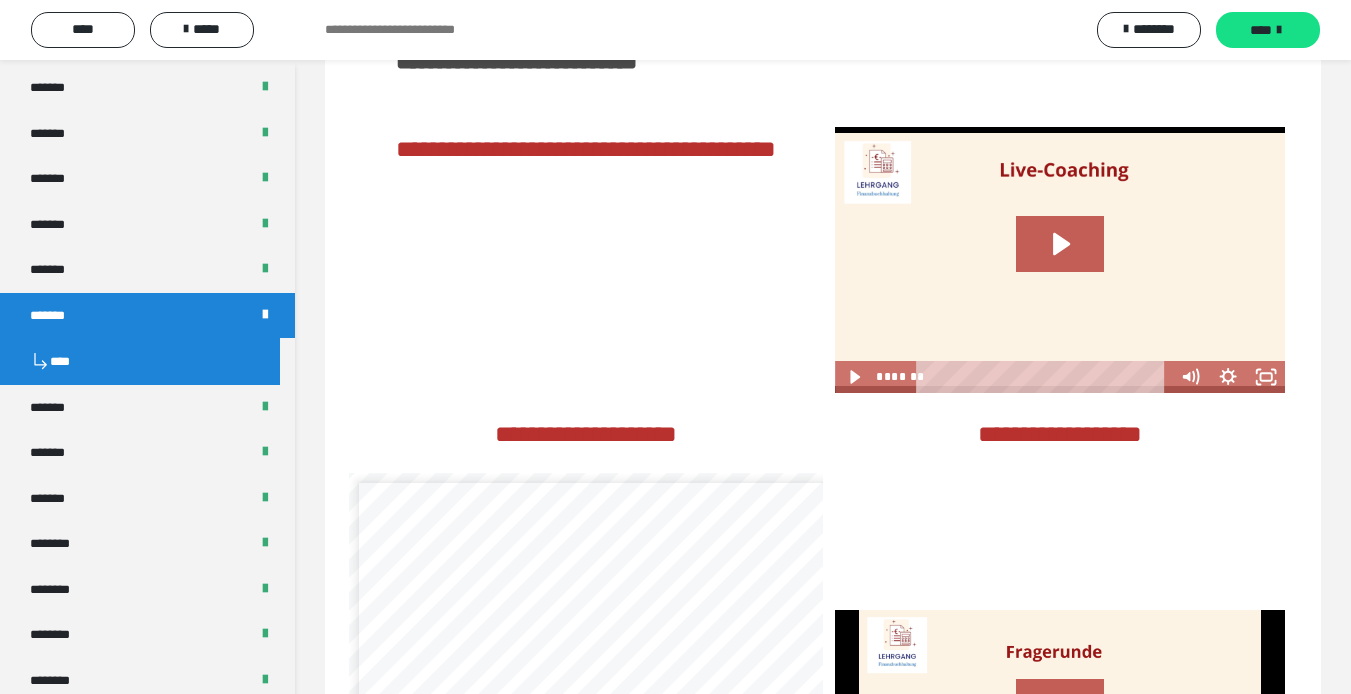scroll, scrollTop: 2712, scrollLeft: 0, axis: vertical 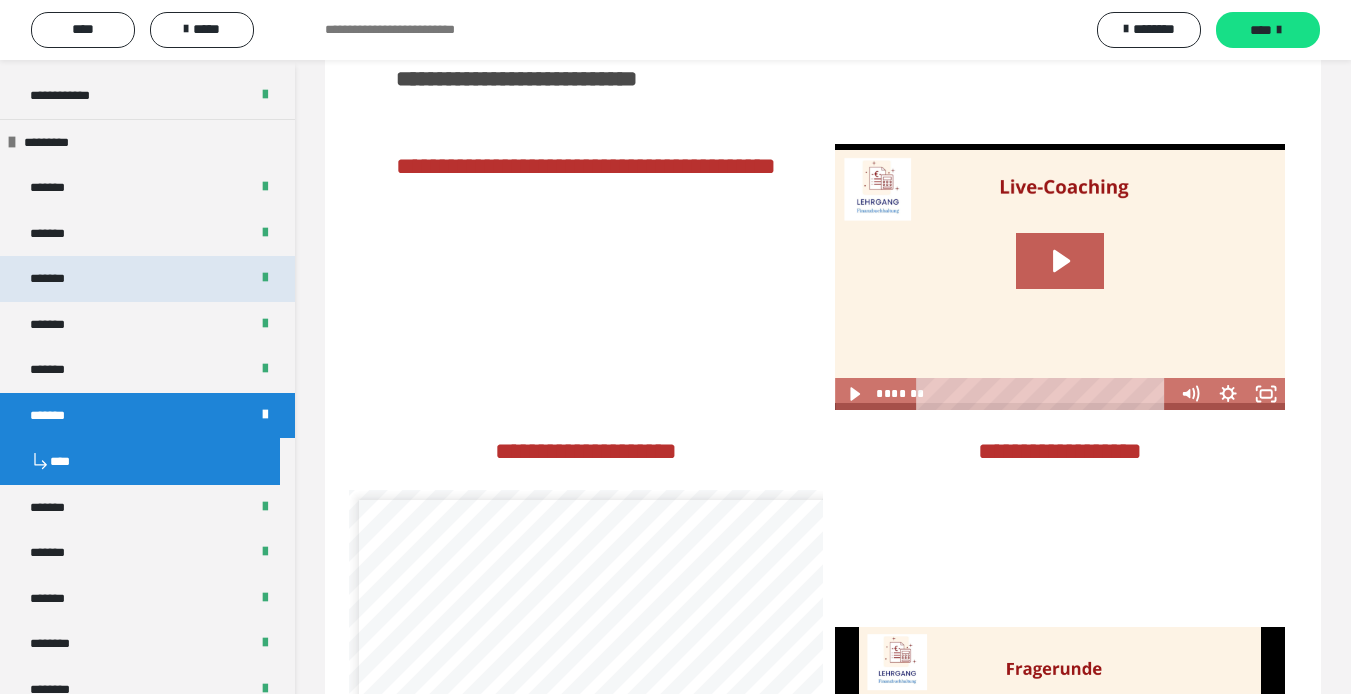 click on "*******" at bounding box center (147, 279) 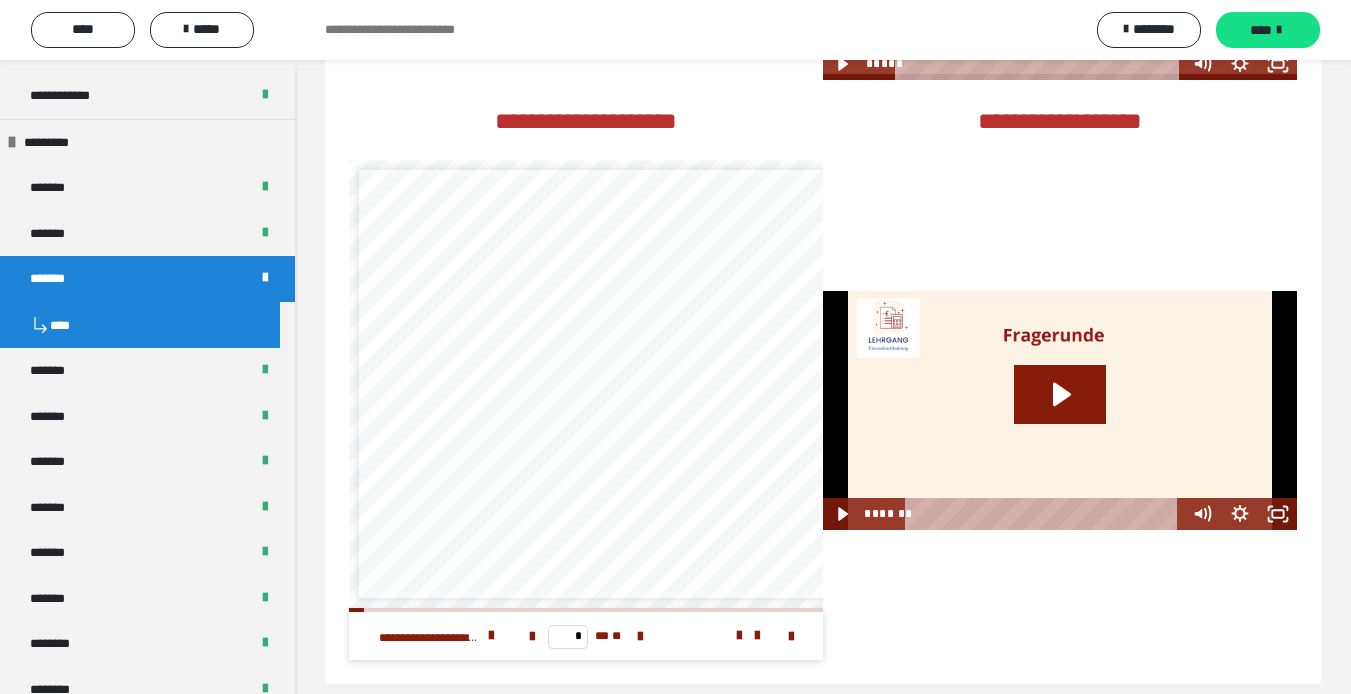 scroll, scrollTop: 4071, scrollLeft: 0, axis: vertical 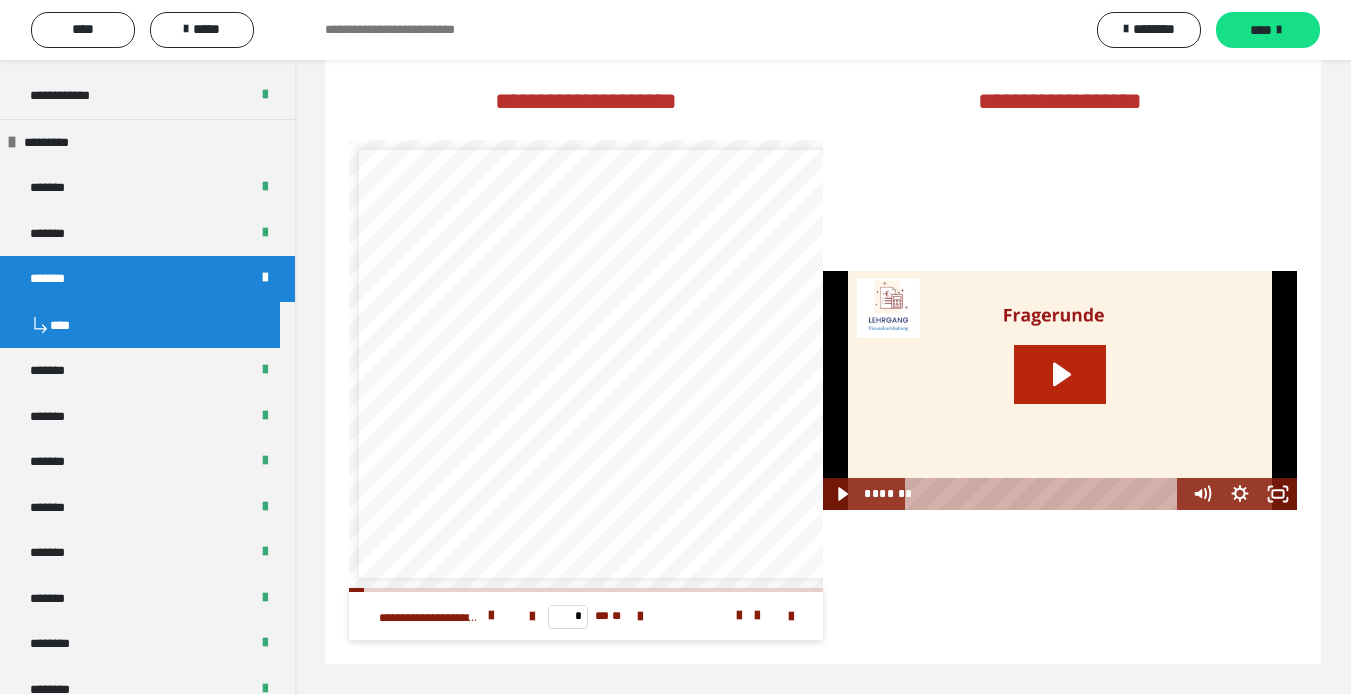 click 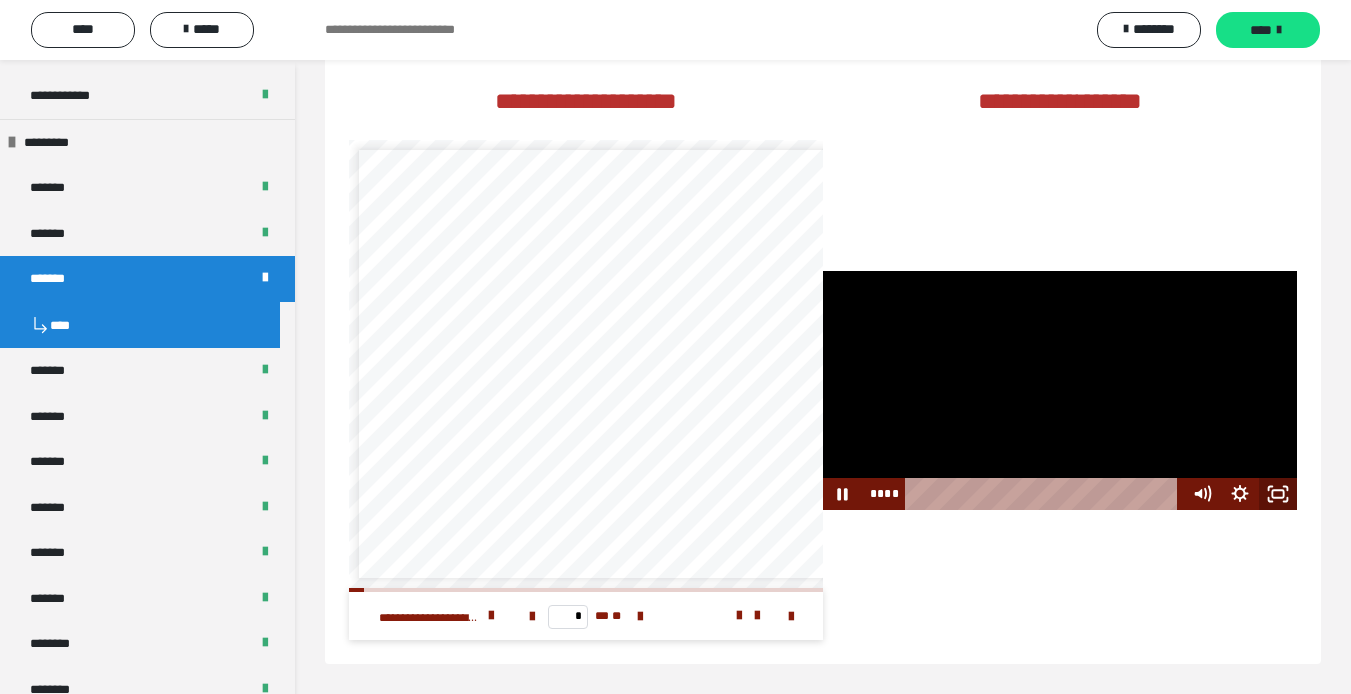click 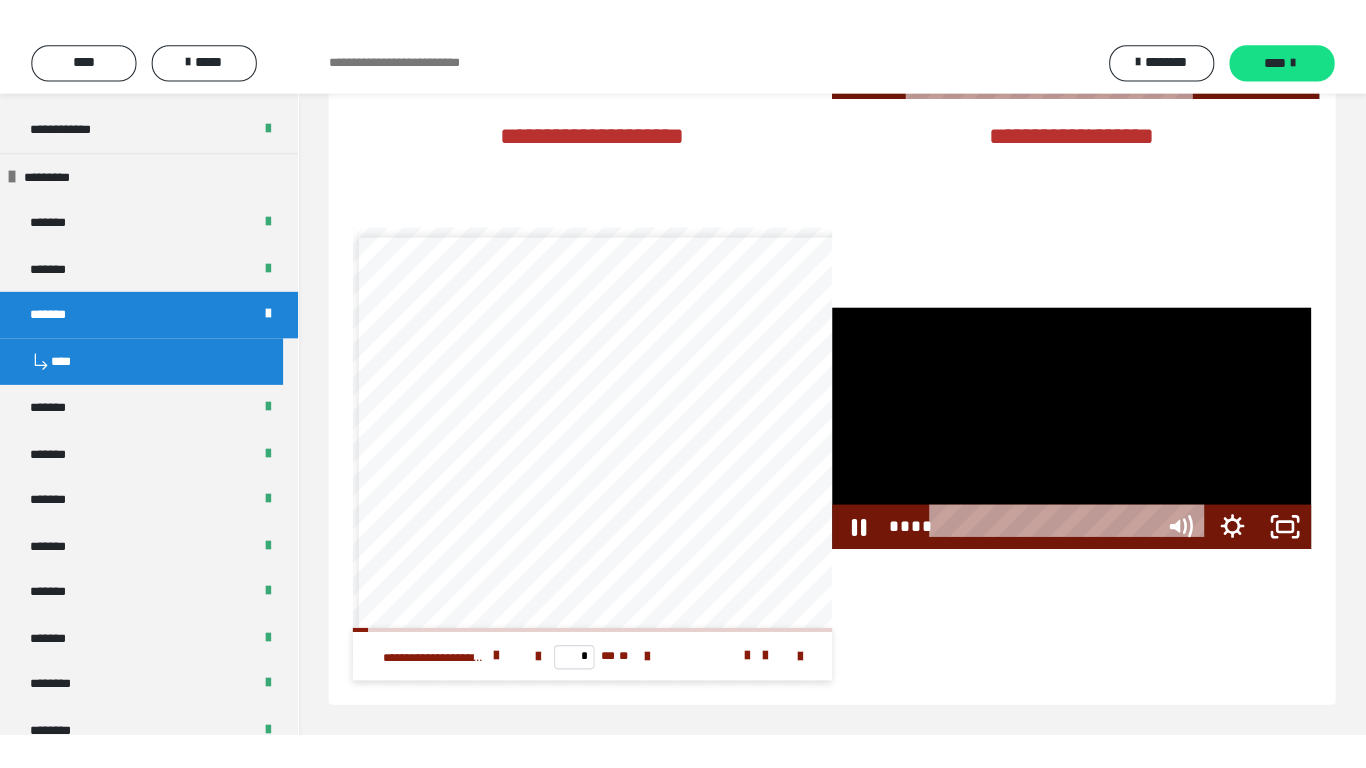 scroll, scrollTop: 4013, scrollLeft: 0, axis: vertical 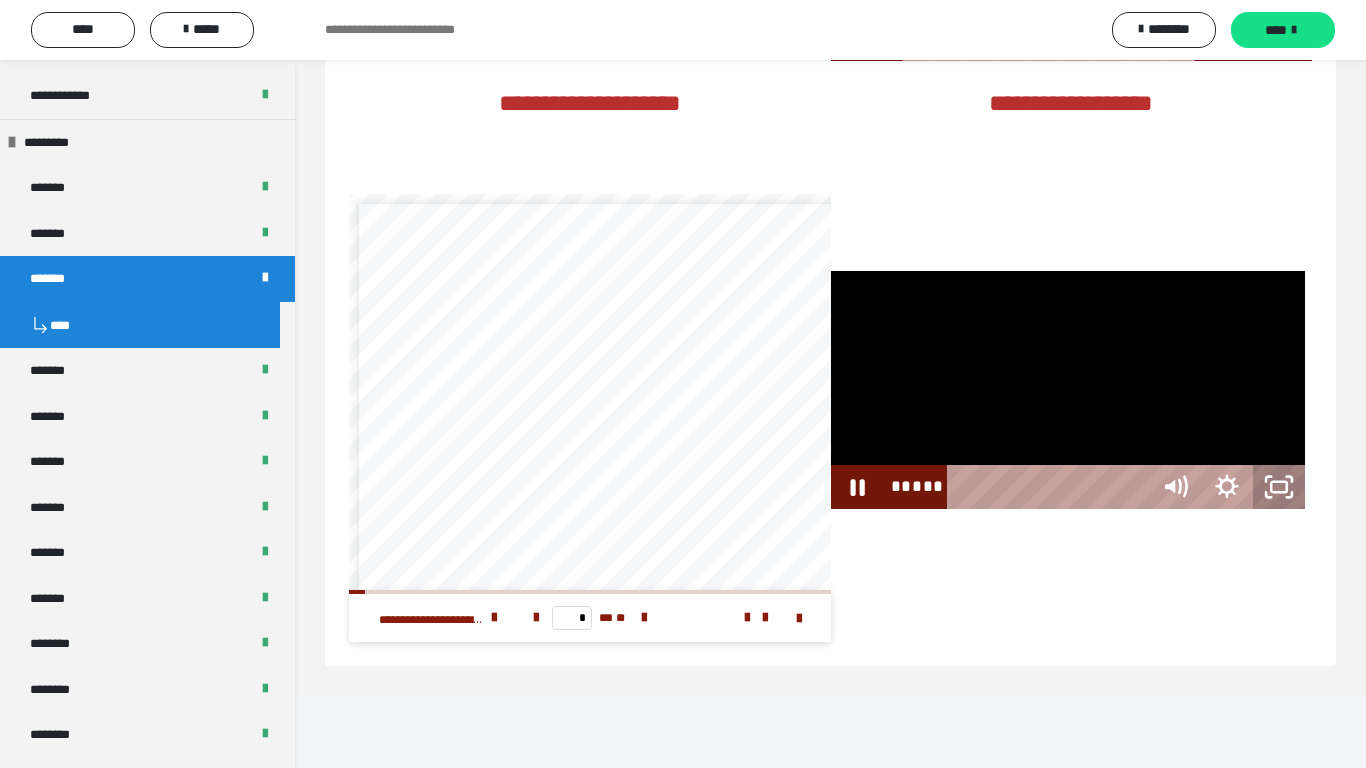drag, startPoint x: 0, startPoint y: 0, endPoint x: 1365, endPoint y: 765, distance: 1564.7523 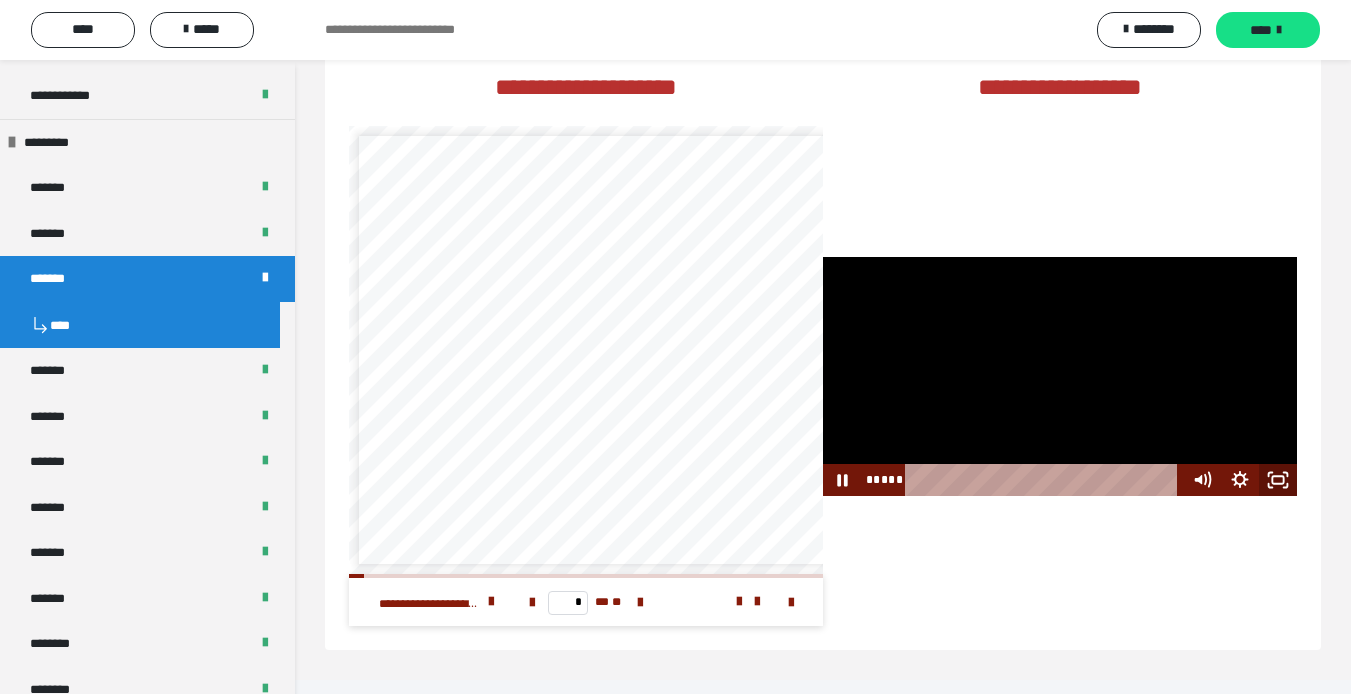 drag, startPoint x: 1280, startPoint y: 550, endPoint x: 1268, endPoint y: 579, distance: 31.38471 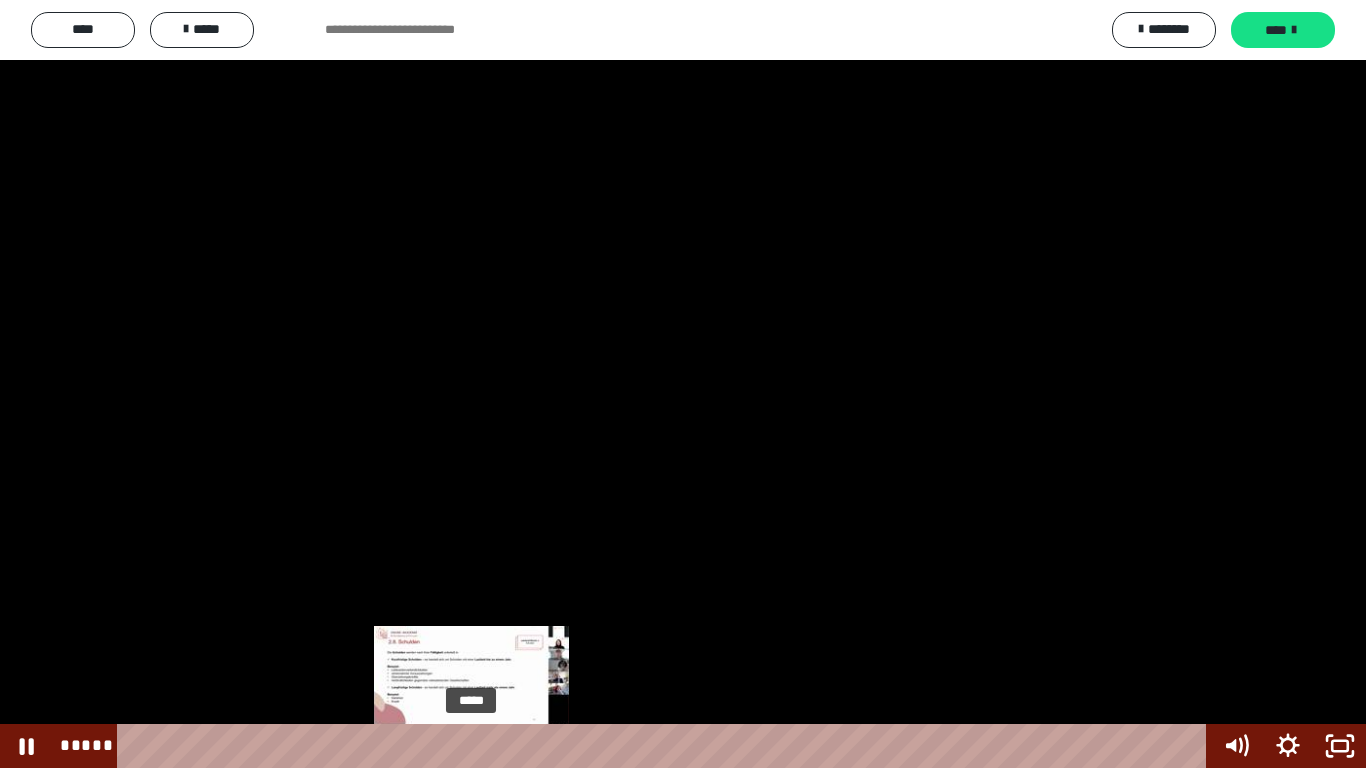 click at bounding box center [471, 746] 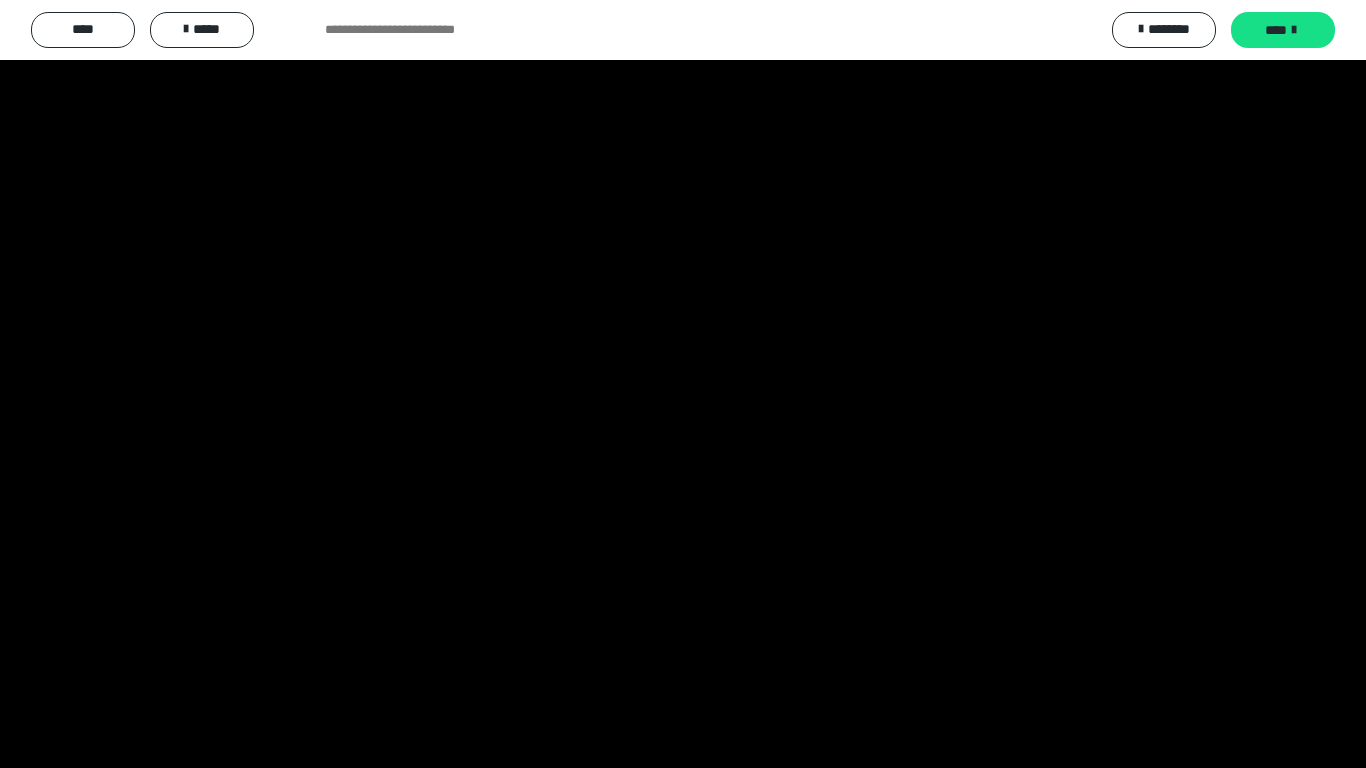 click at bounding box center [683, 384] 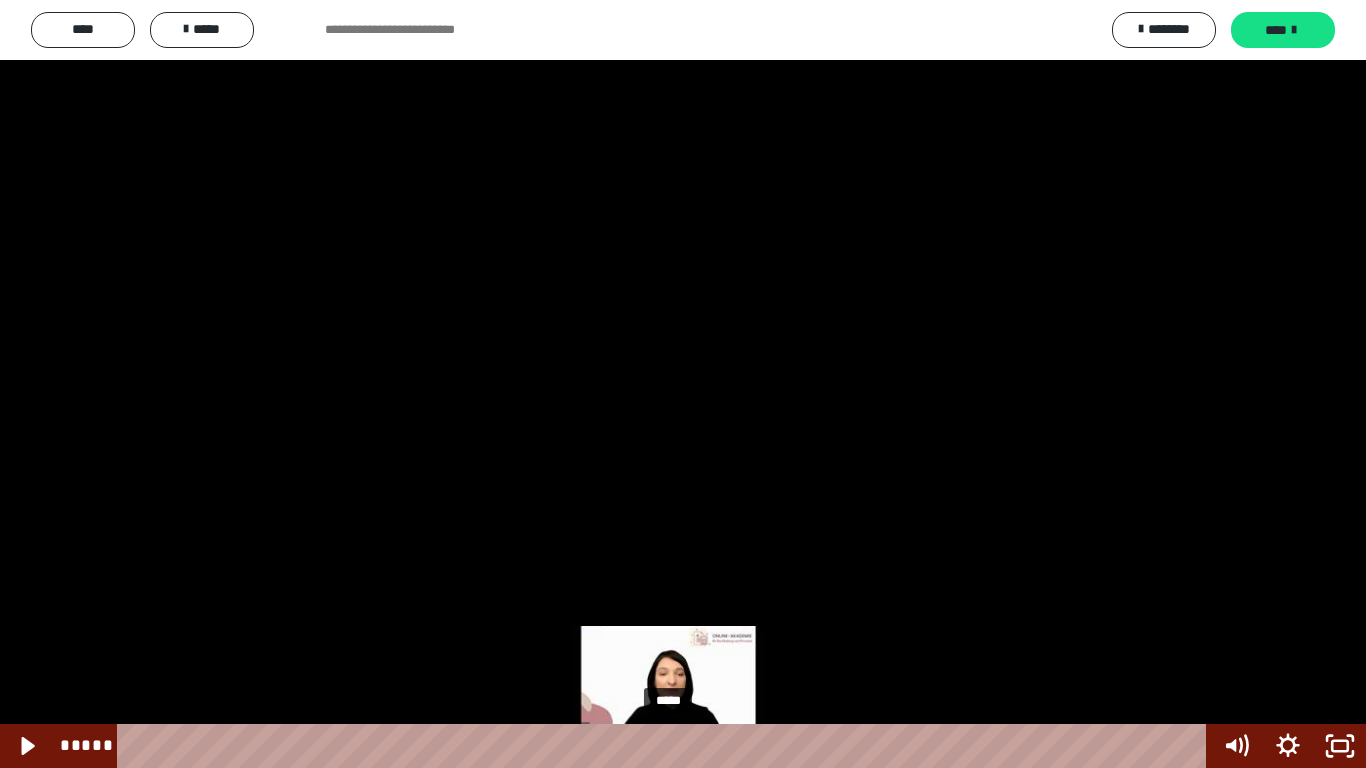 click at bounding box center (676, 746) 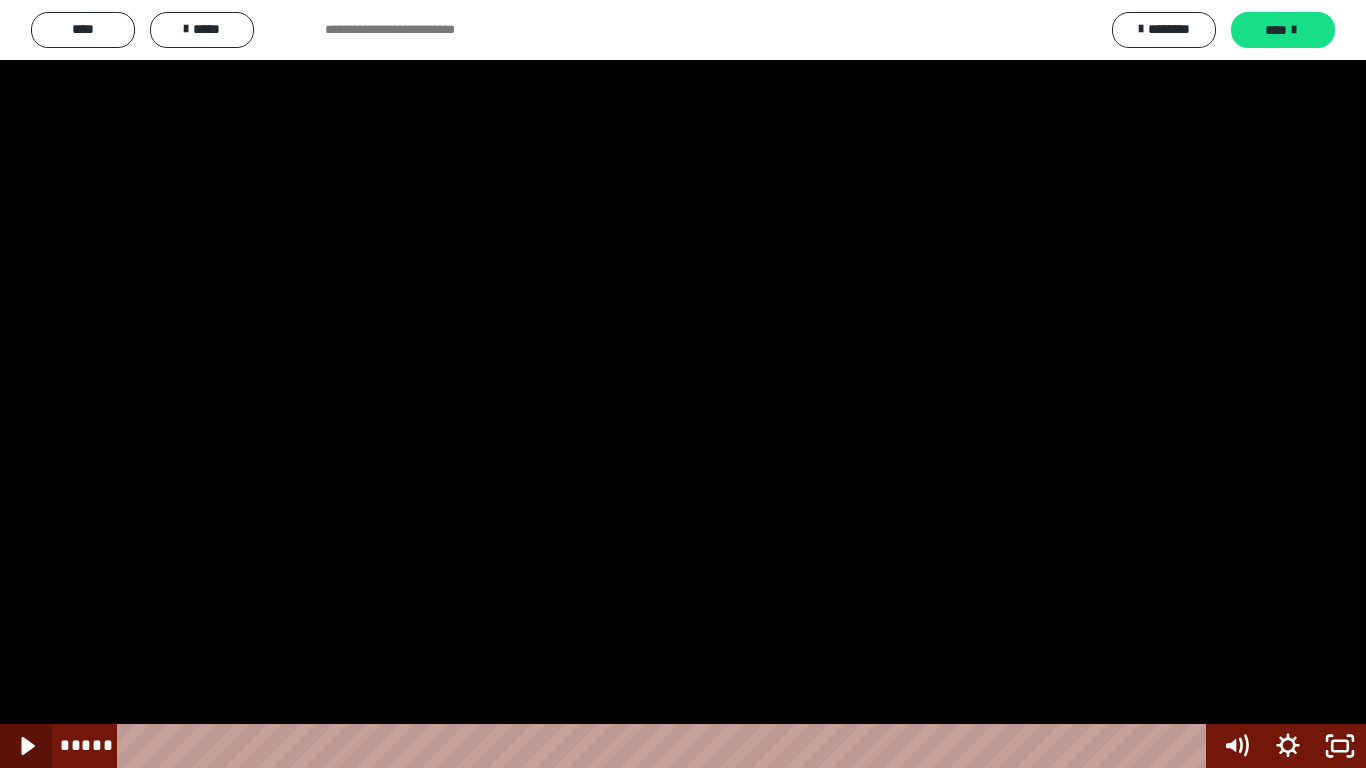 click 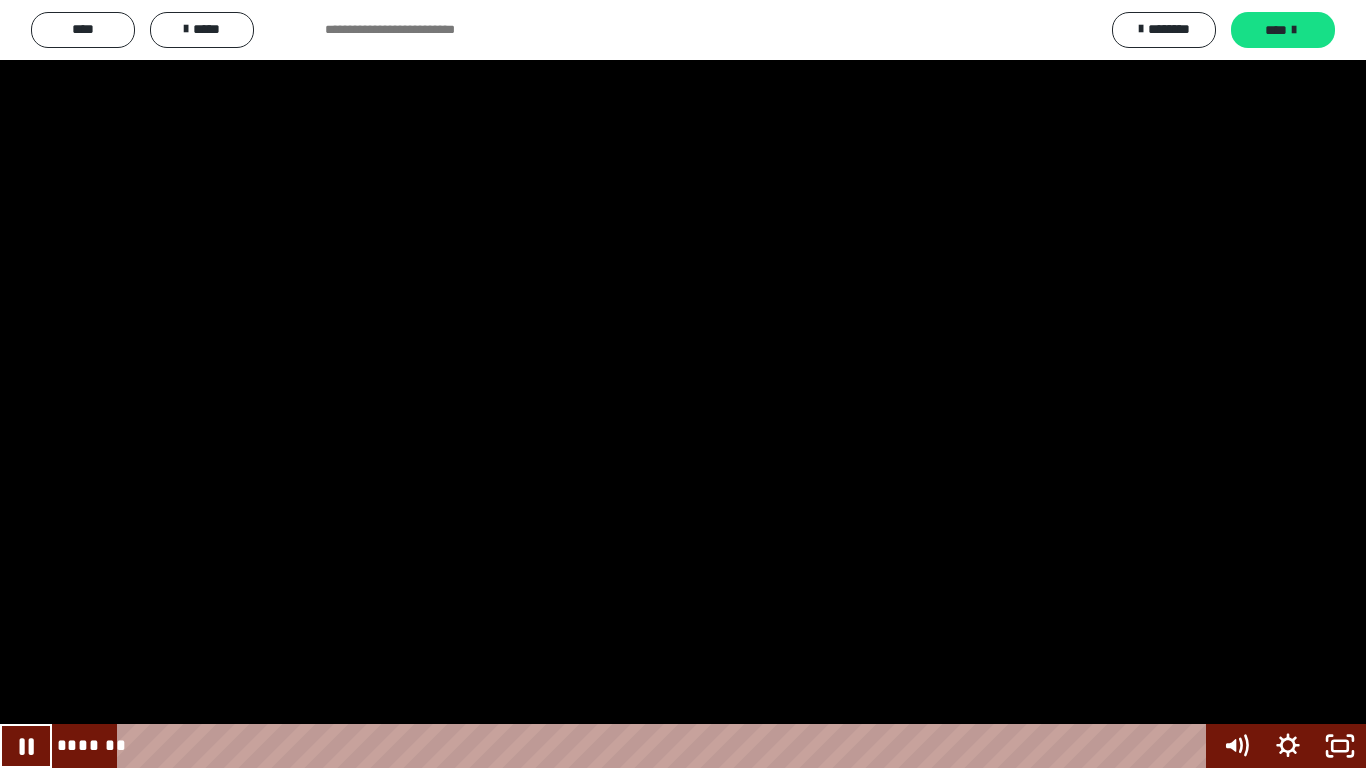 click at bounding box center (683, 384) 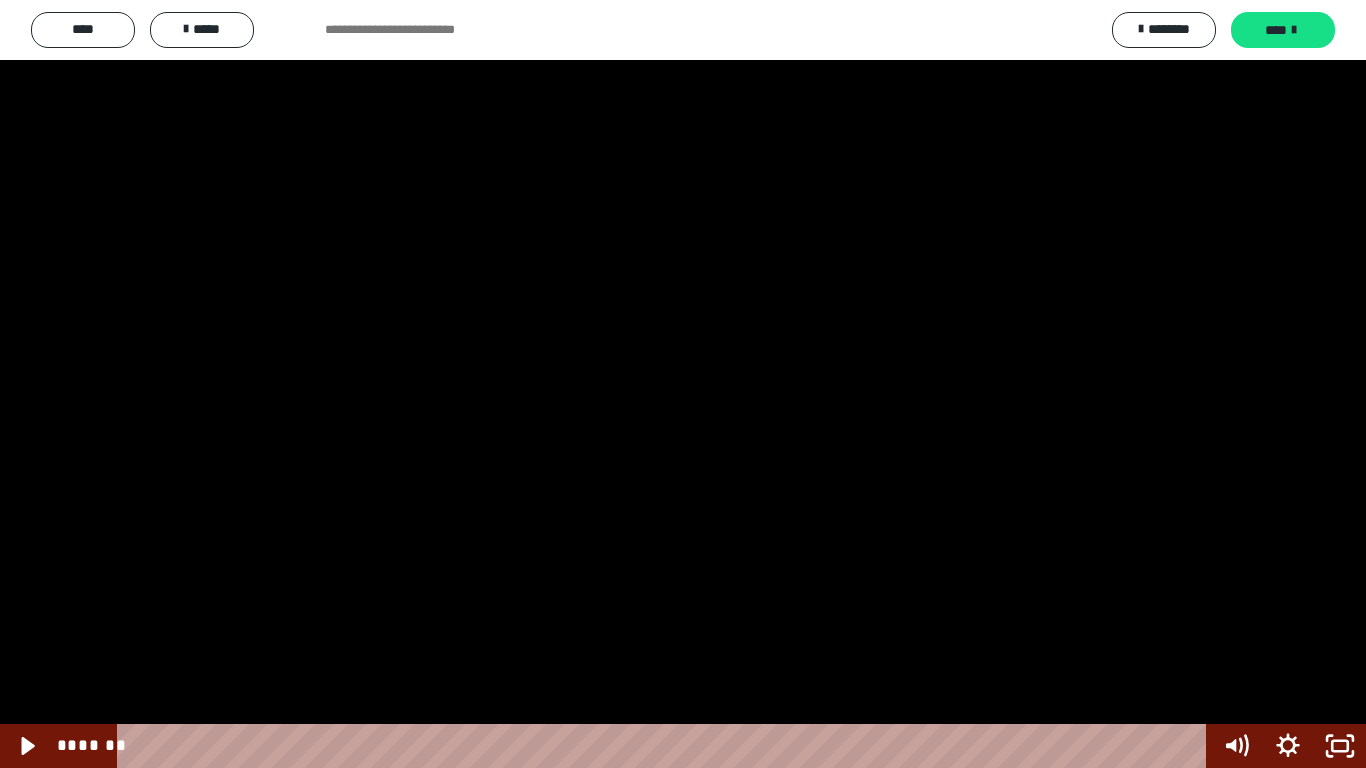 type 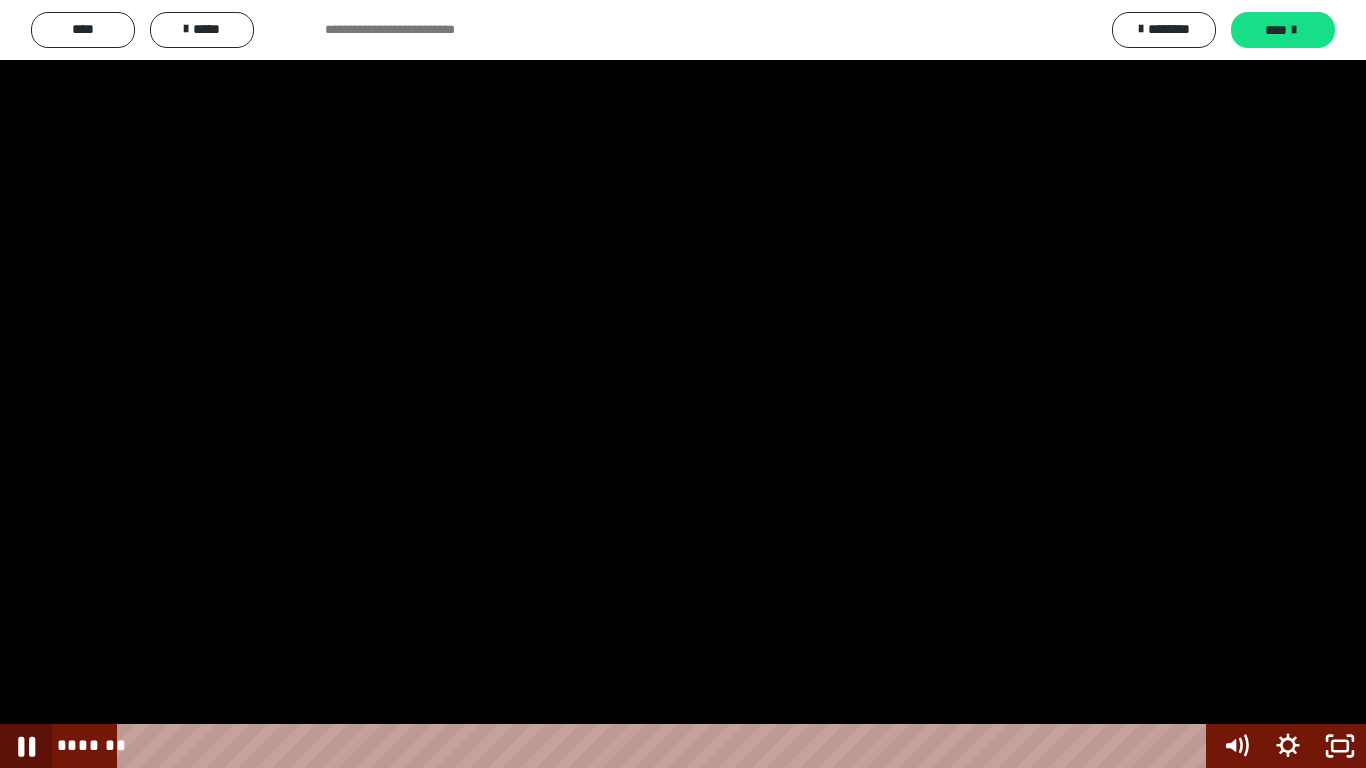 click 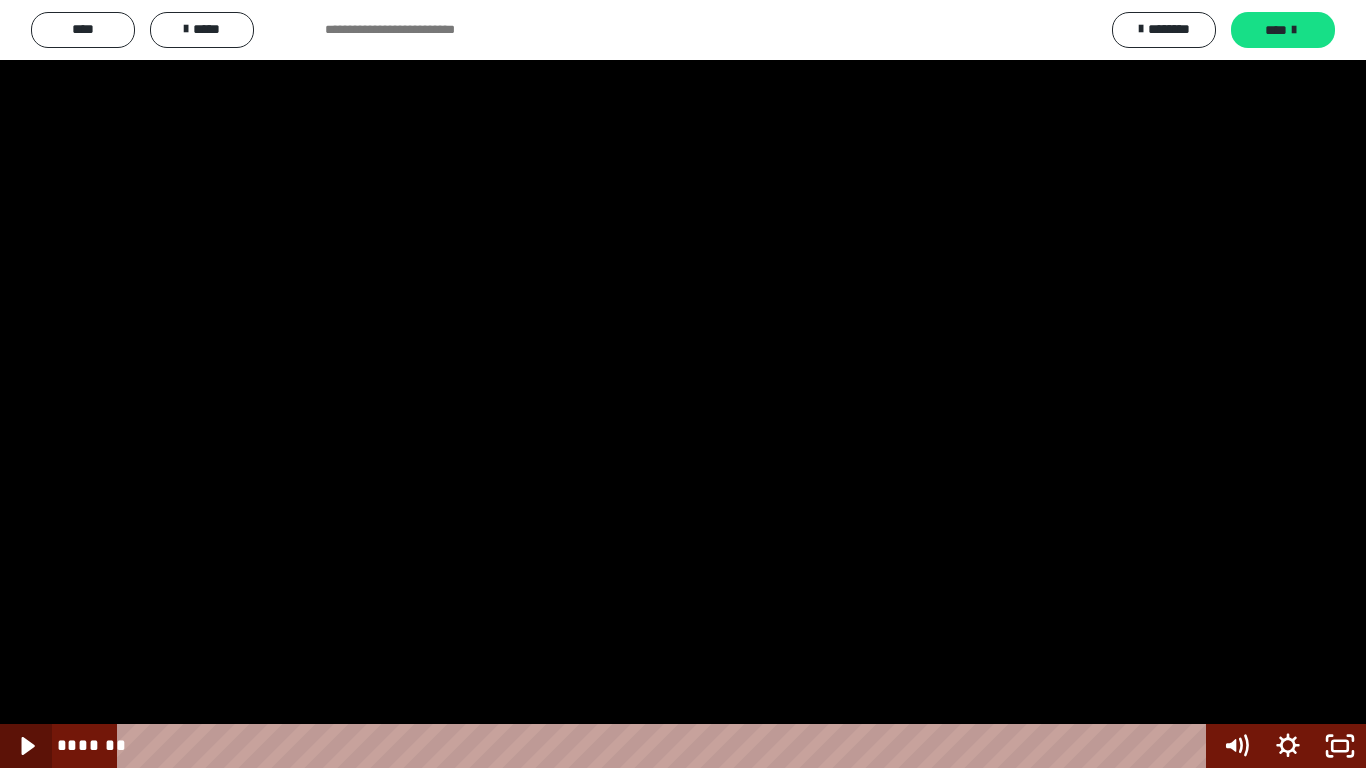 type 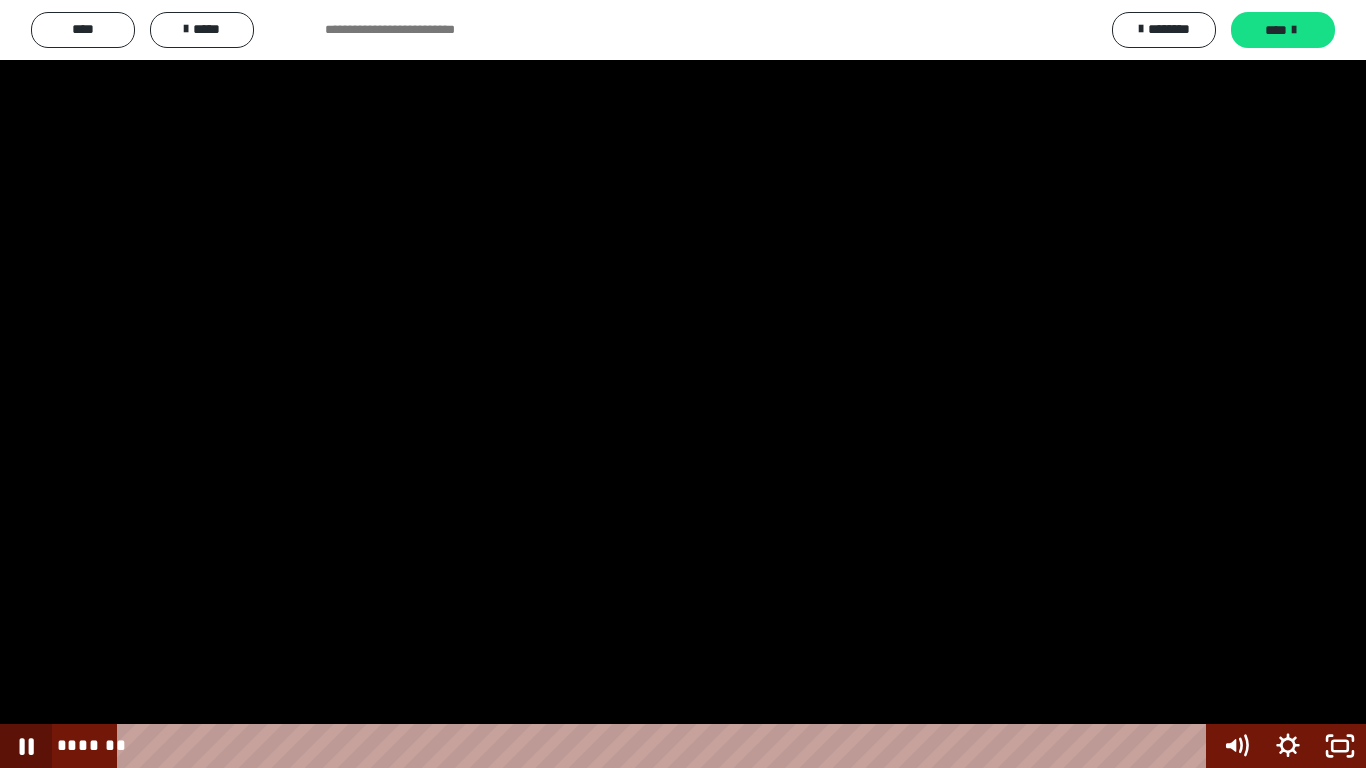 click 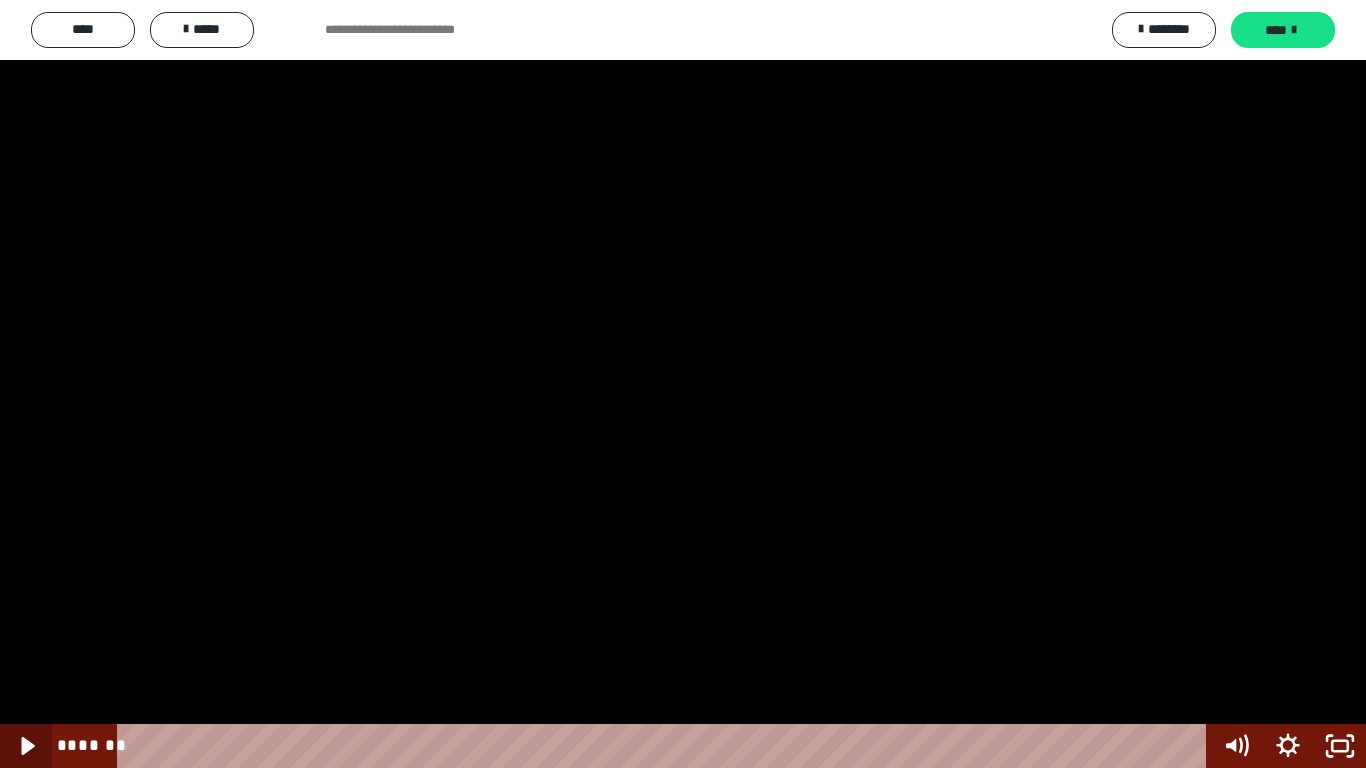 click 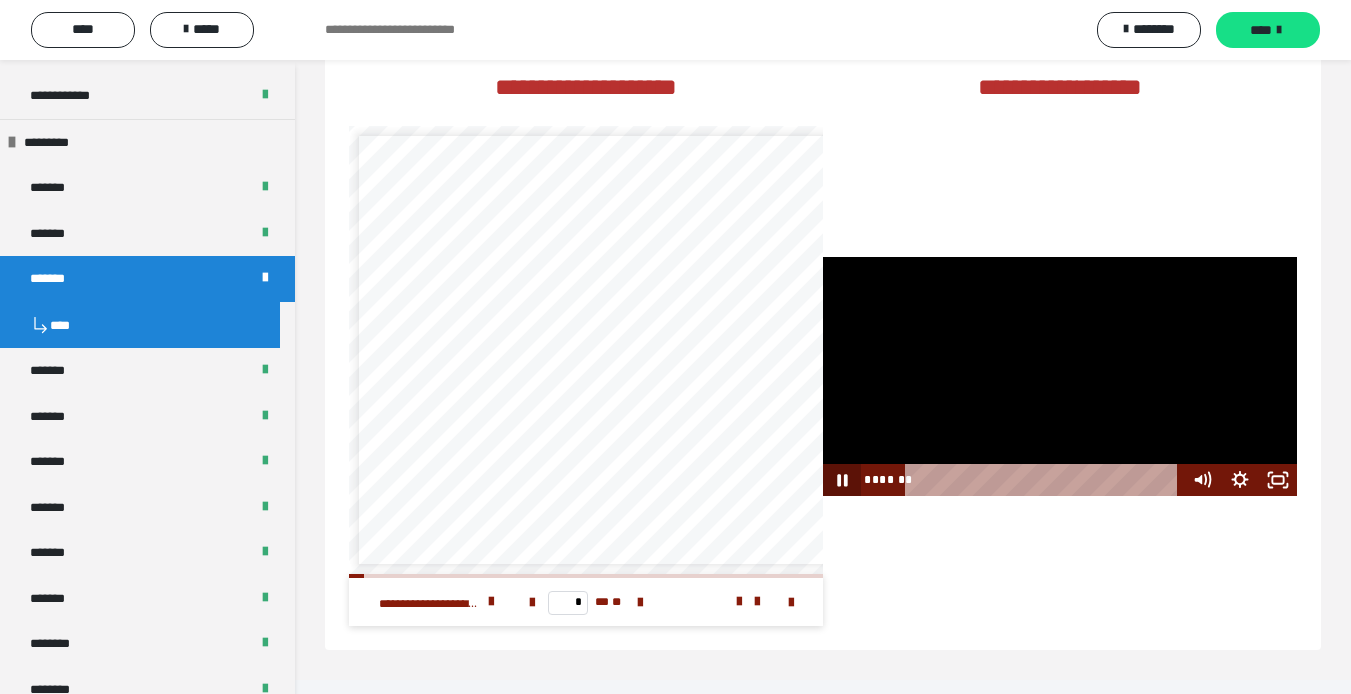 click 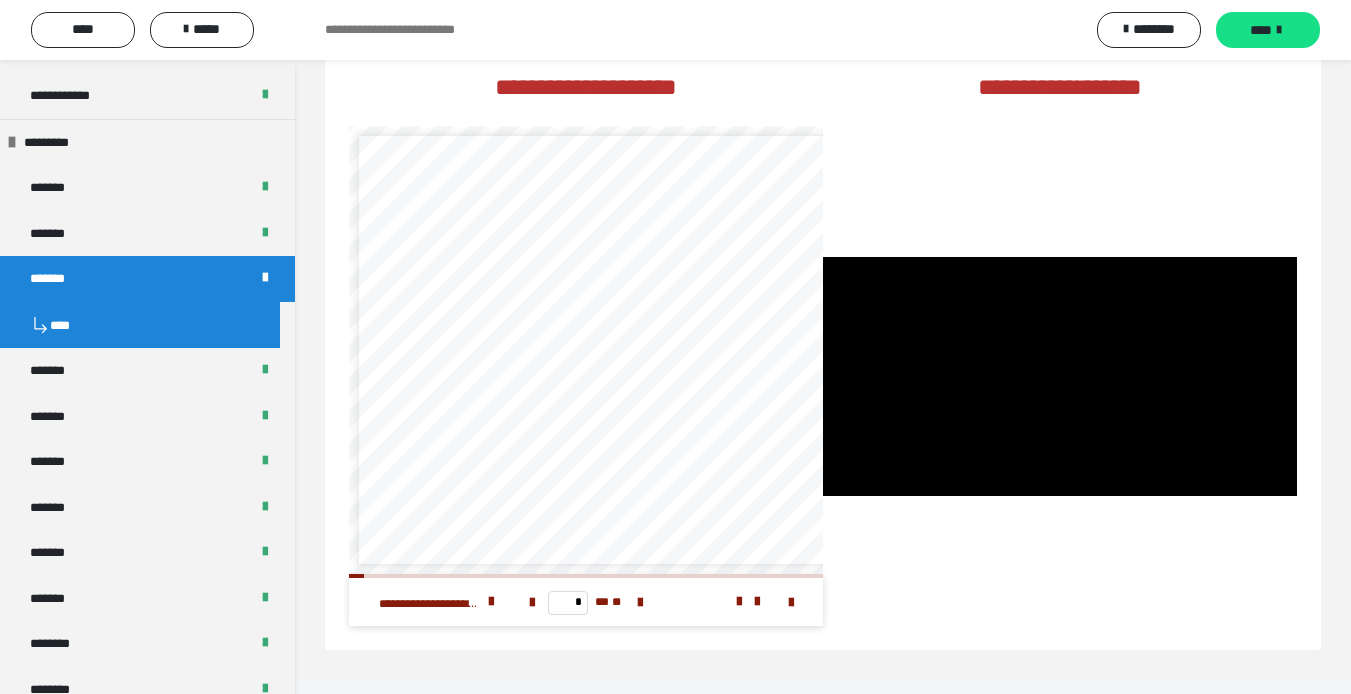 scroll, scrollTop: 34, scrollLeft: 0, axis: vertical 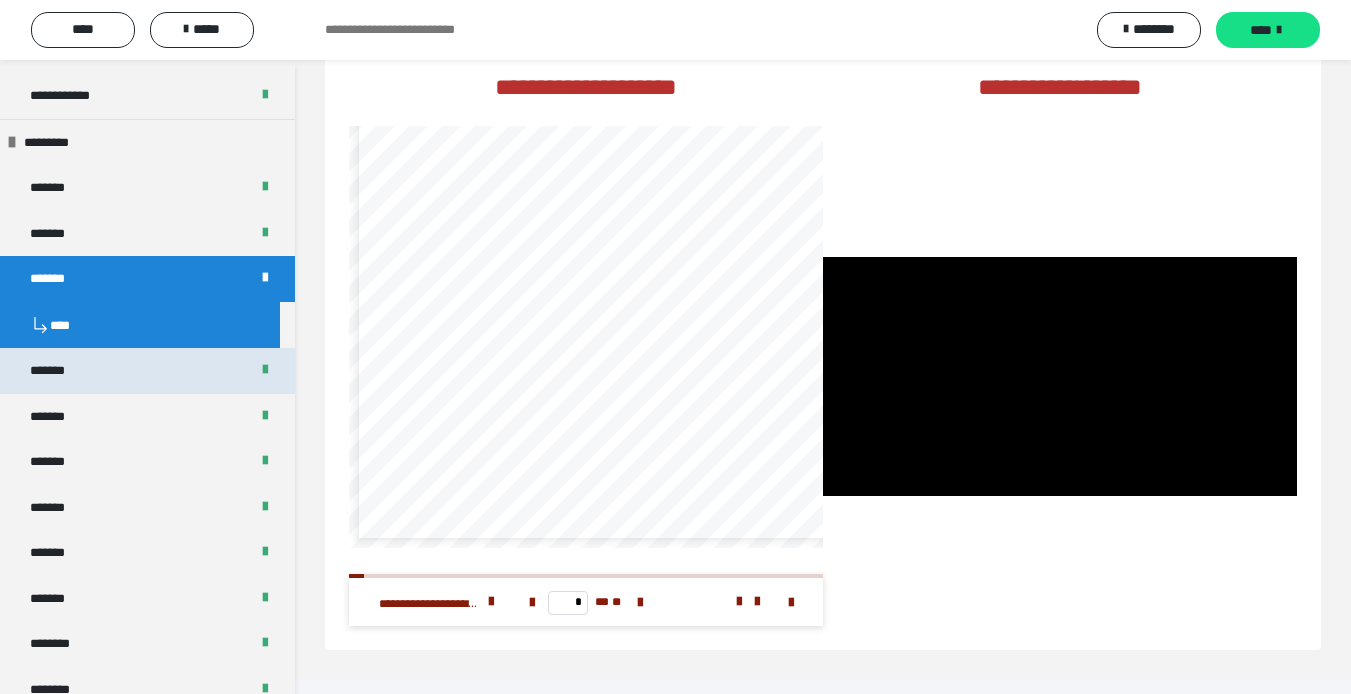 click on "*******" at bounding box center [147, 371] 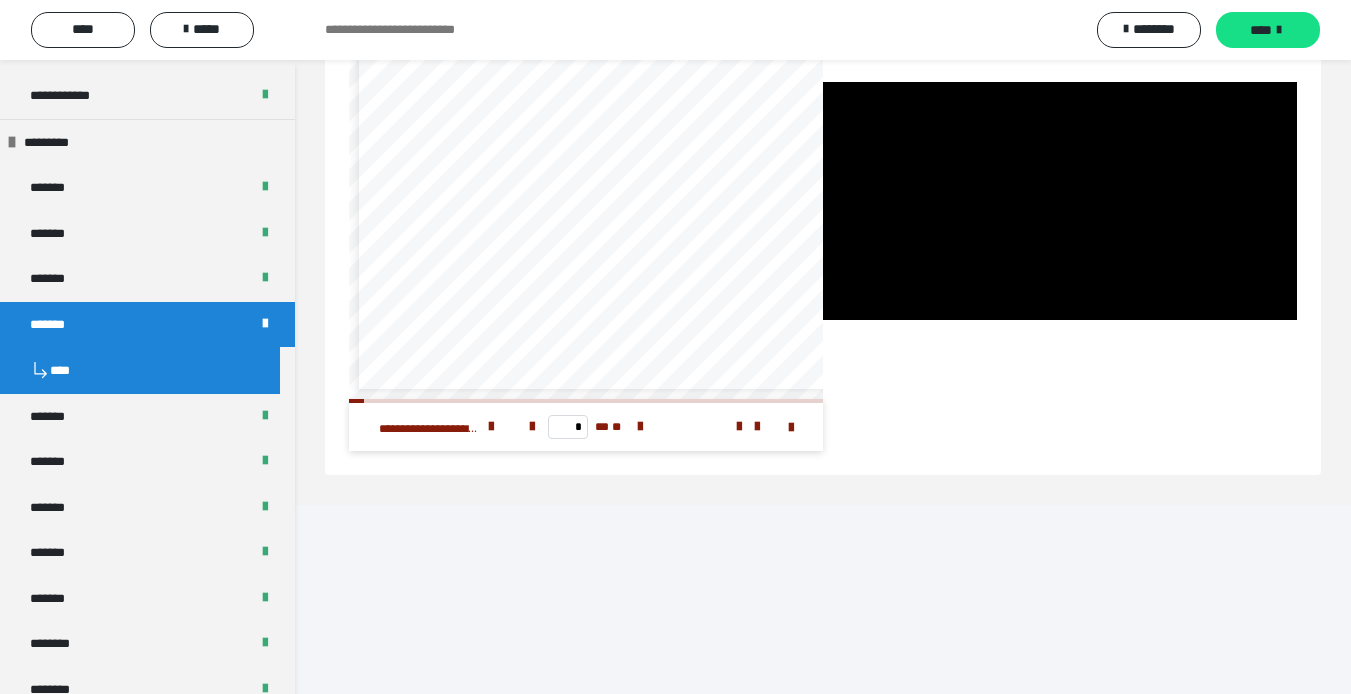 scroll, scrollTop: 3838, scrollLeft: 0, axis: vertical 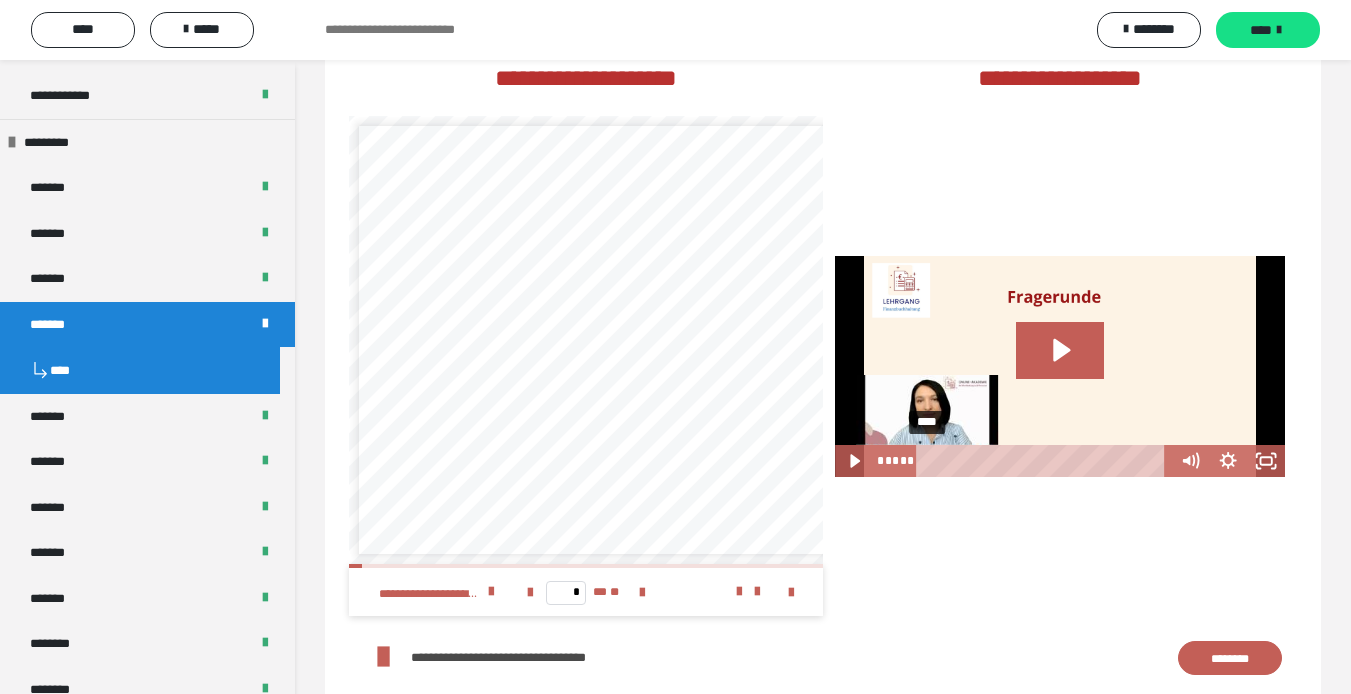 click on "****" at bounding box center (1045, 461) 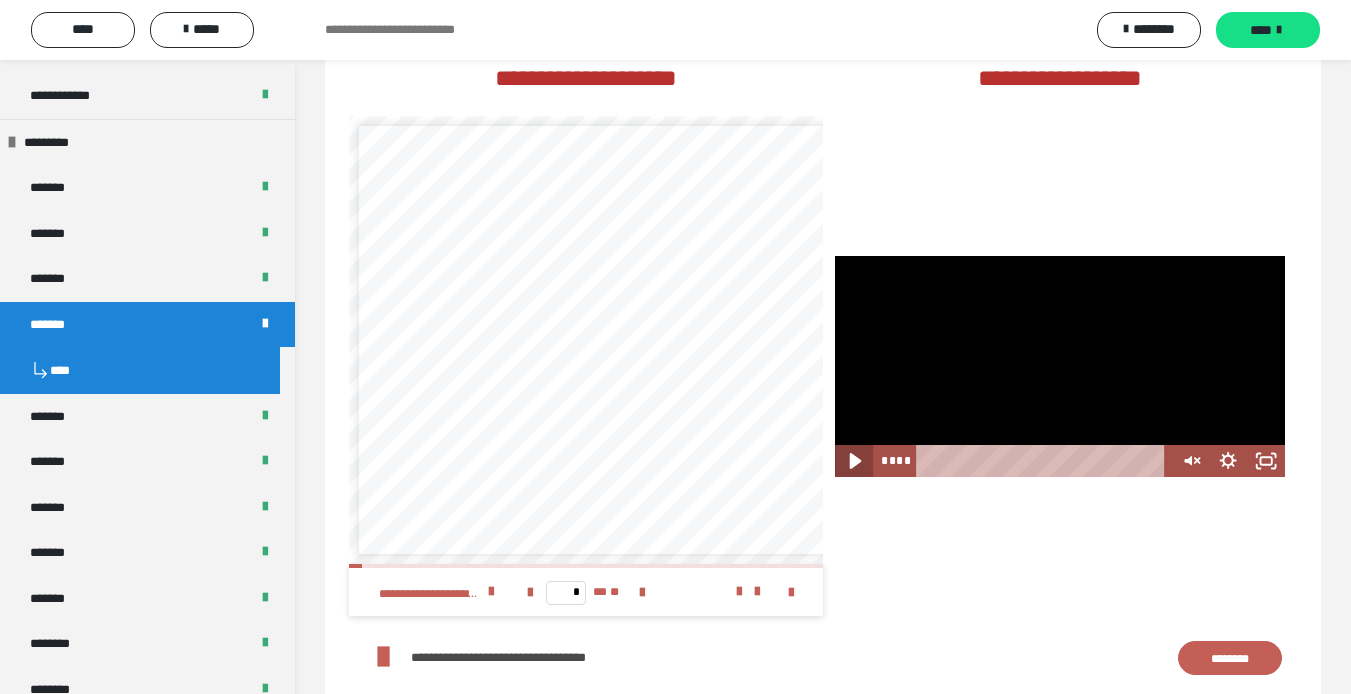 click 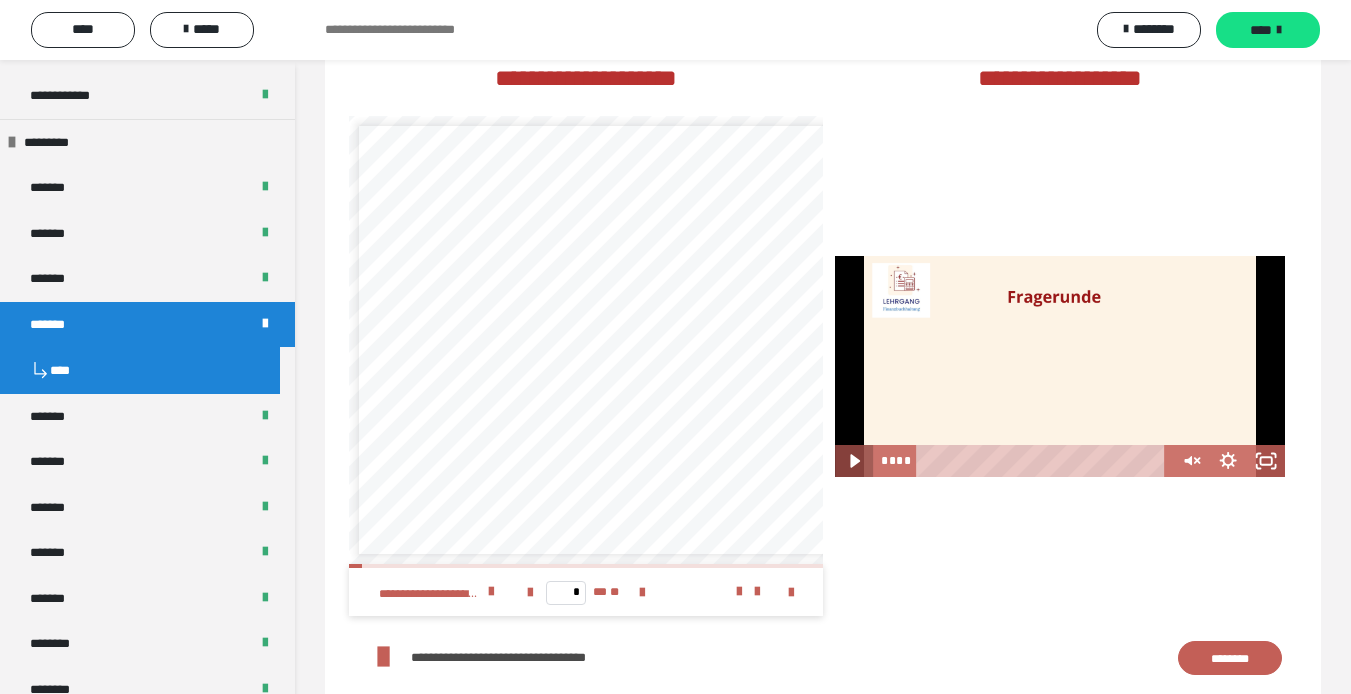click 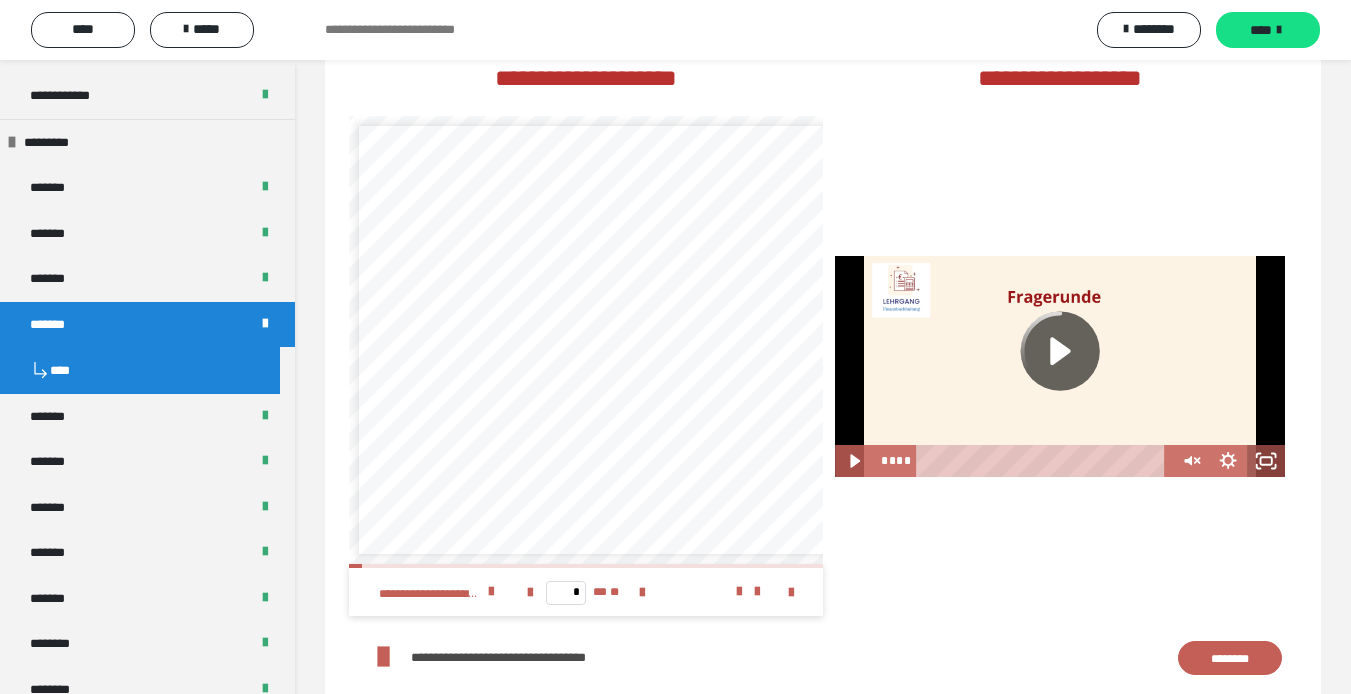 drag, startPoint x: 1267, startPoint y: 509, endPoint x: 1260, endPoint y: 545, distance: 36.67424 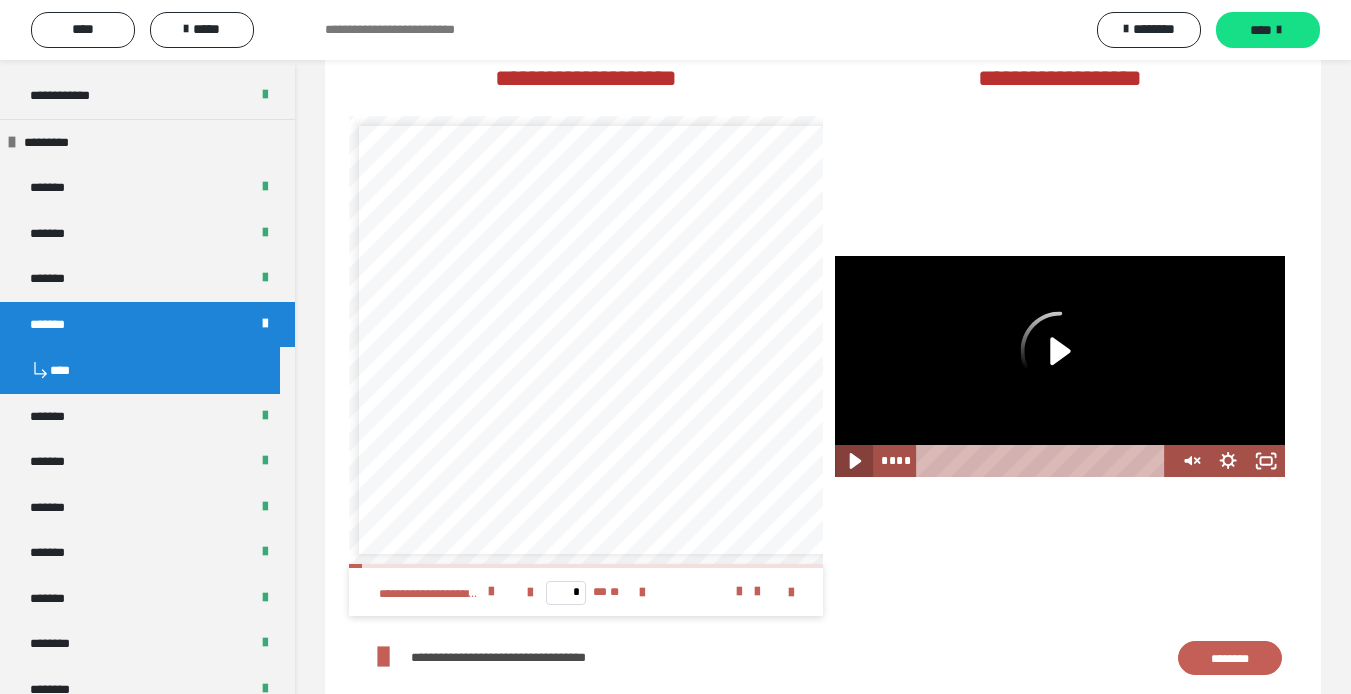 click 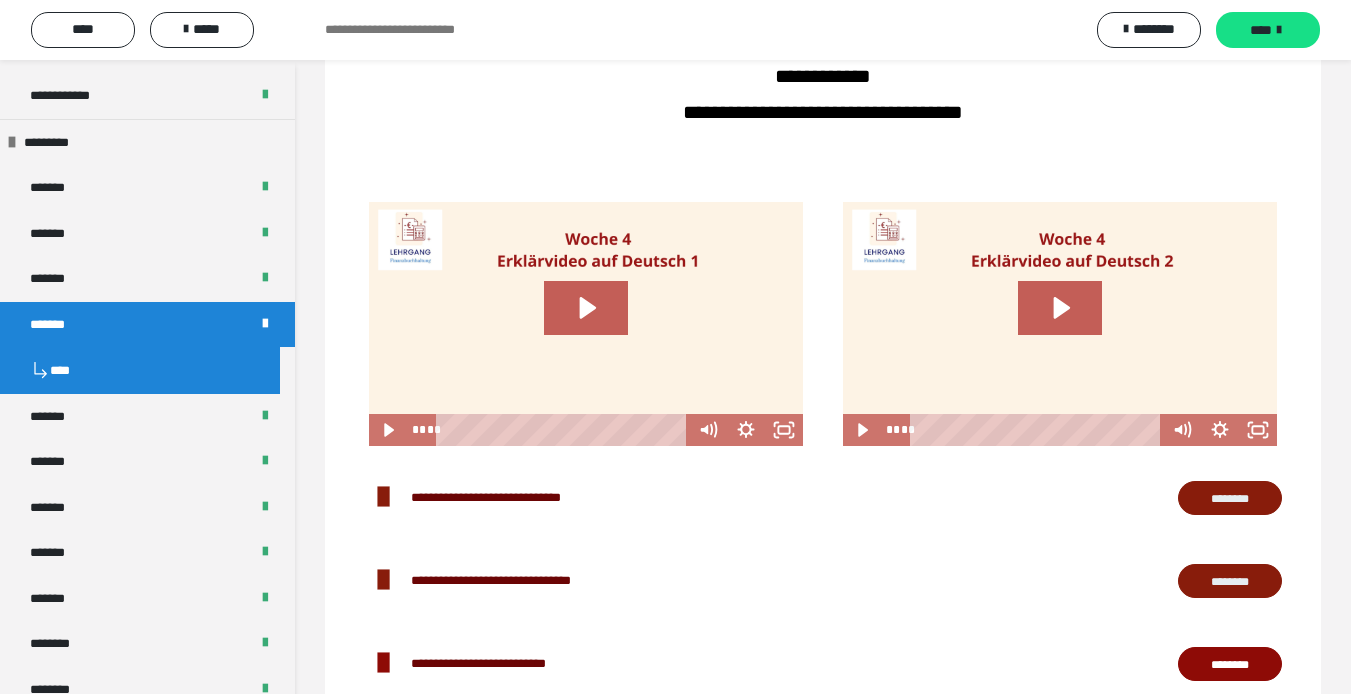 scroll, scrollTop: 1587, scrollLeft: 0, axis: vertical 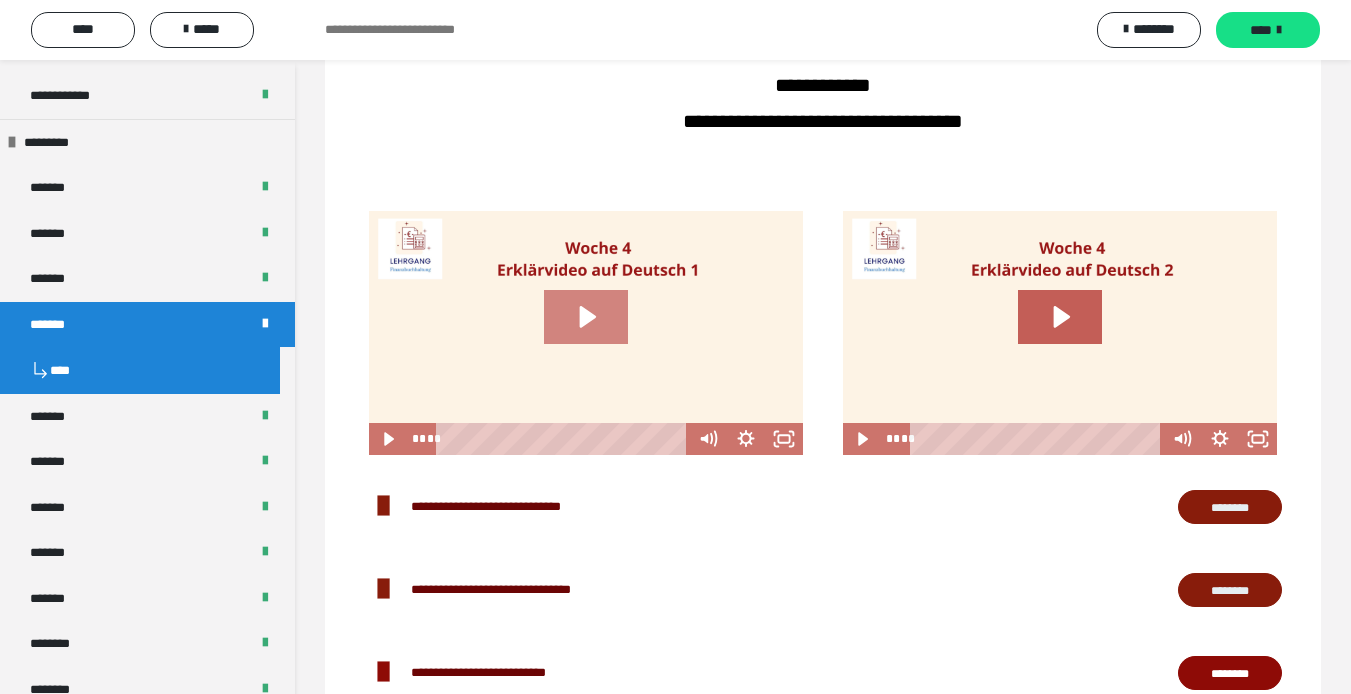 click 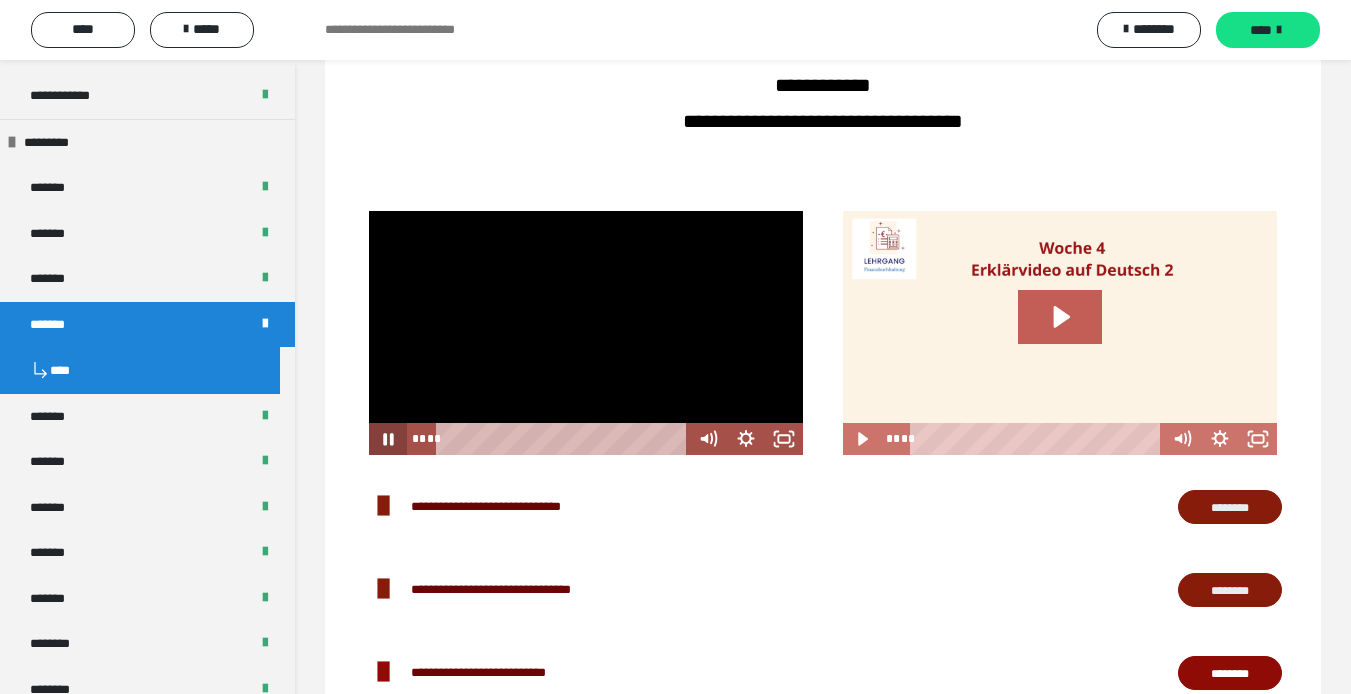 click 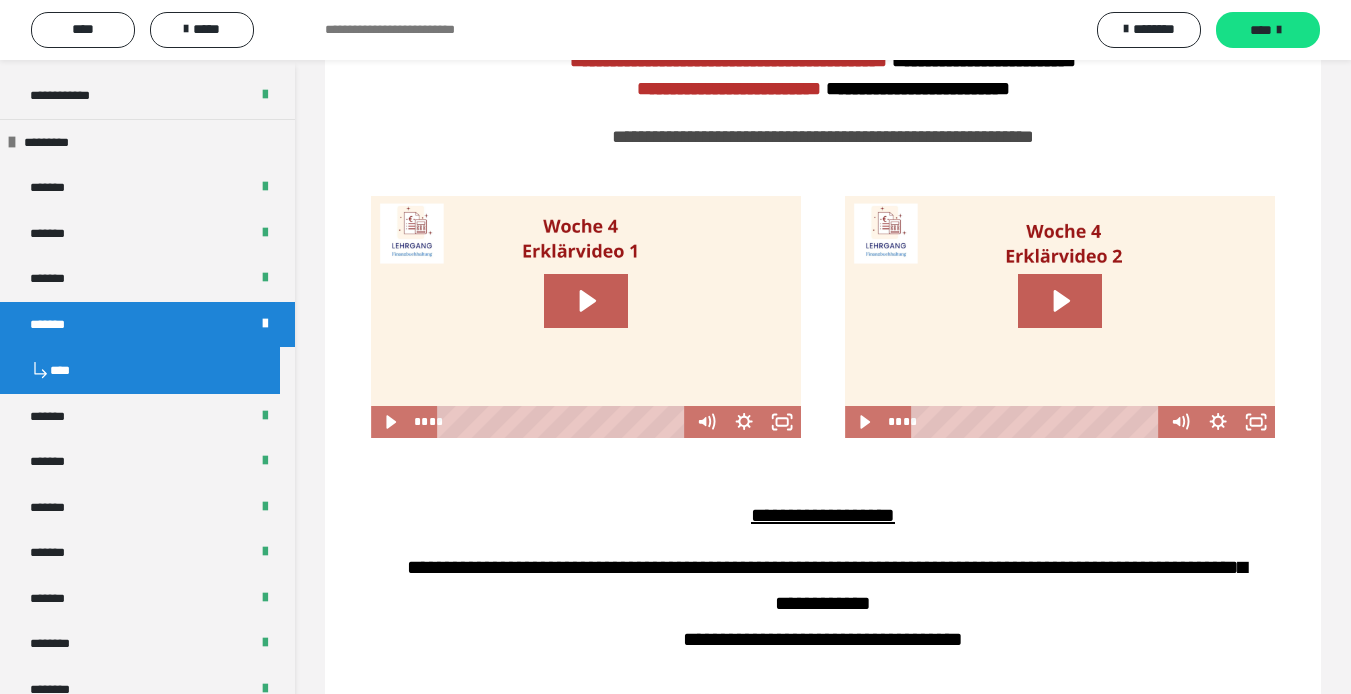 scroll, scrollTop: 887, scrollLeft: 0, axis: vertical 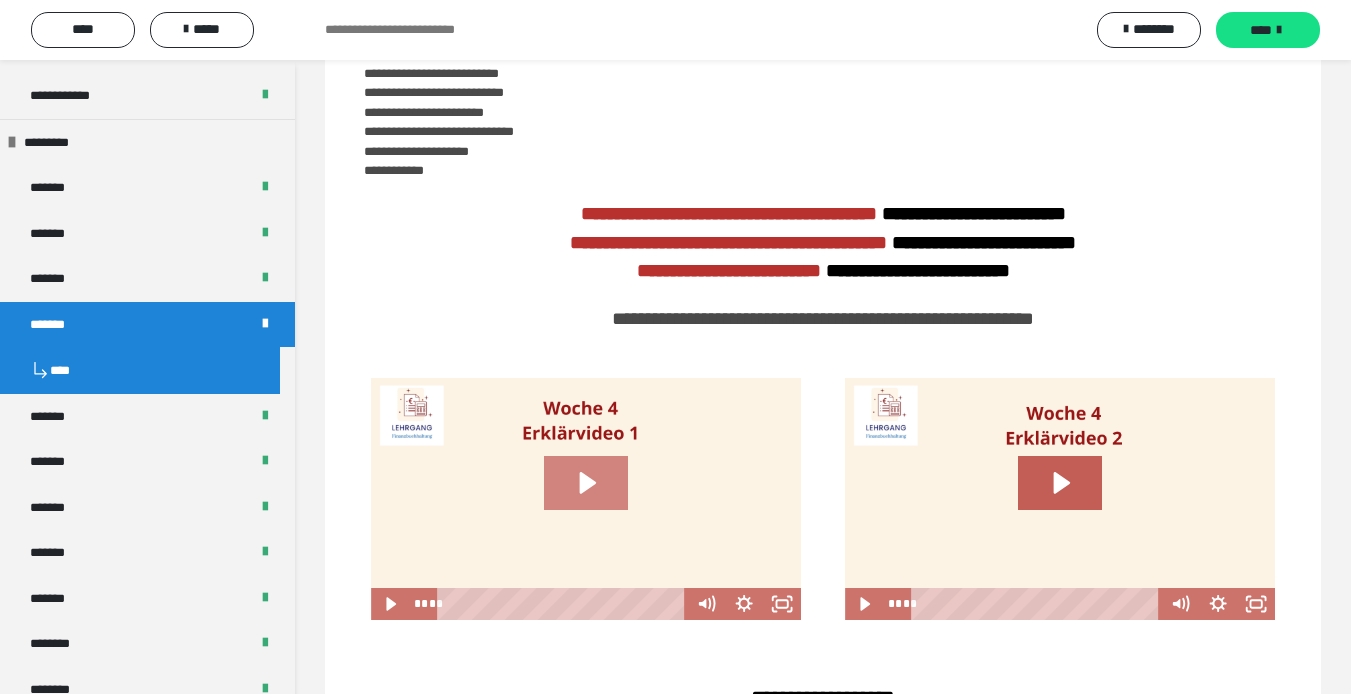 click 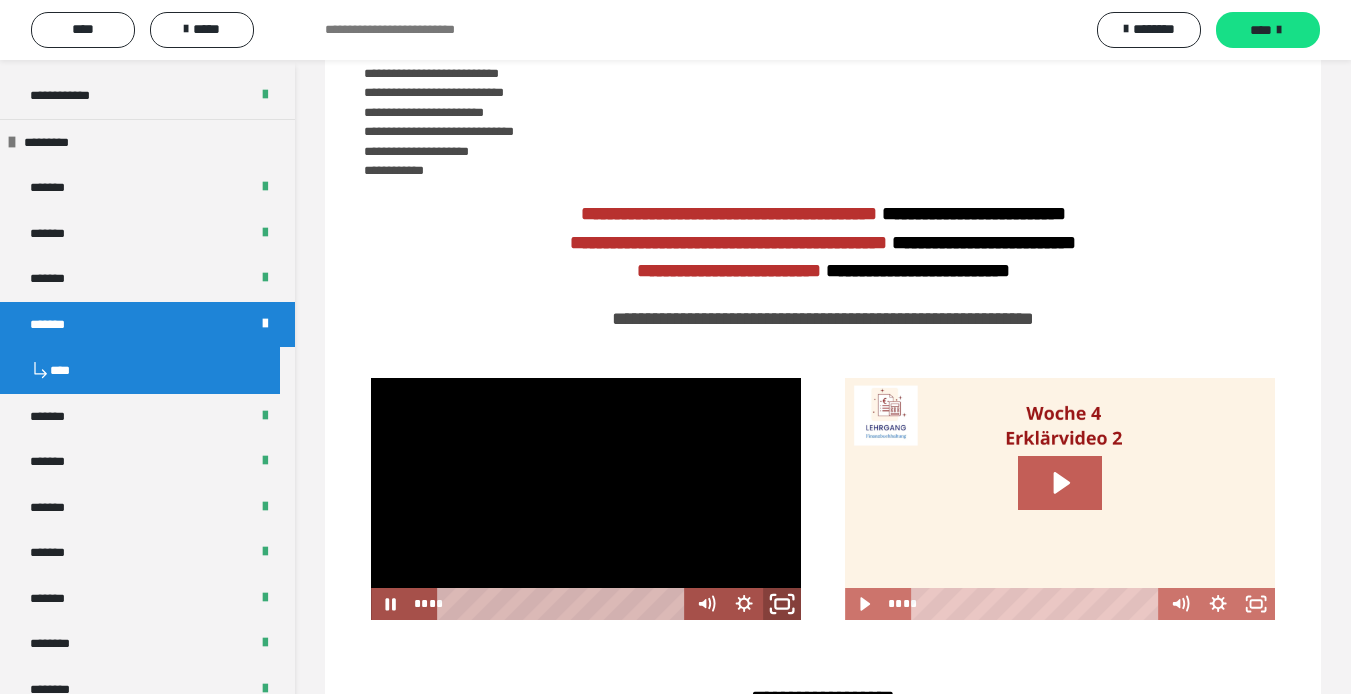 click 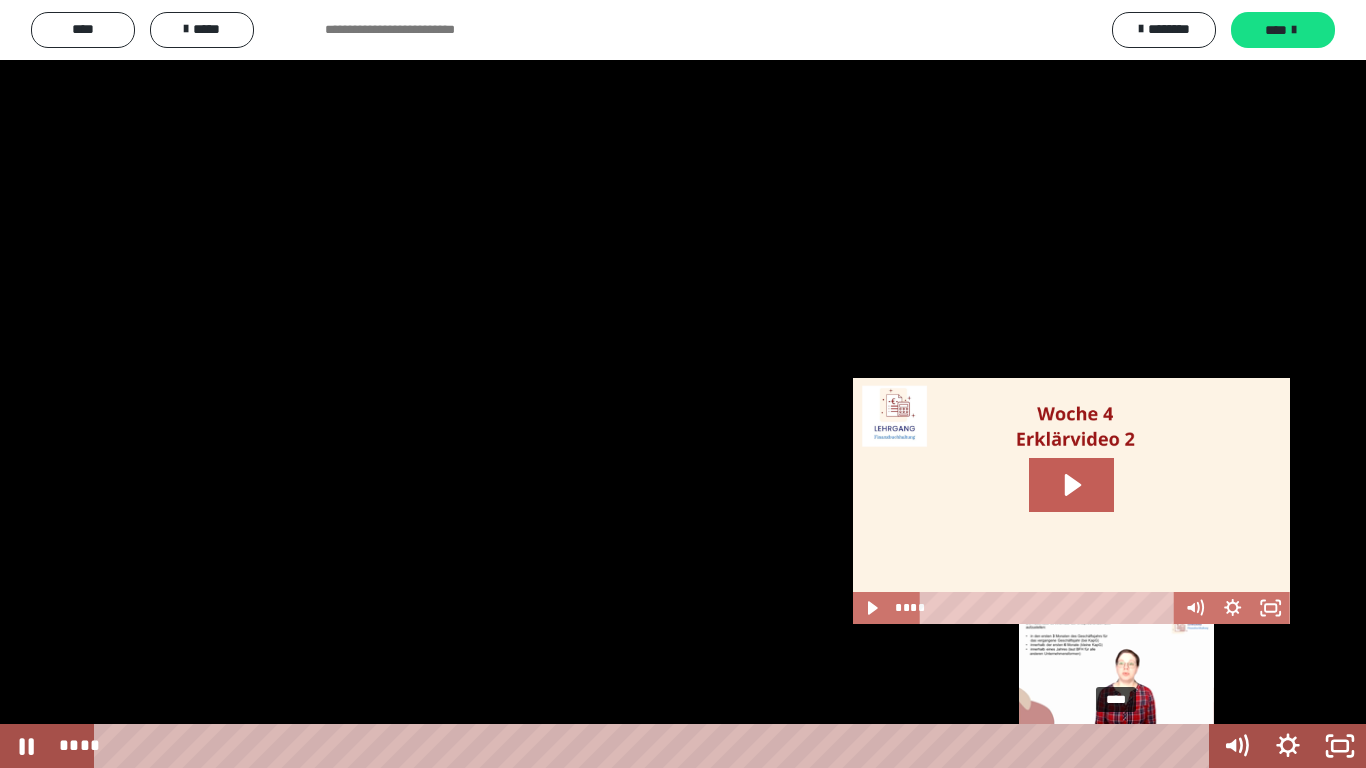 click on "****" at bounding box center (655, 746) 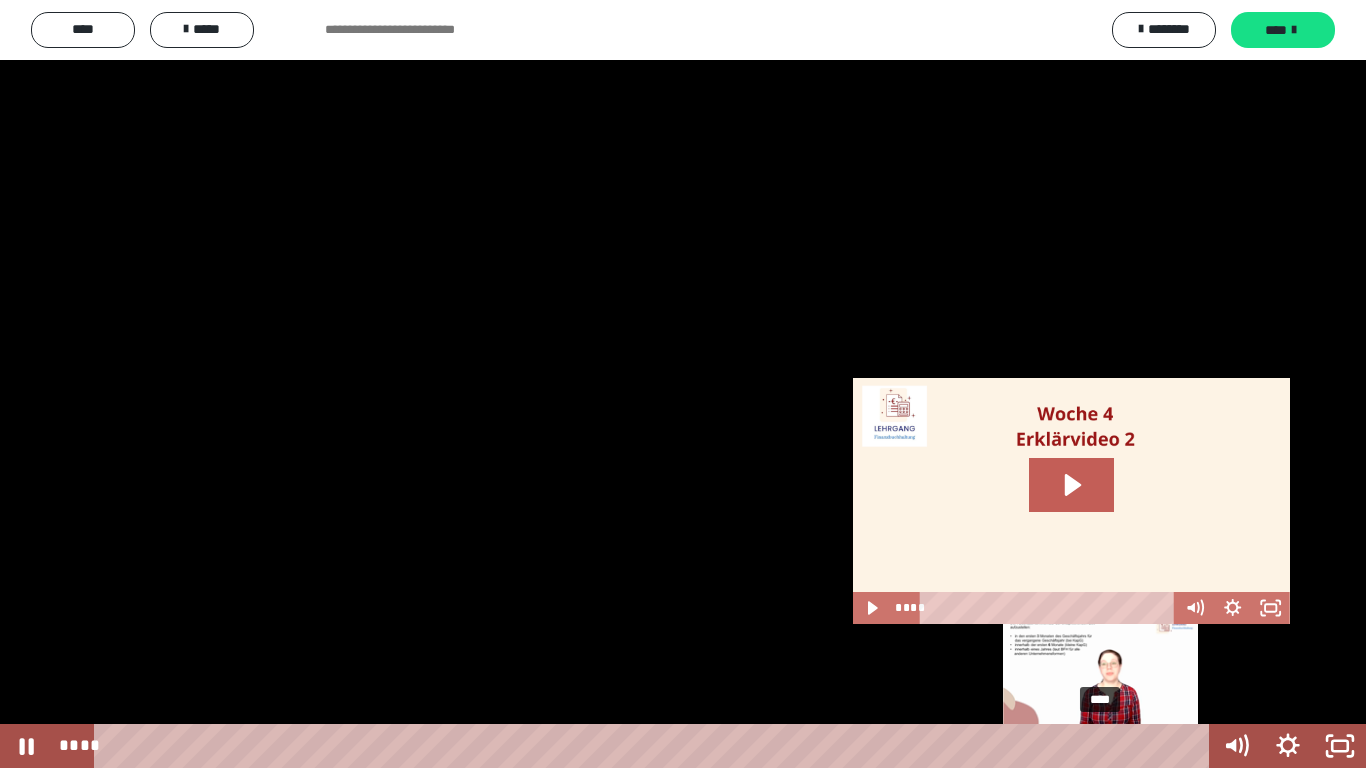 click on "****" at bounding box center (655, 746) 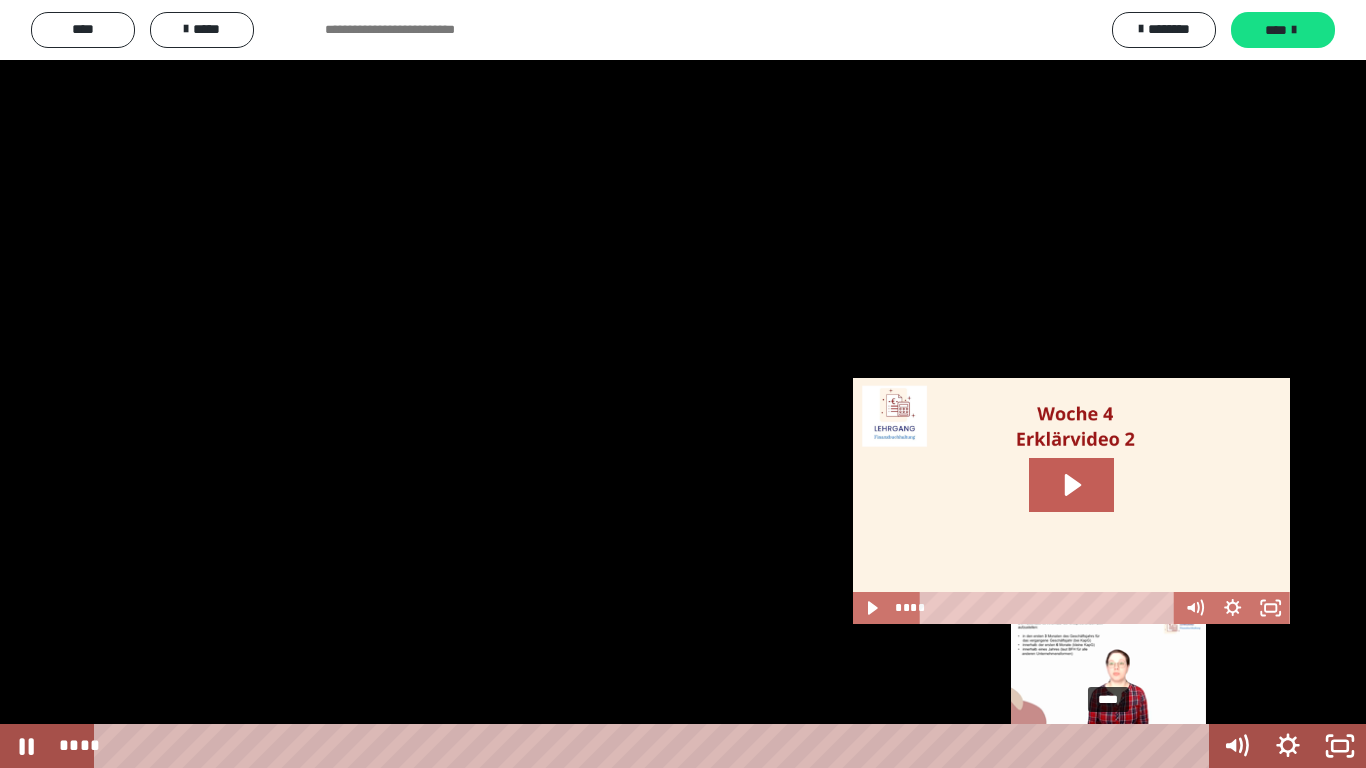 click on "****" at bounding box center [655, 746] 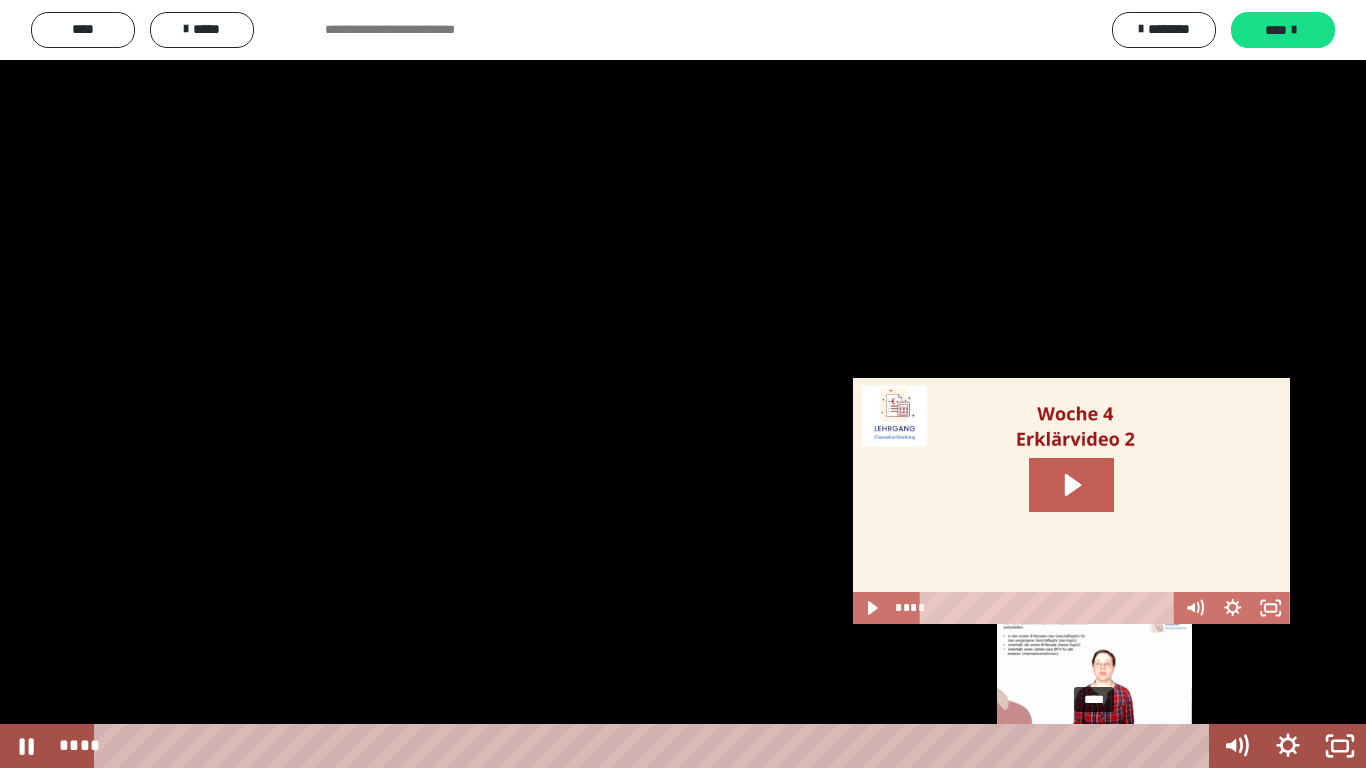 click on "****" at bounding box center [655, 746] 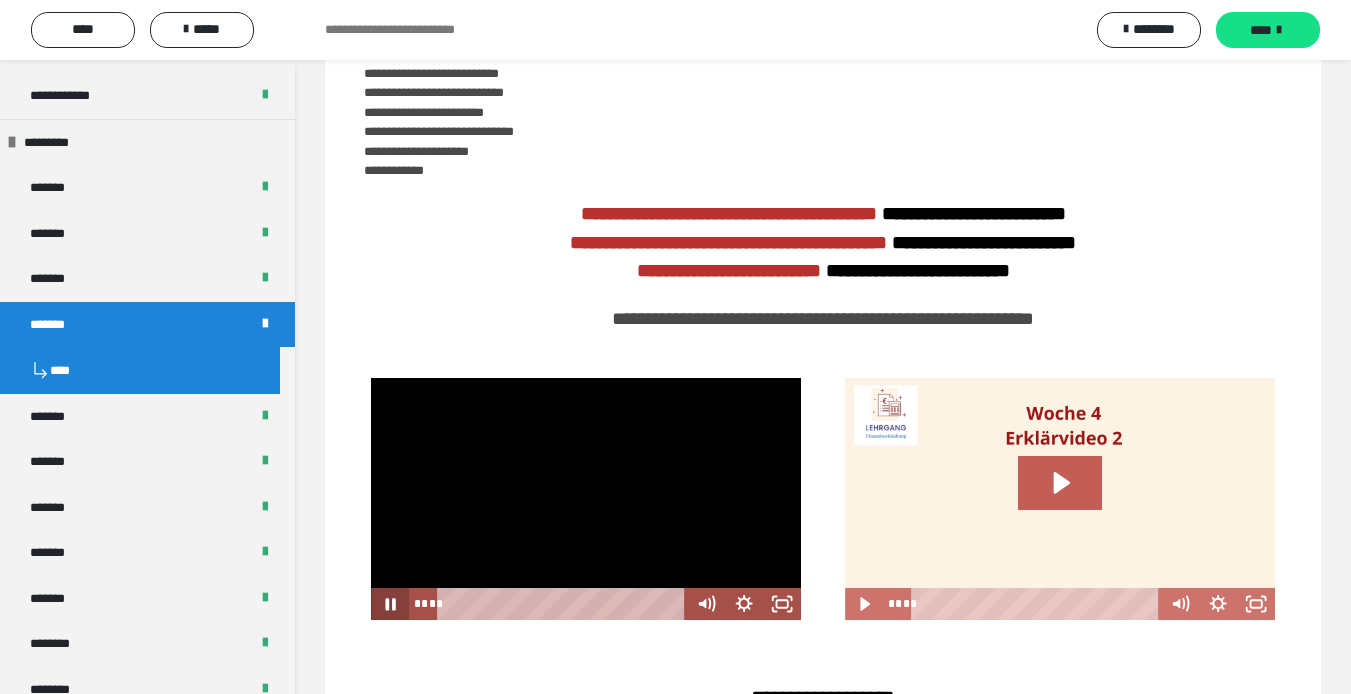 click 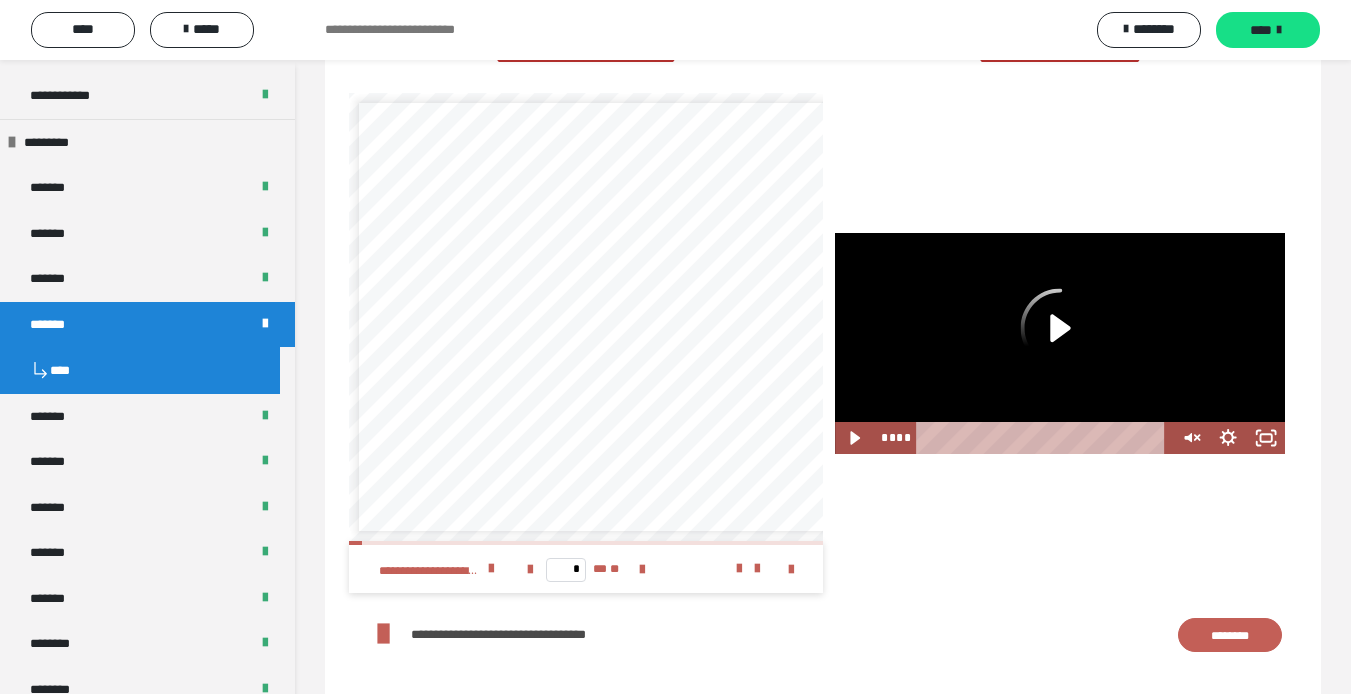 scroll, scrollTop: 3987, scrollLeft: 0, axis: vertical 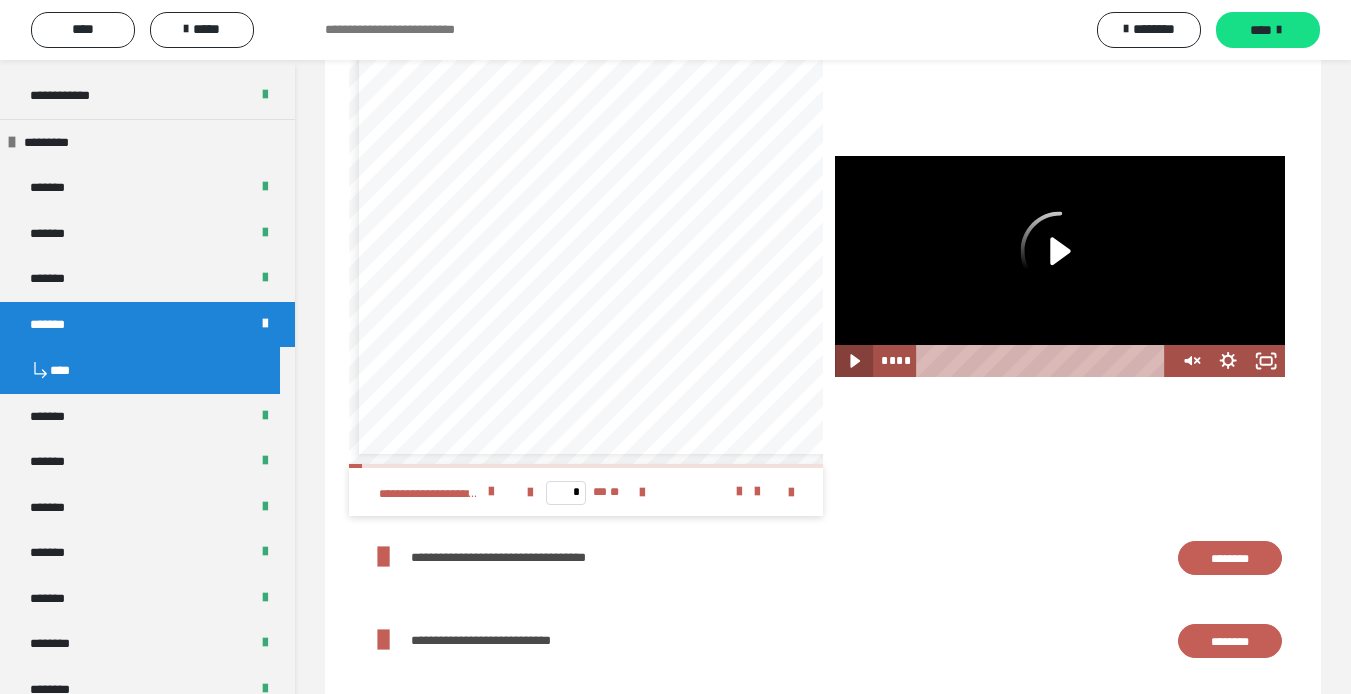 click 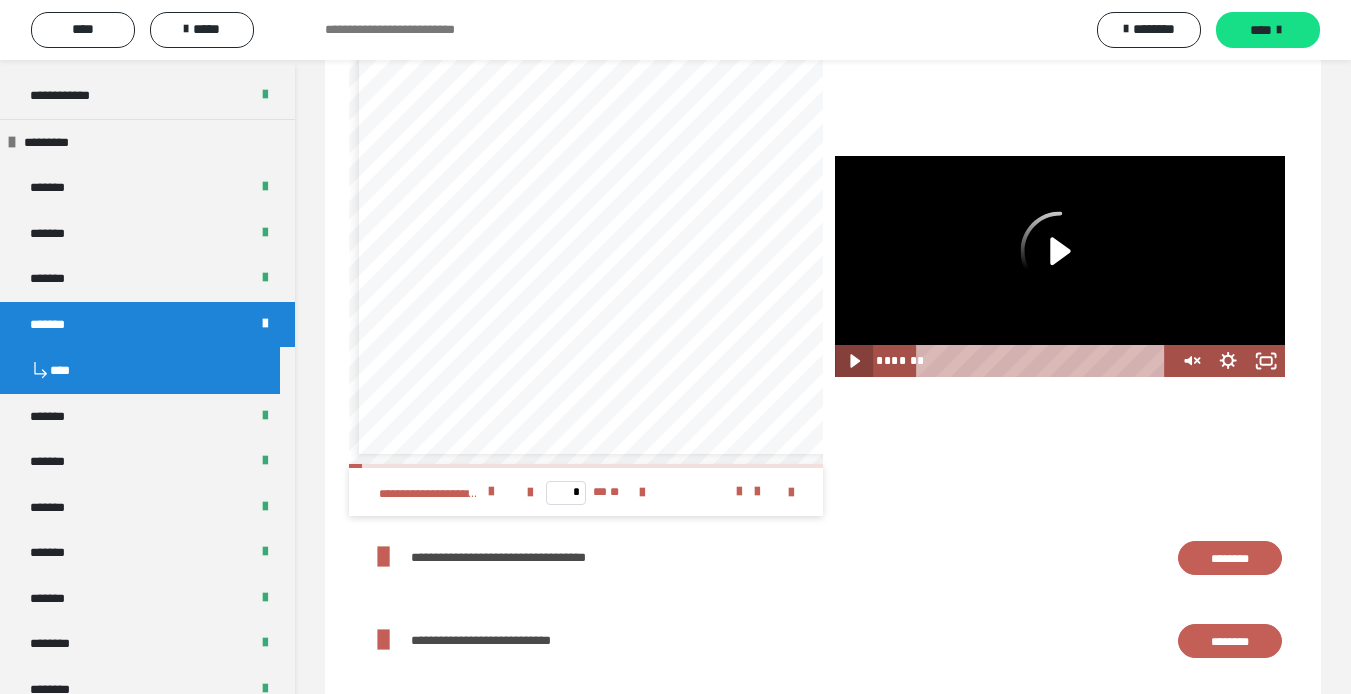 click 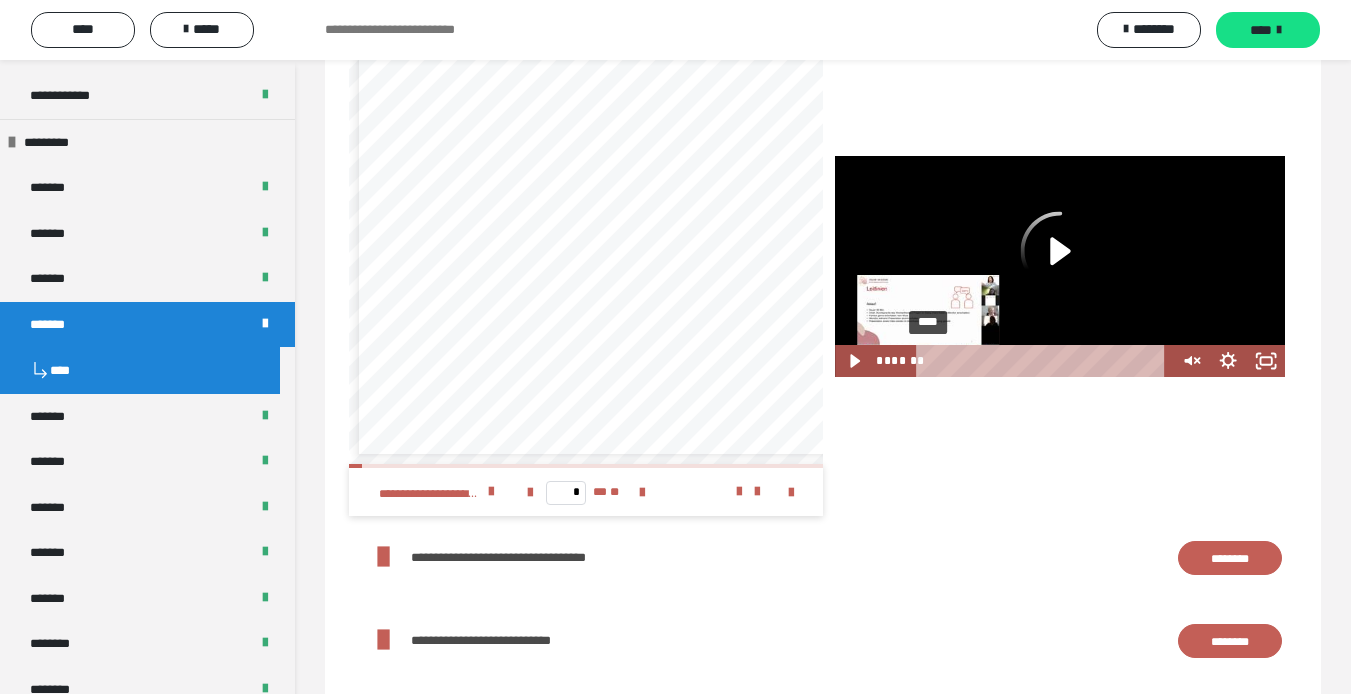 click on "****" at bounding box center [1045, 361] 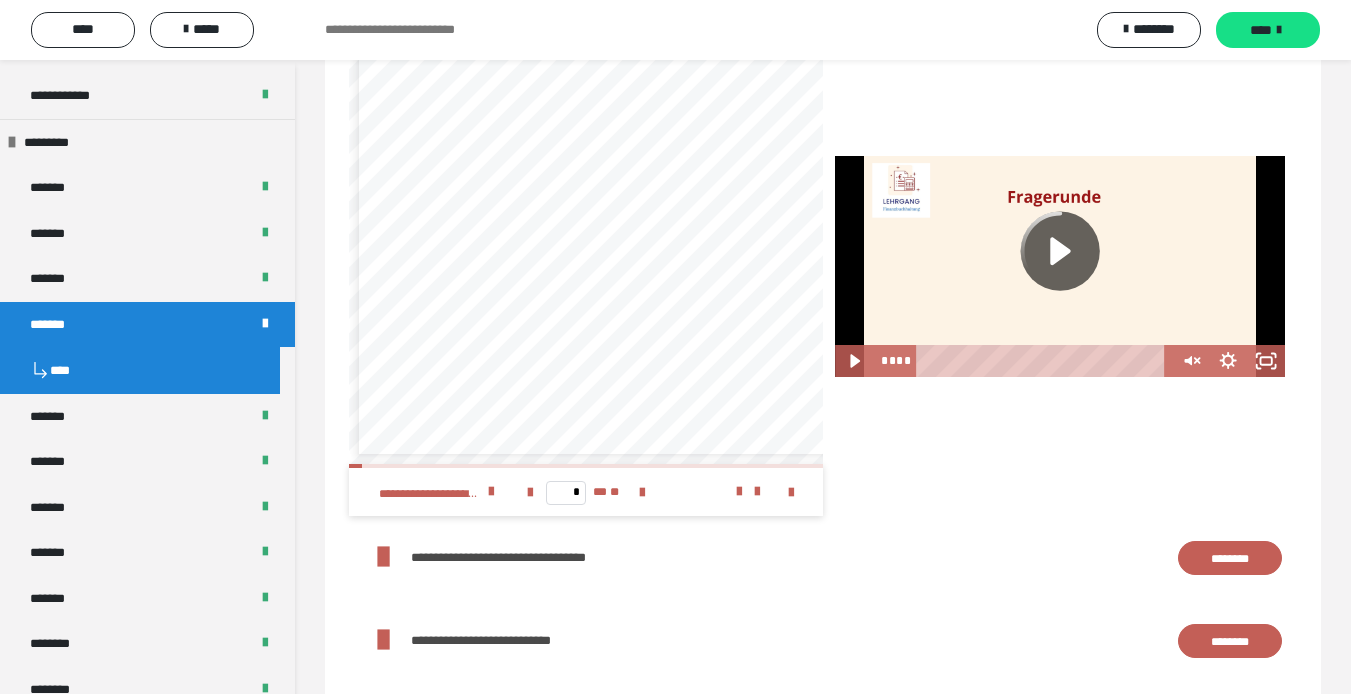 click 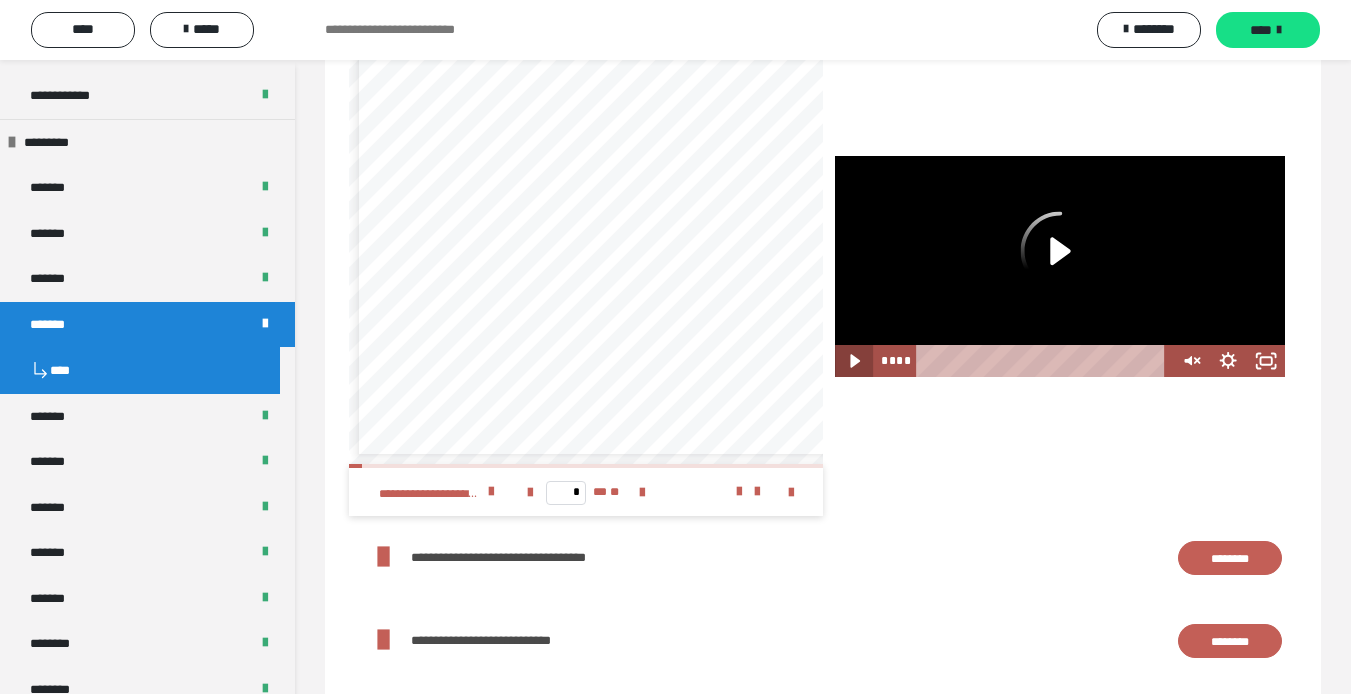 click 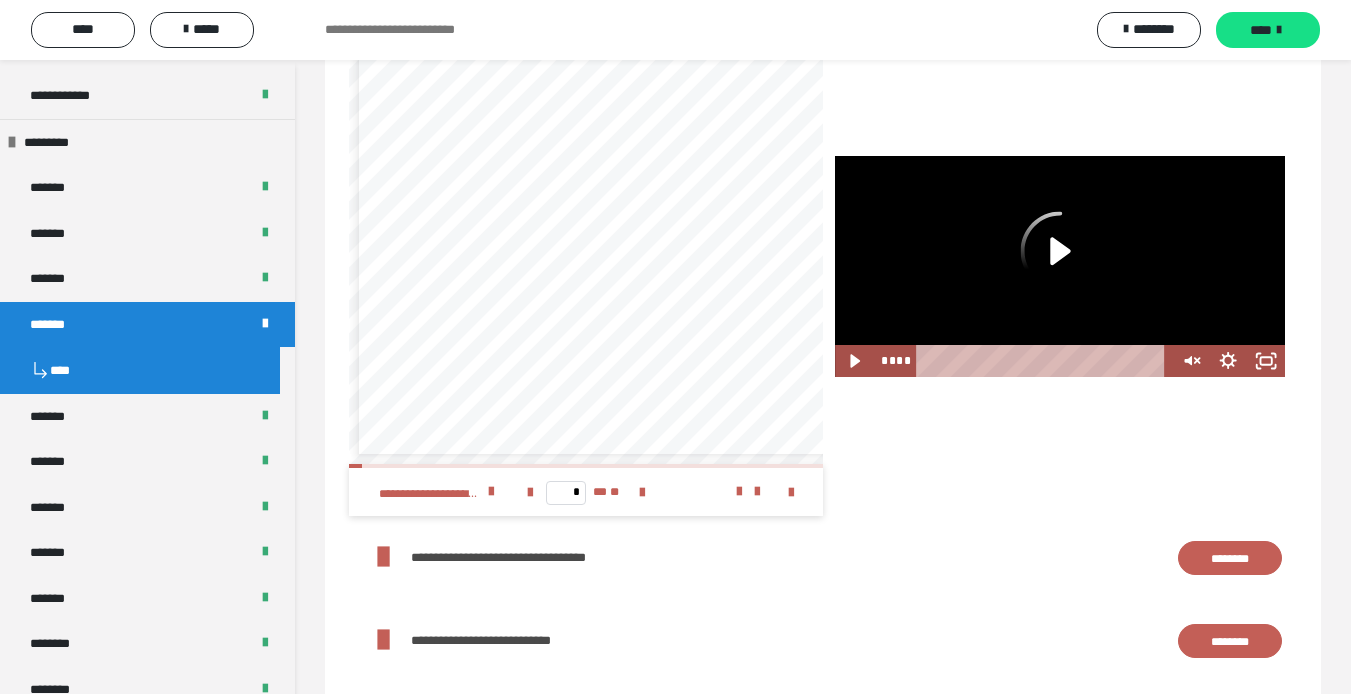 click 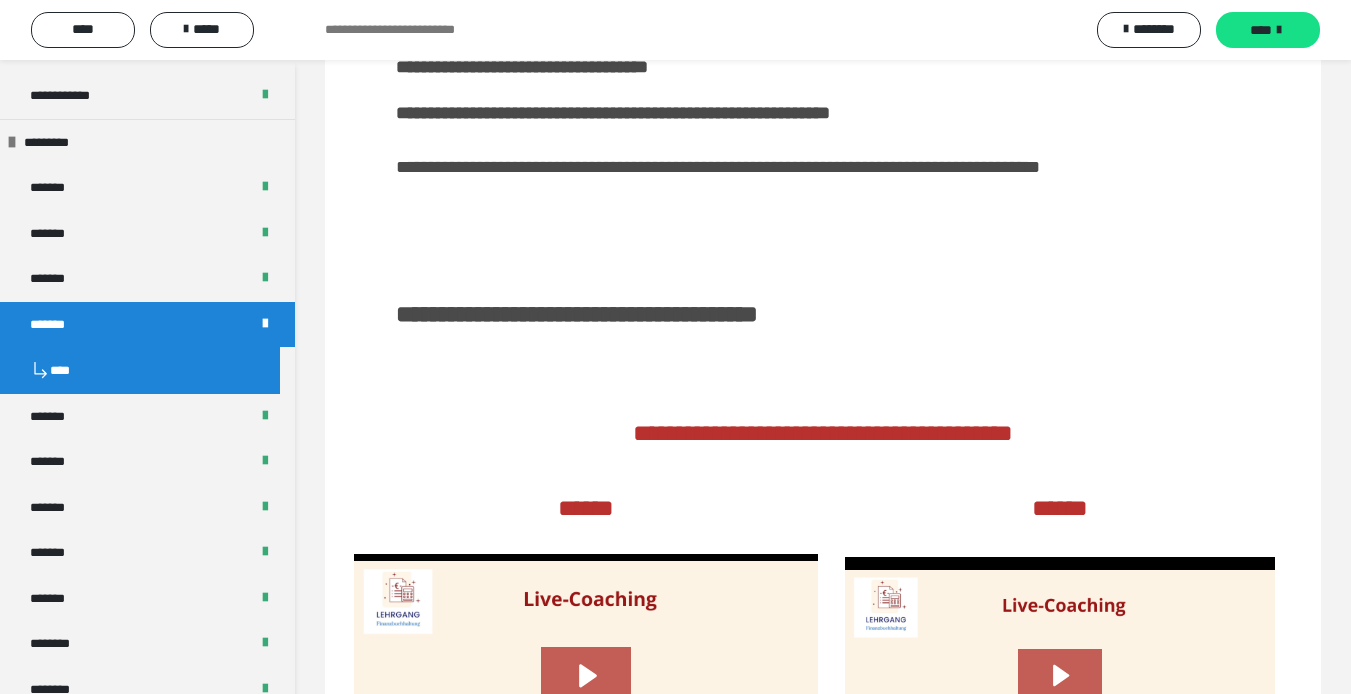 scroll, scrollTop: 3587, scrollLeft: 0, axis: vertical 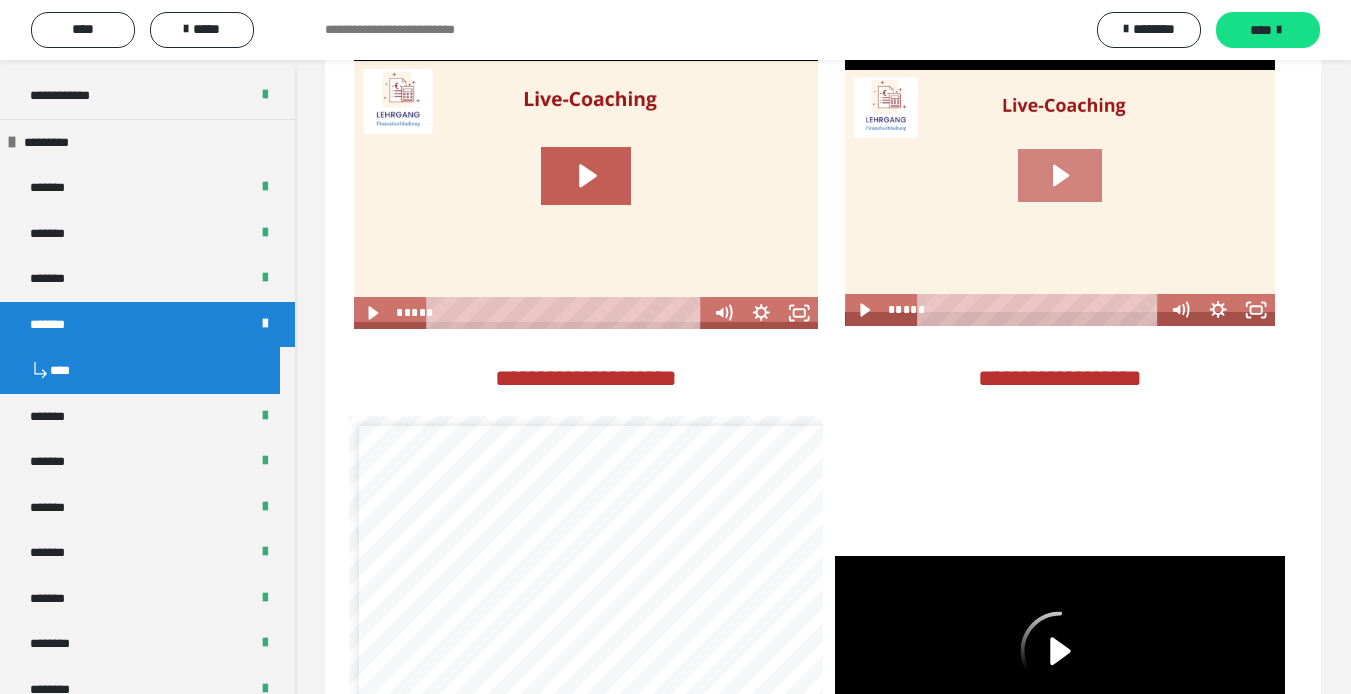 click 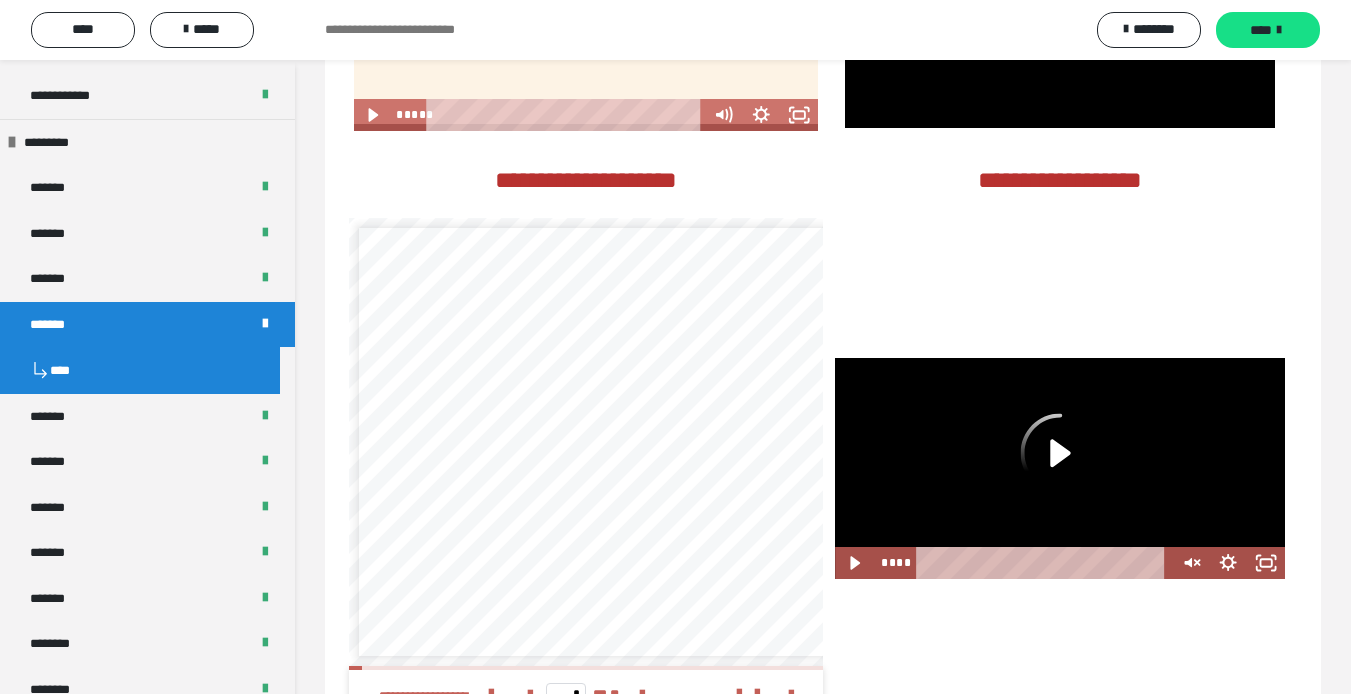 scroll, scrollTop: 3787, scrollLeft: 0, axis: vertical 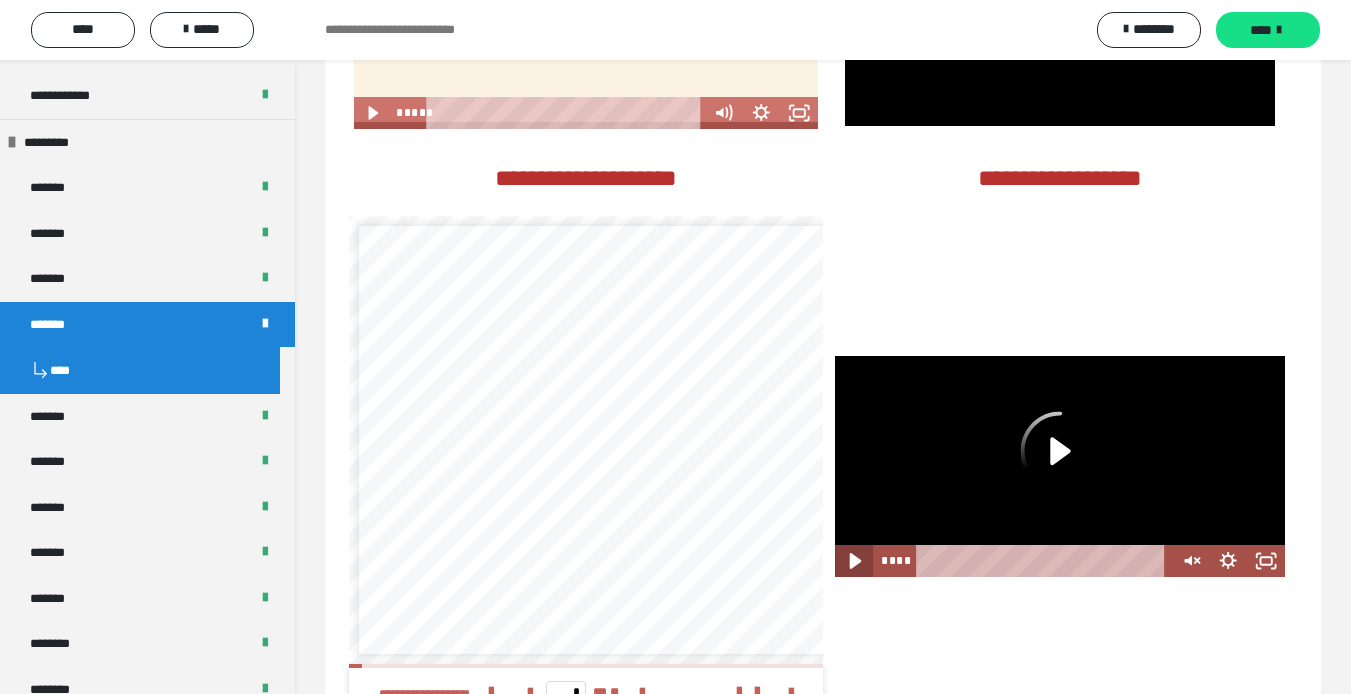 click 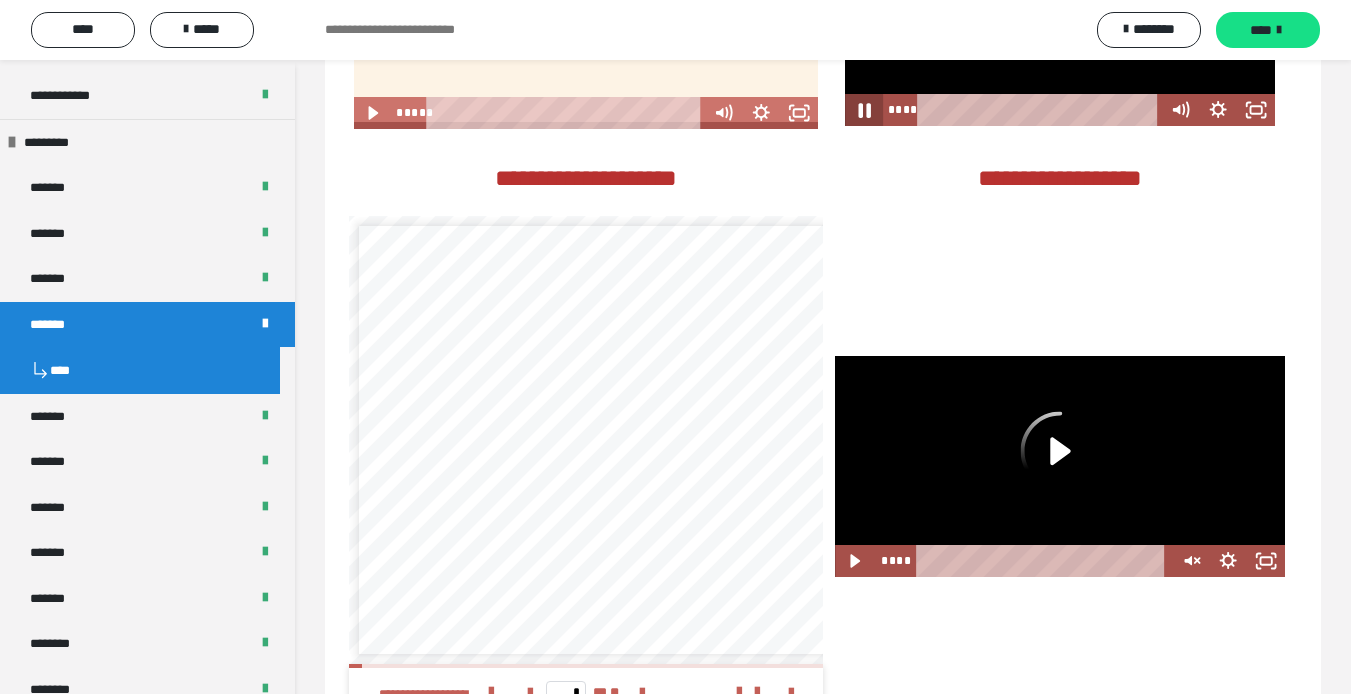 click 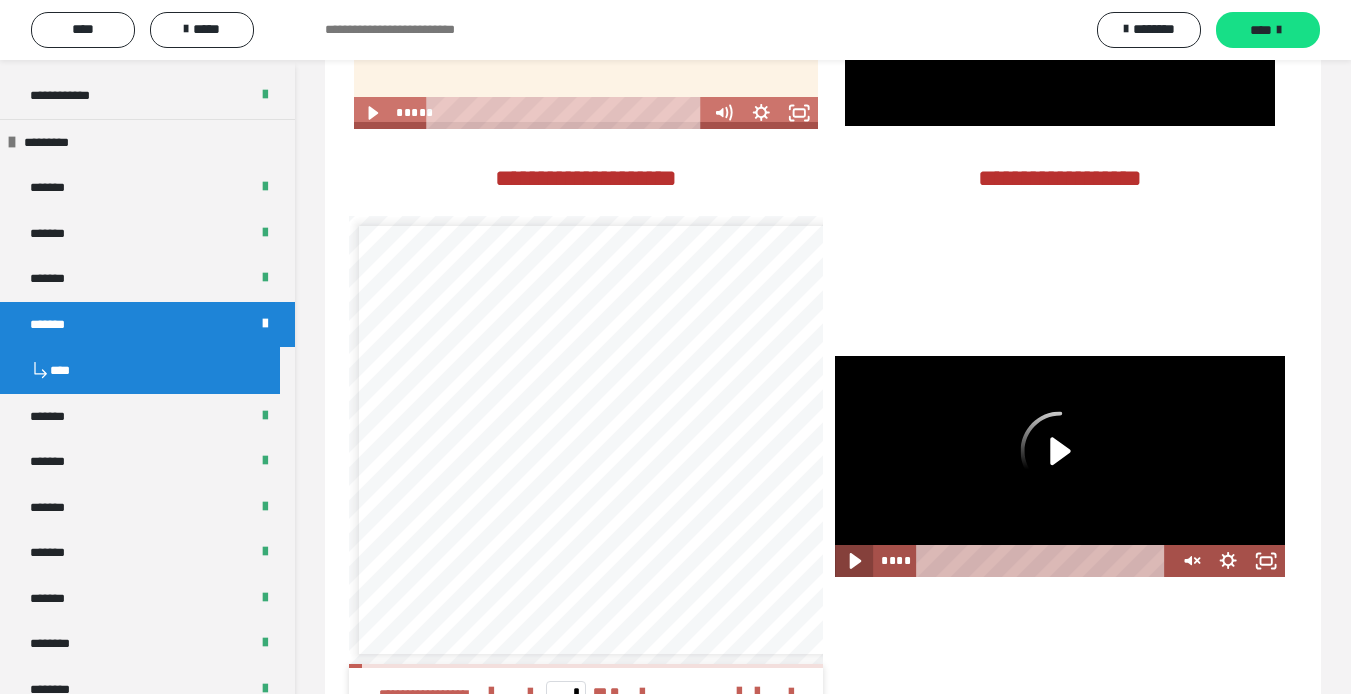 click 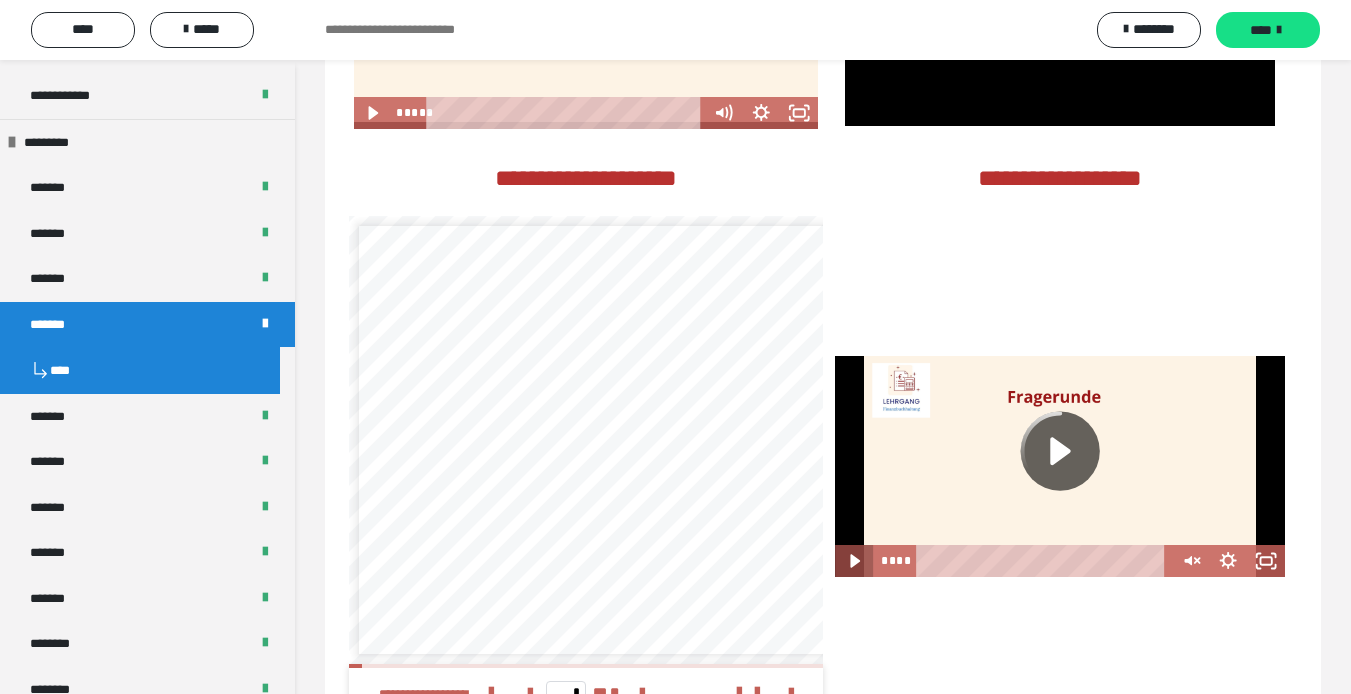 click 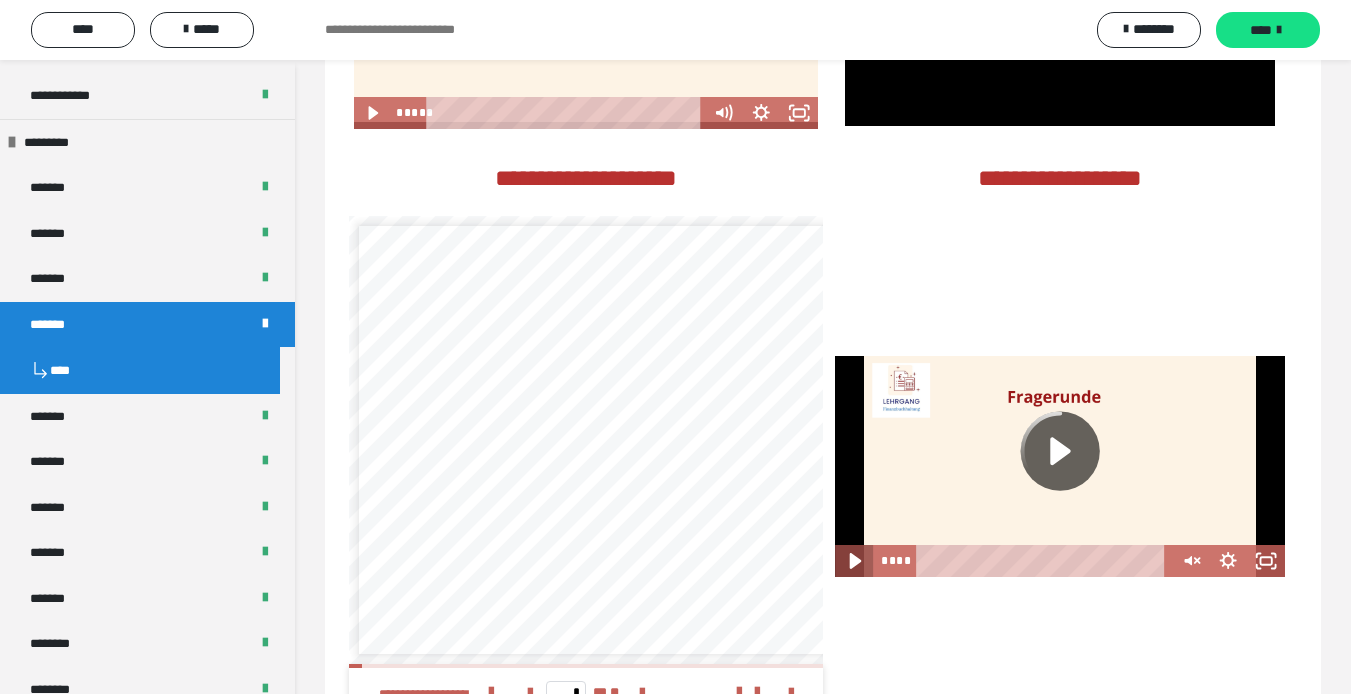 click 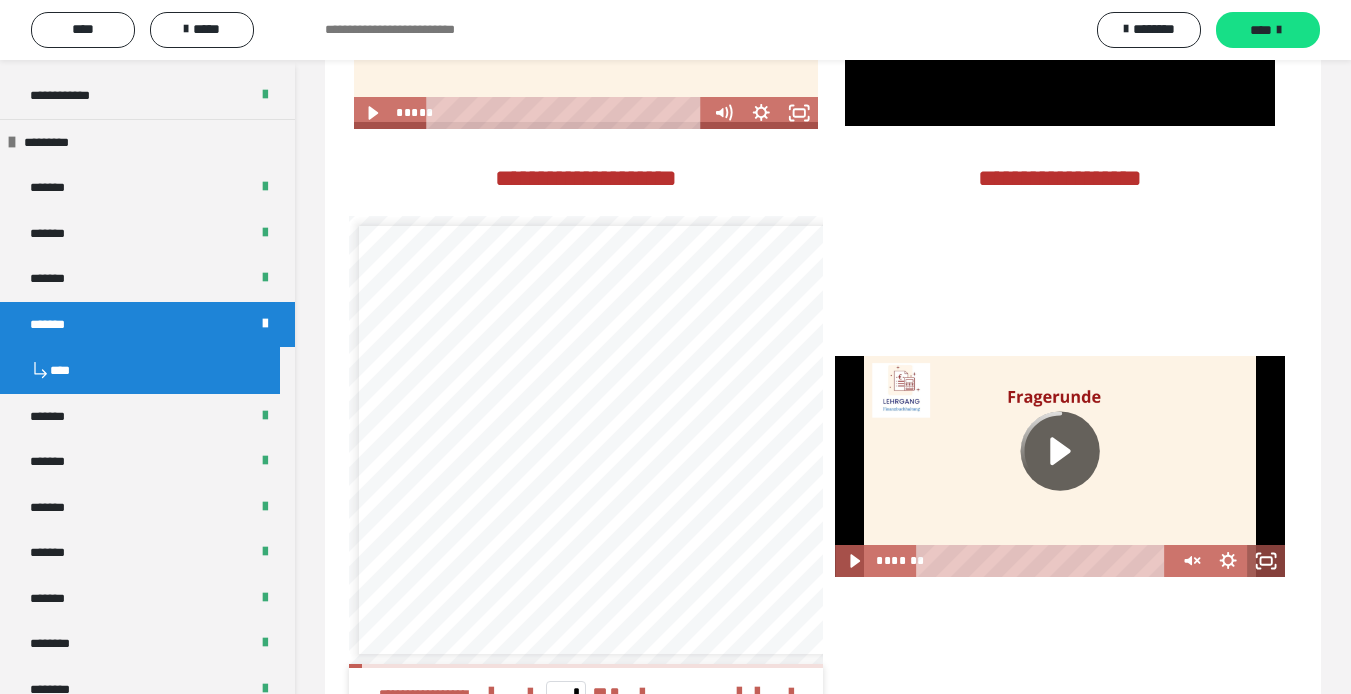click 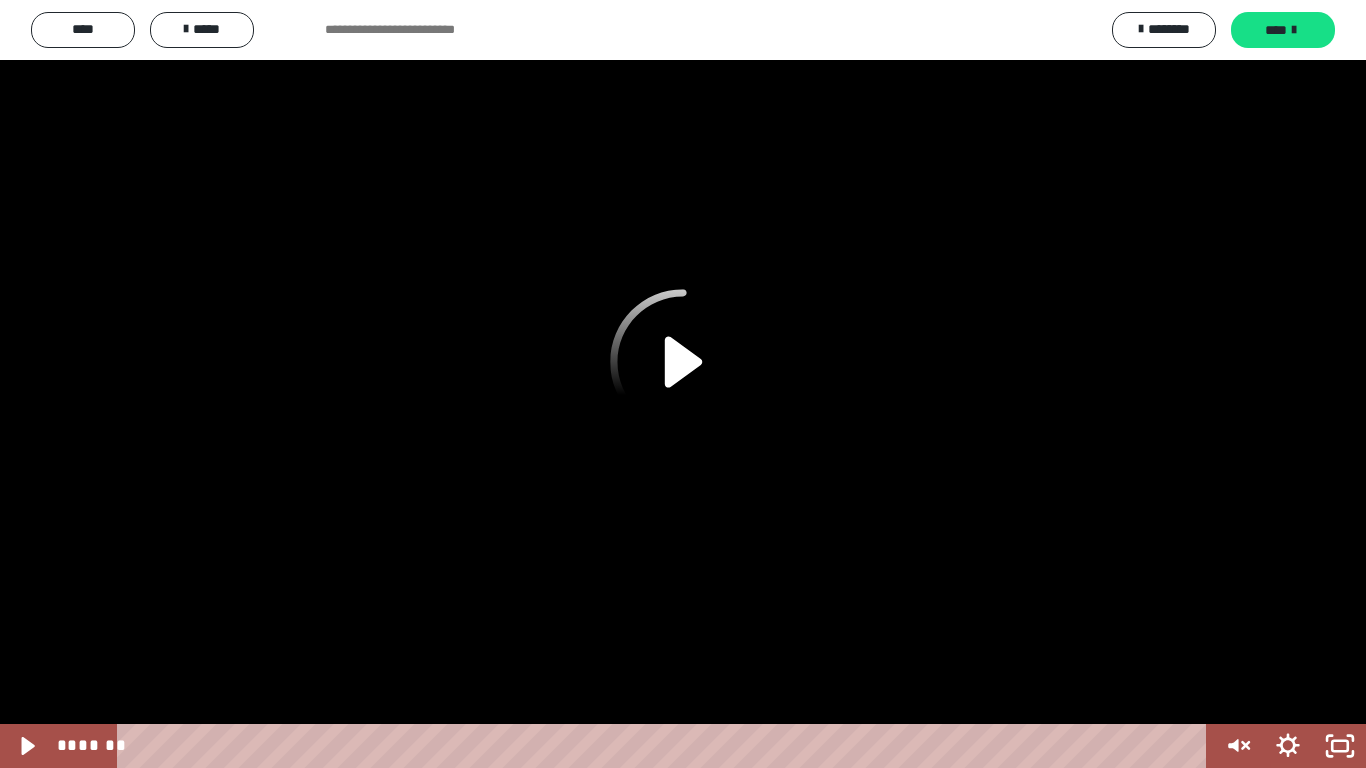 click 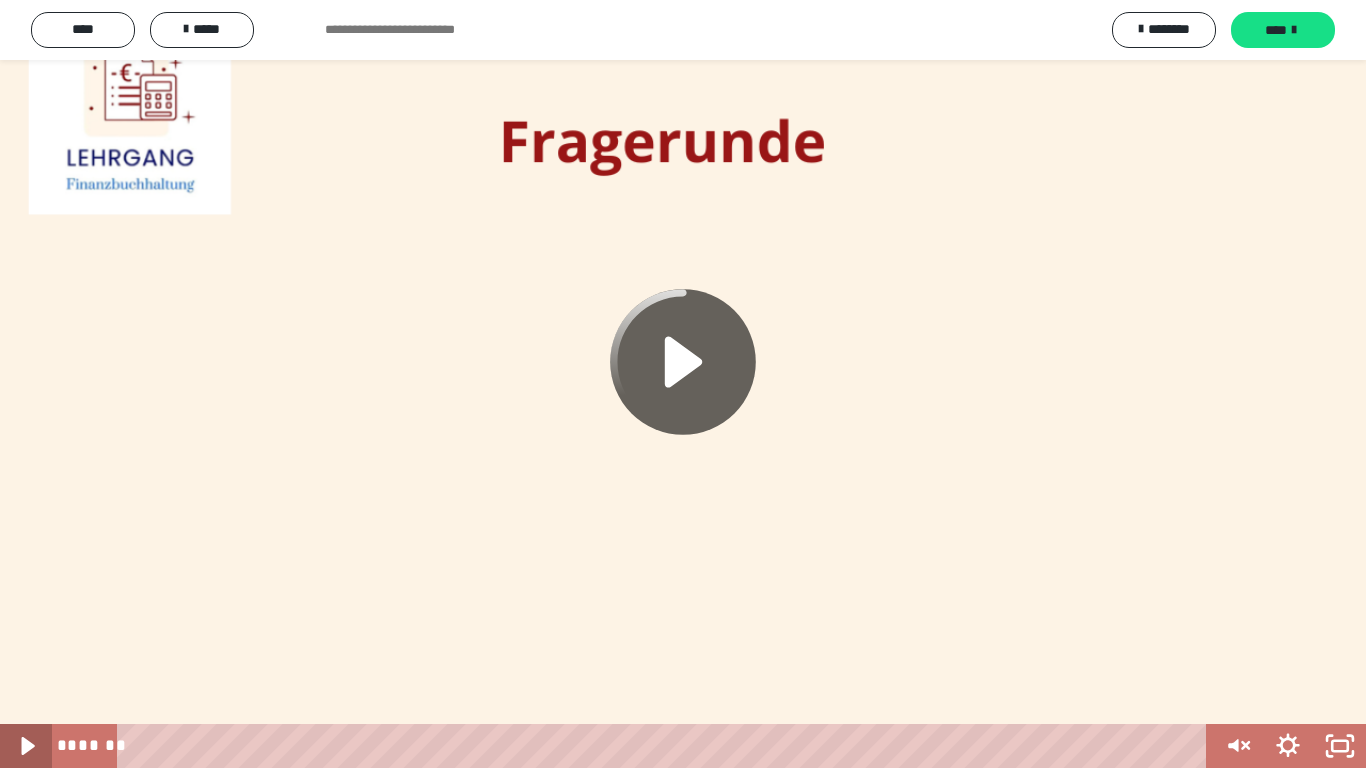 click 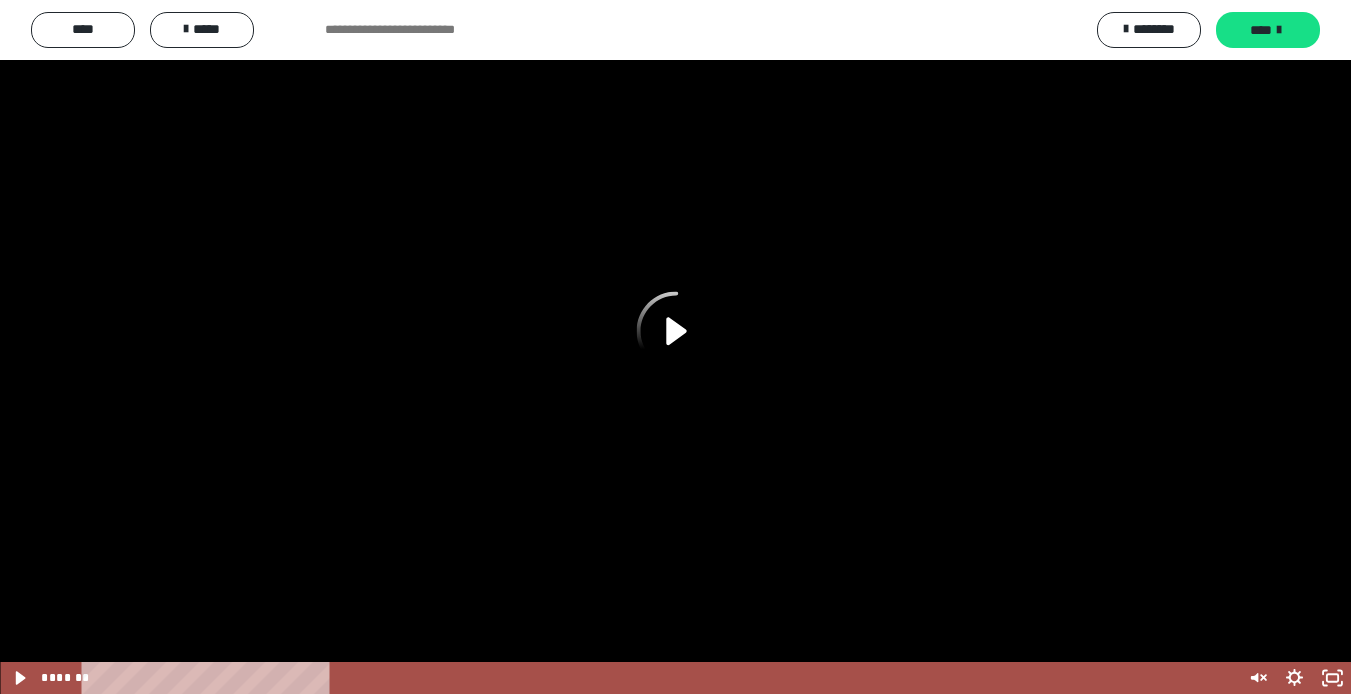 click on "*******" at bounding box center (147, 279) 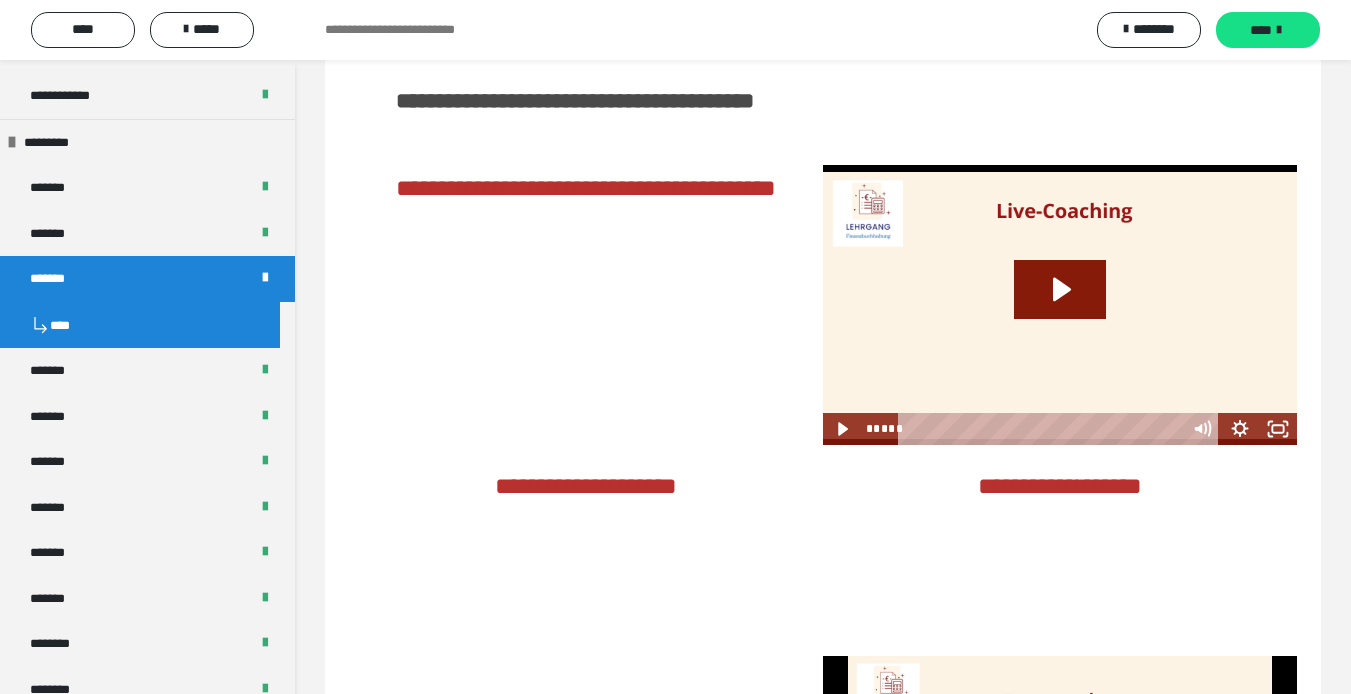 scroll, scrollTop: 4071, scrollLeft: 0, axis: vertical 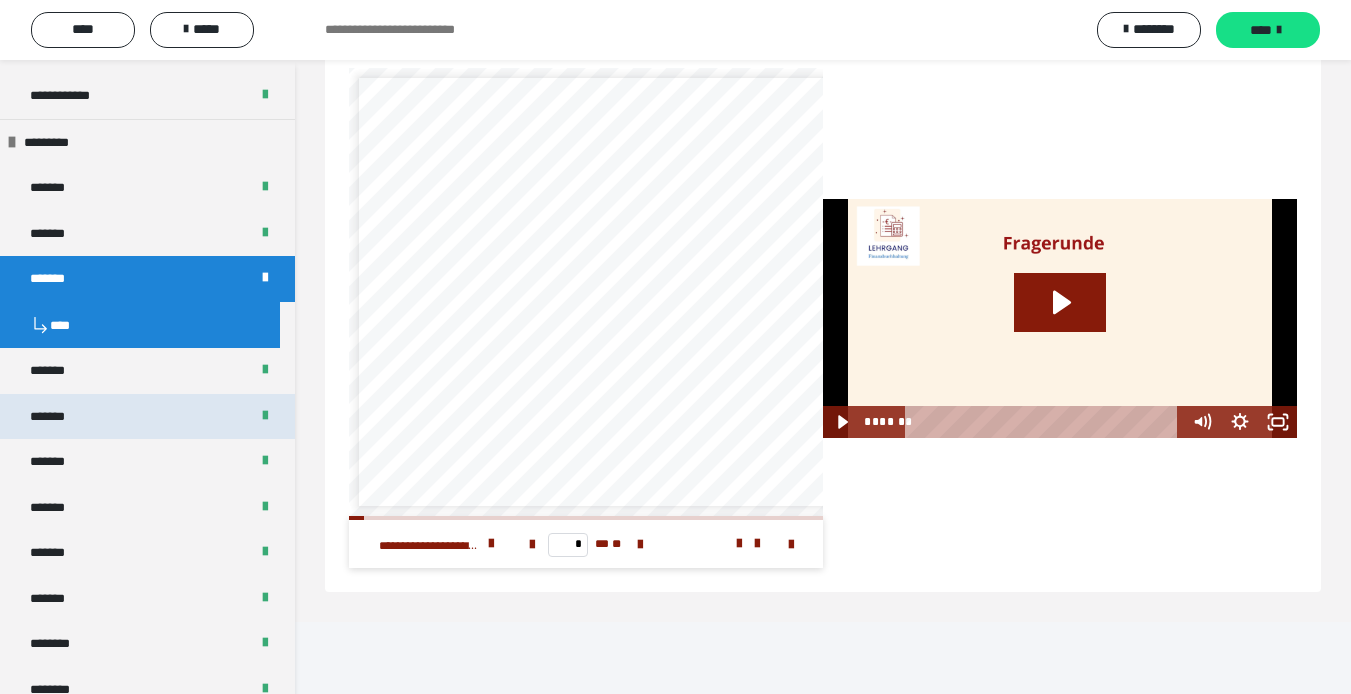 click on "*******" at bounding box center (147, 417) 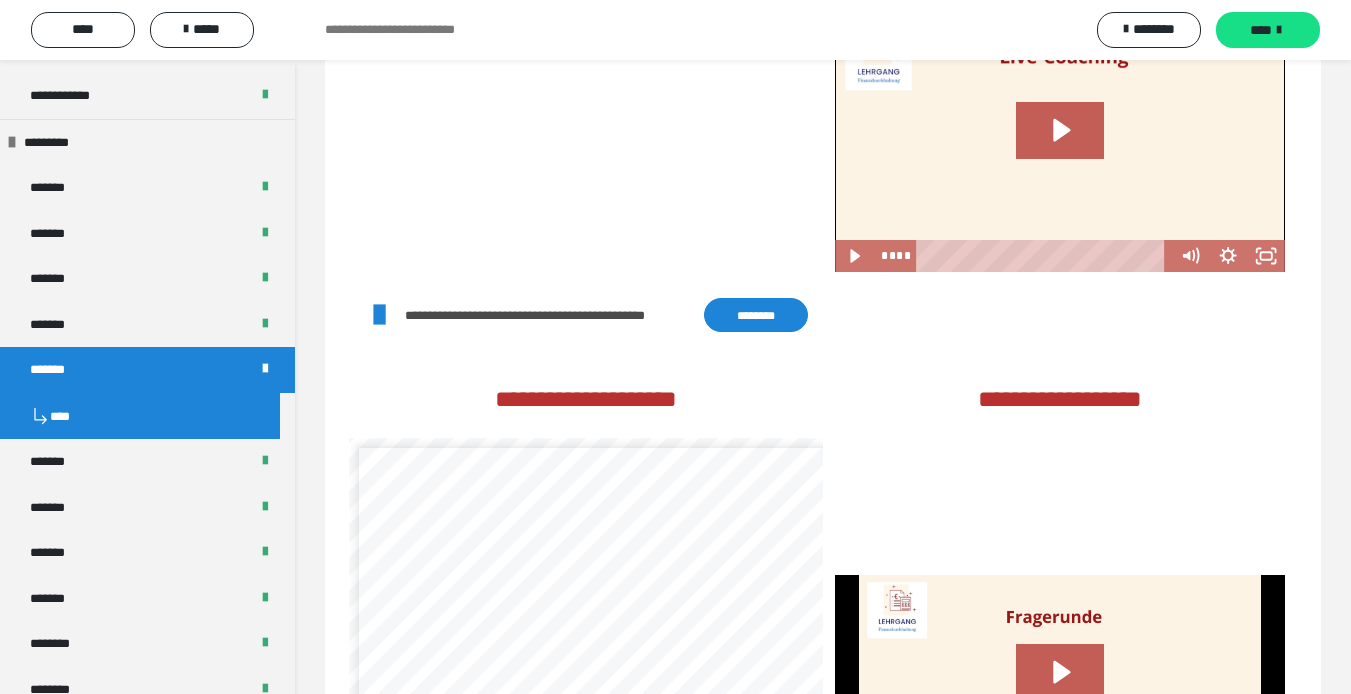 scroll, scrollTop: 3825, scrollLeft: 0, axis: vertical 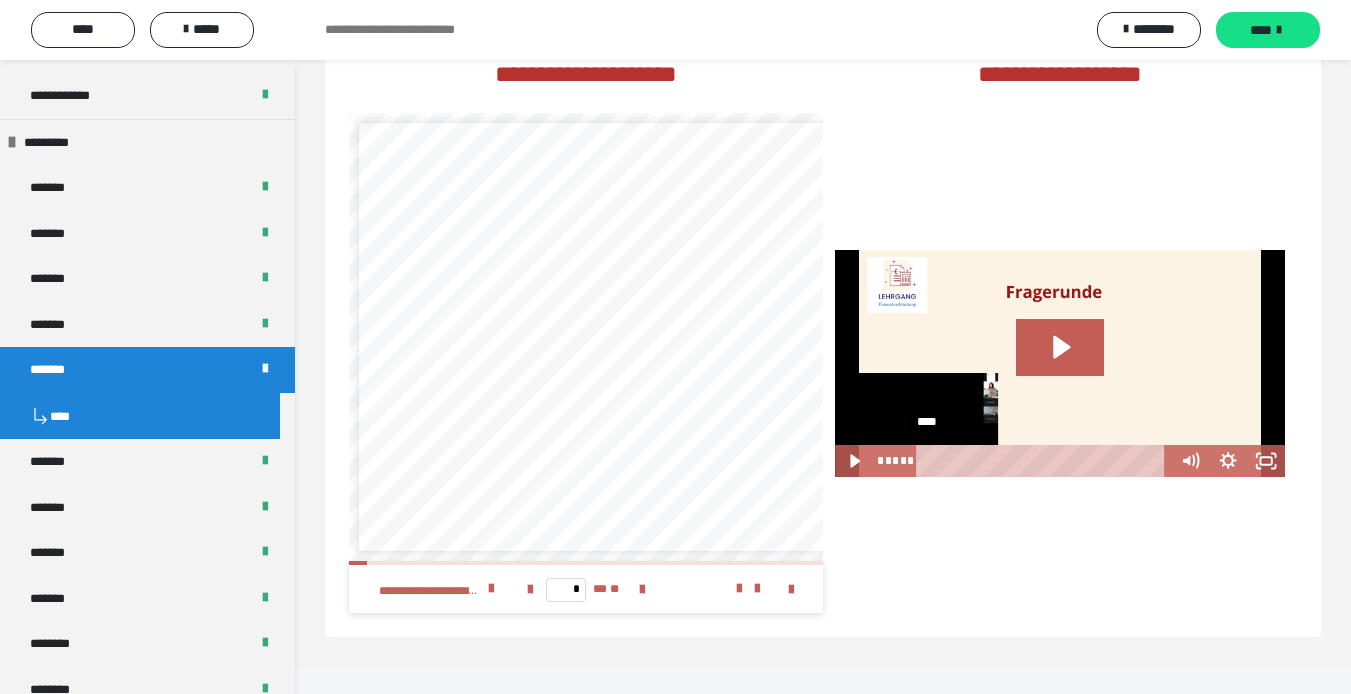 click on "****" at bounding box center [1045, 461] 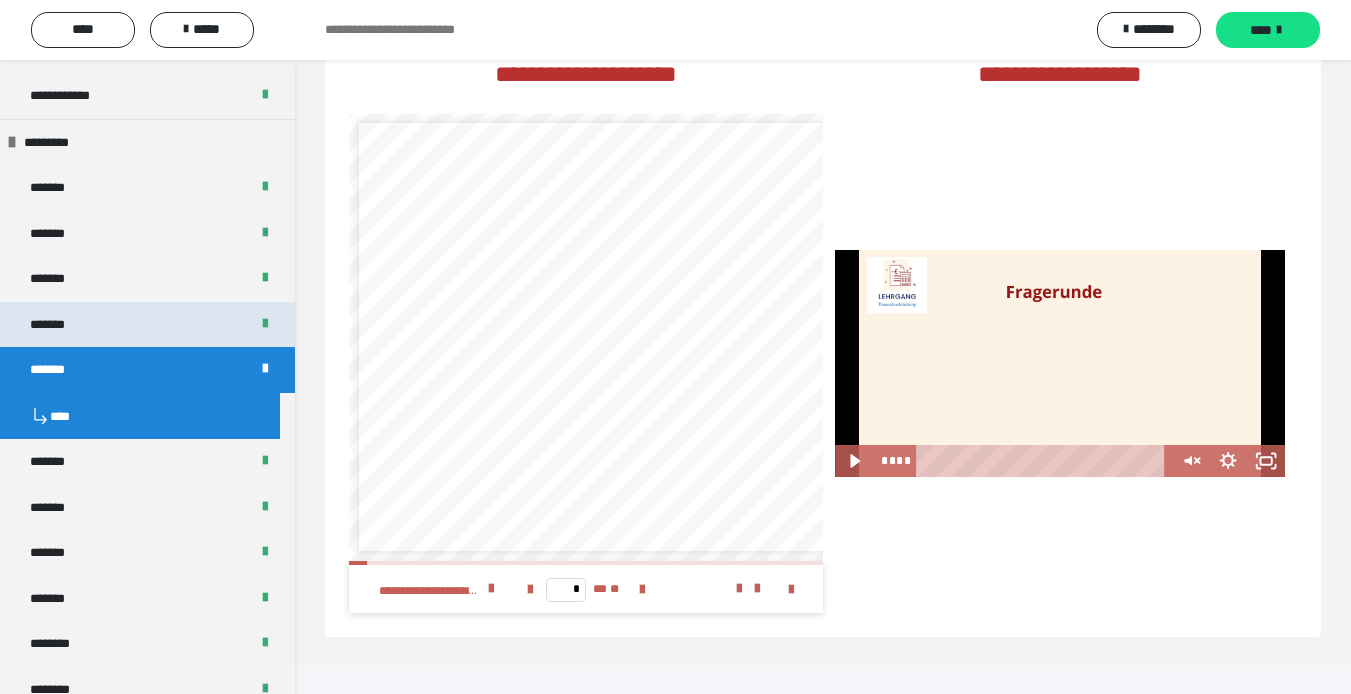 click on "*******" at bounding box center [147, 325] 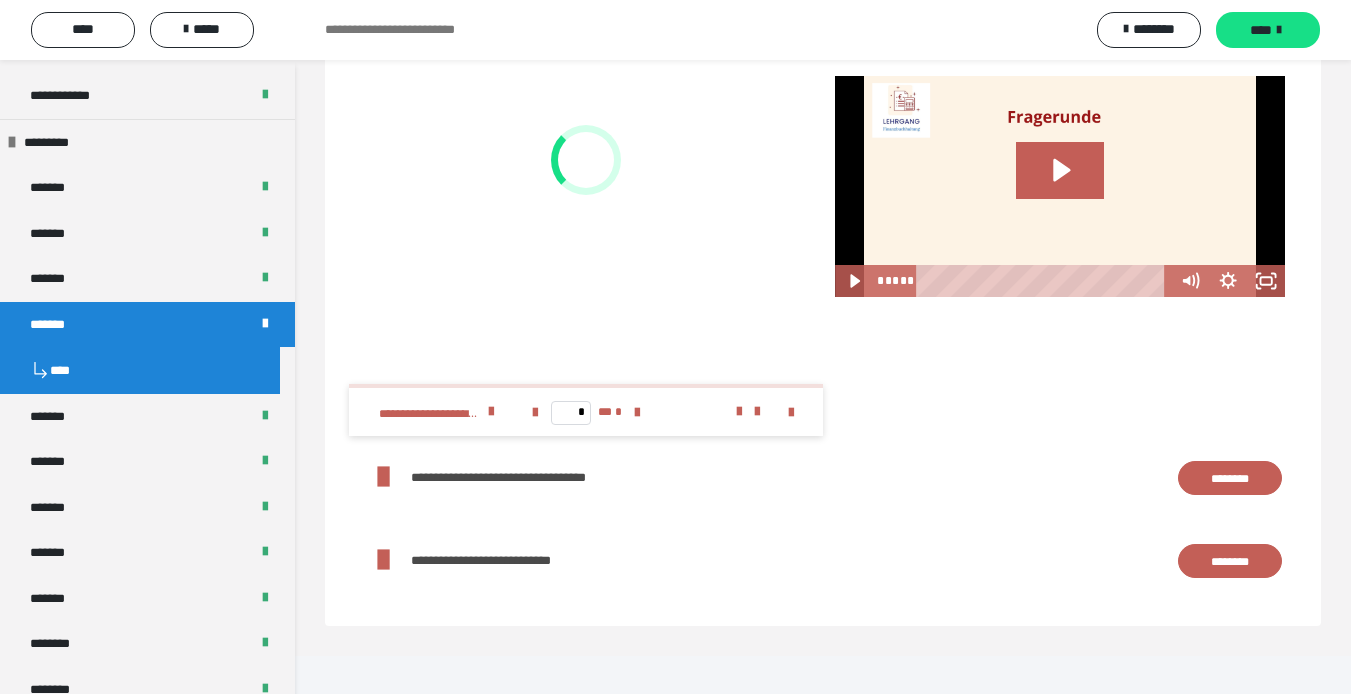 scroll, scrollTop: 4083, scrollLeft: 0, axis: vertical 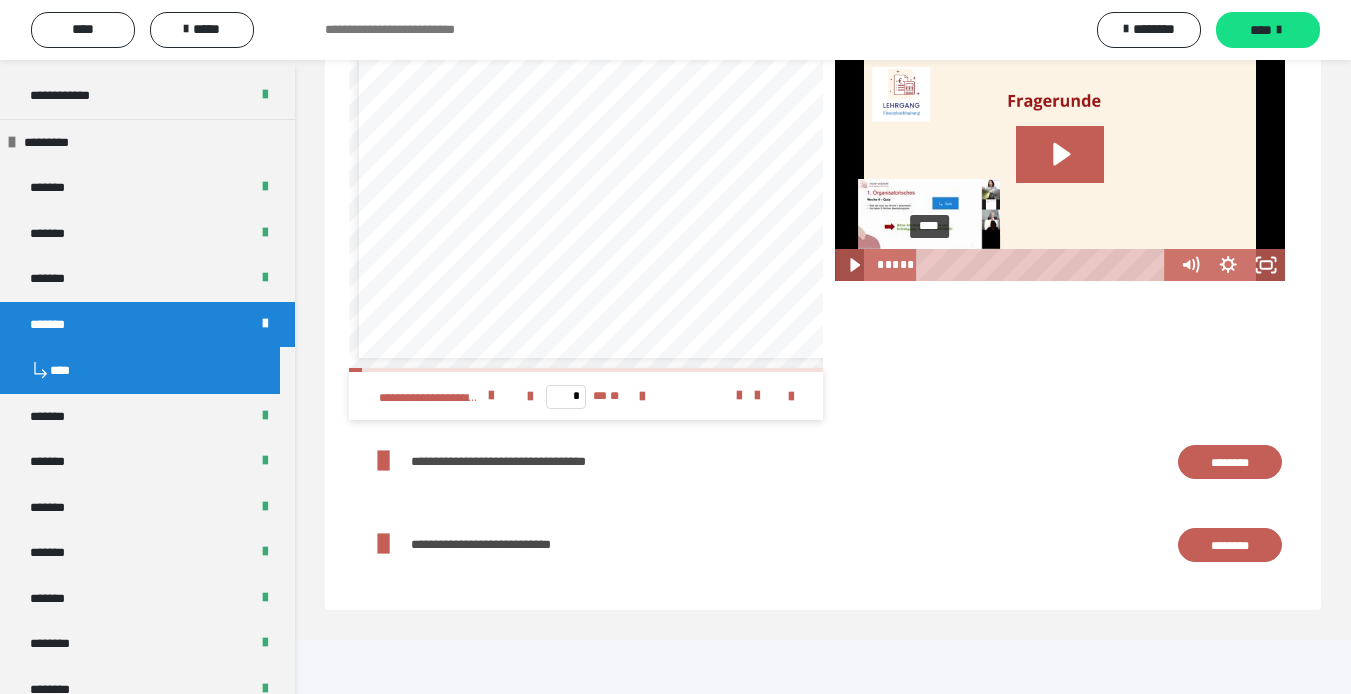 click on "****" at bounding box center [1045, 265] 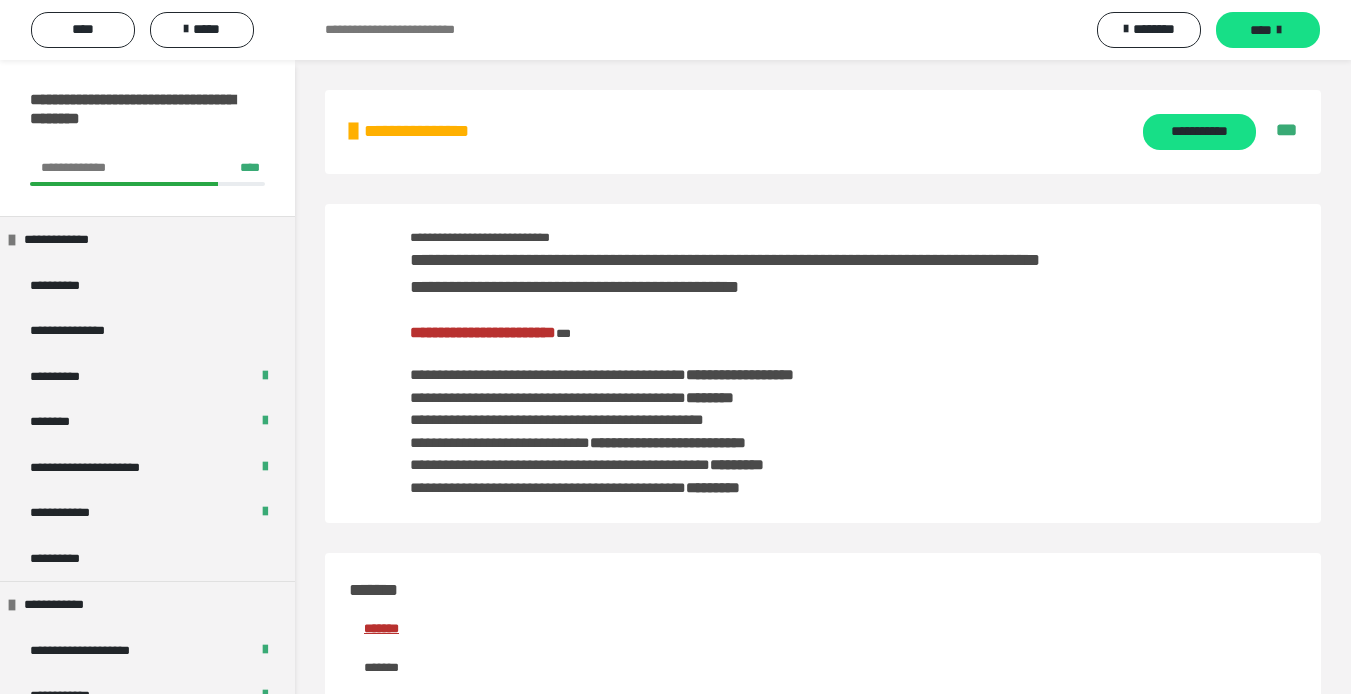 scroll, scrollTop: 4083, scrollLeft: 0, axis: vertical 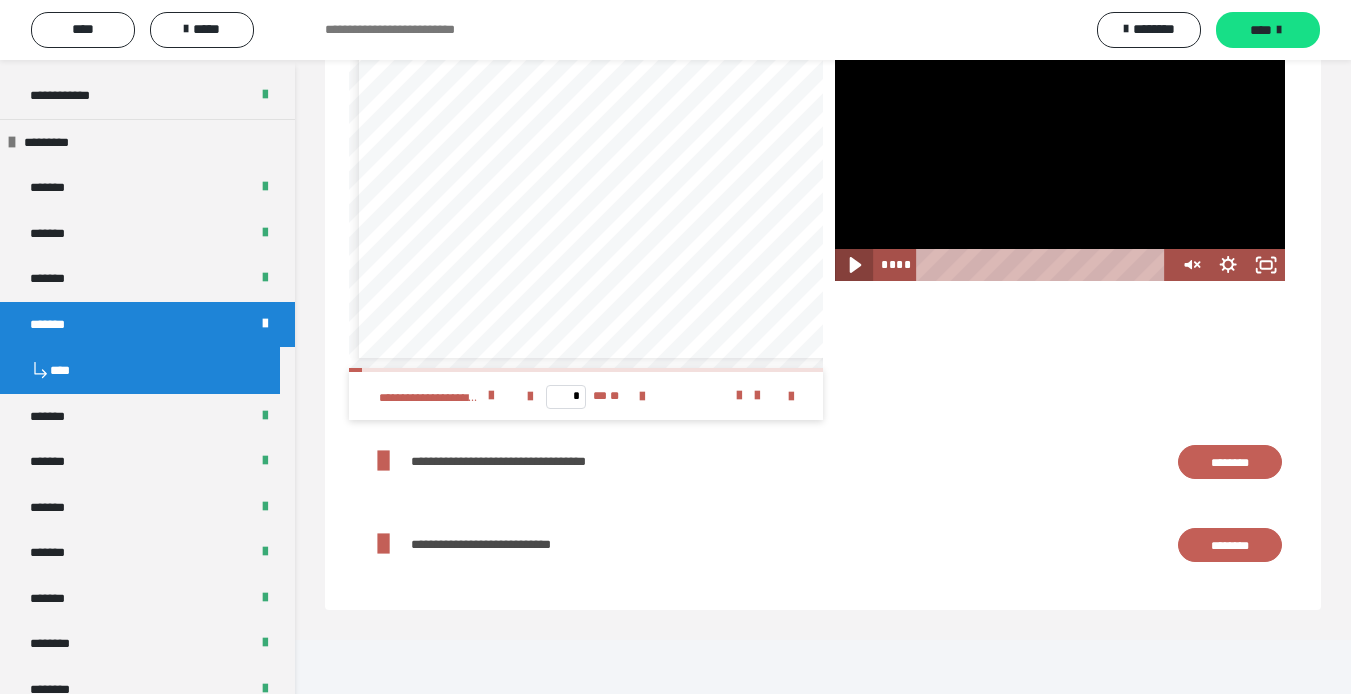 click 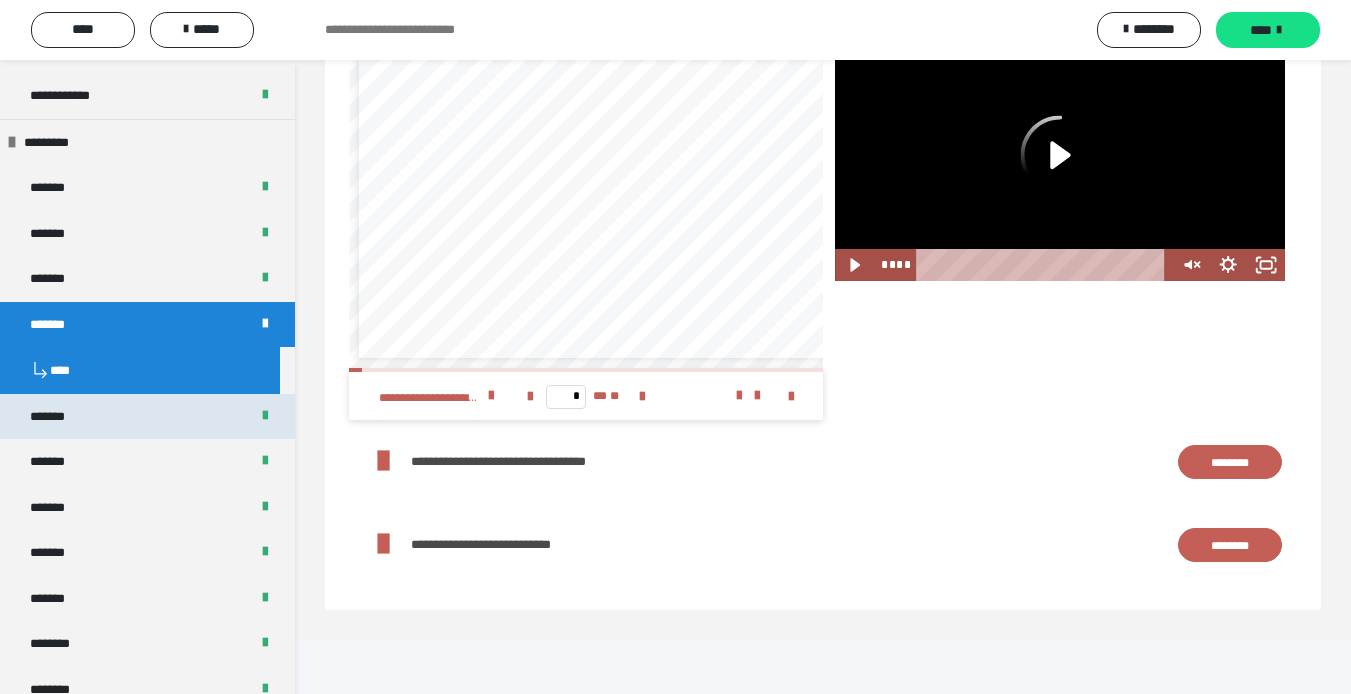 click on "*******" at bounding box center (147, 417) 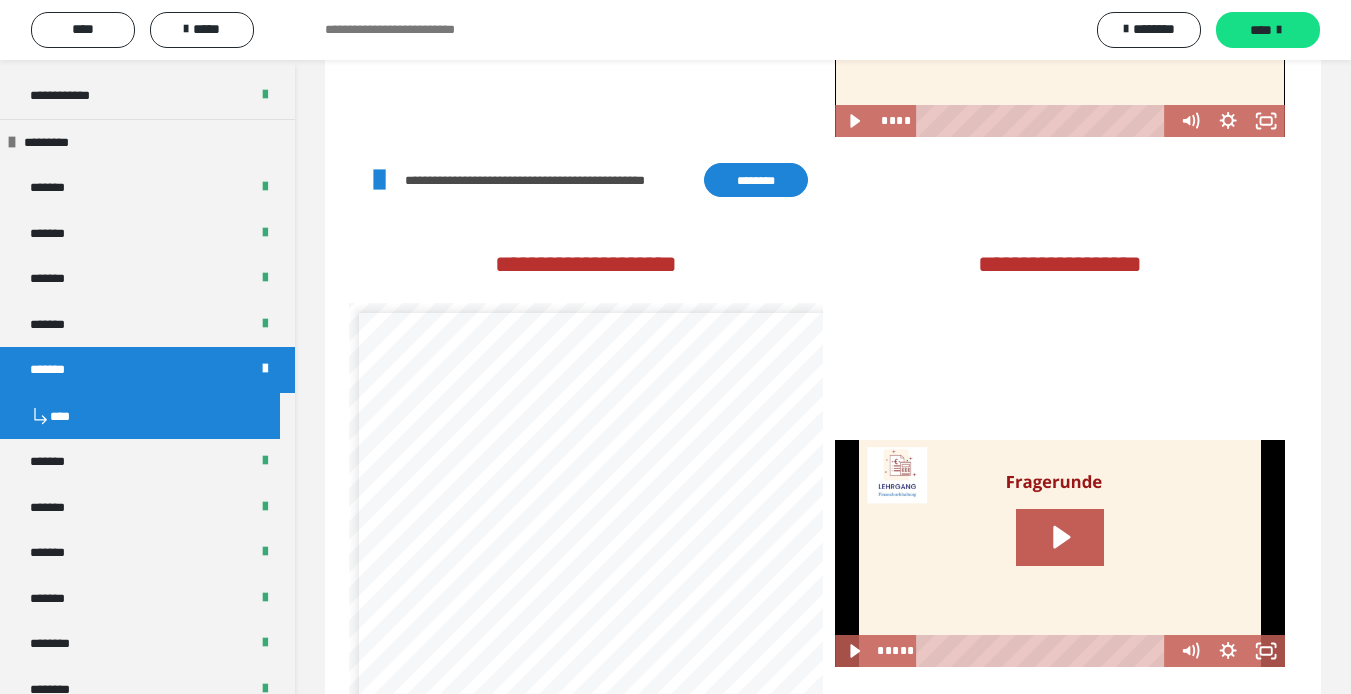 scroll, scrollTop: 3825, scrollLeft: 0, axis: vertical 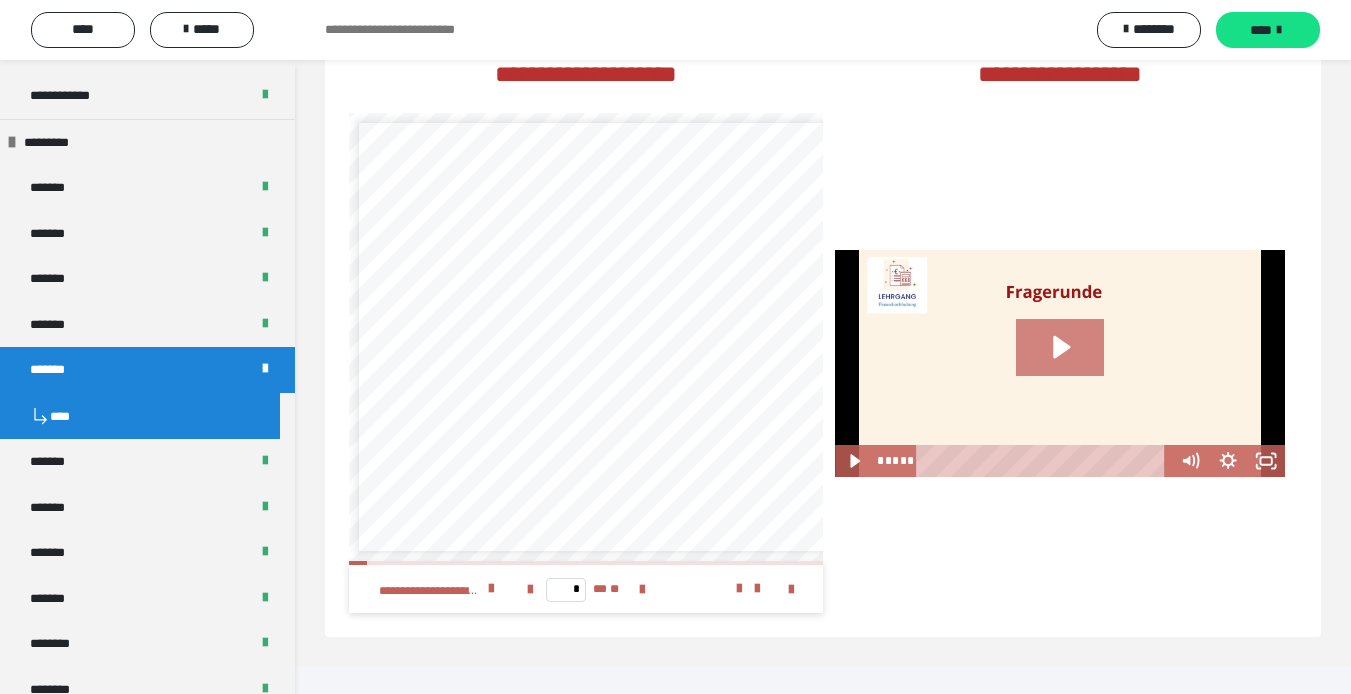 click 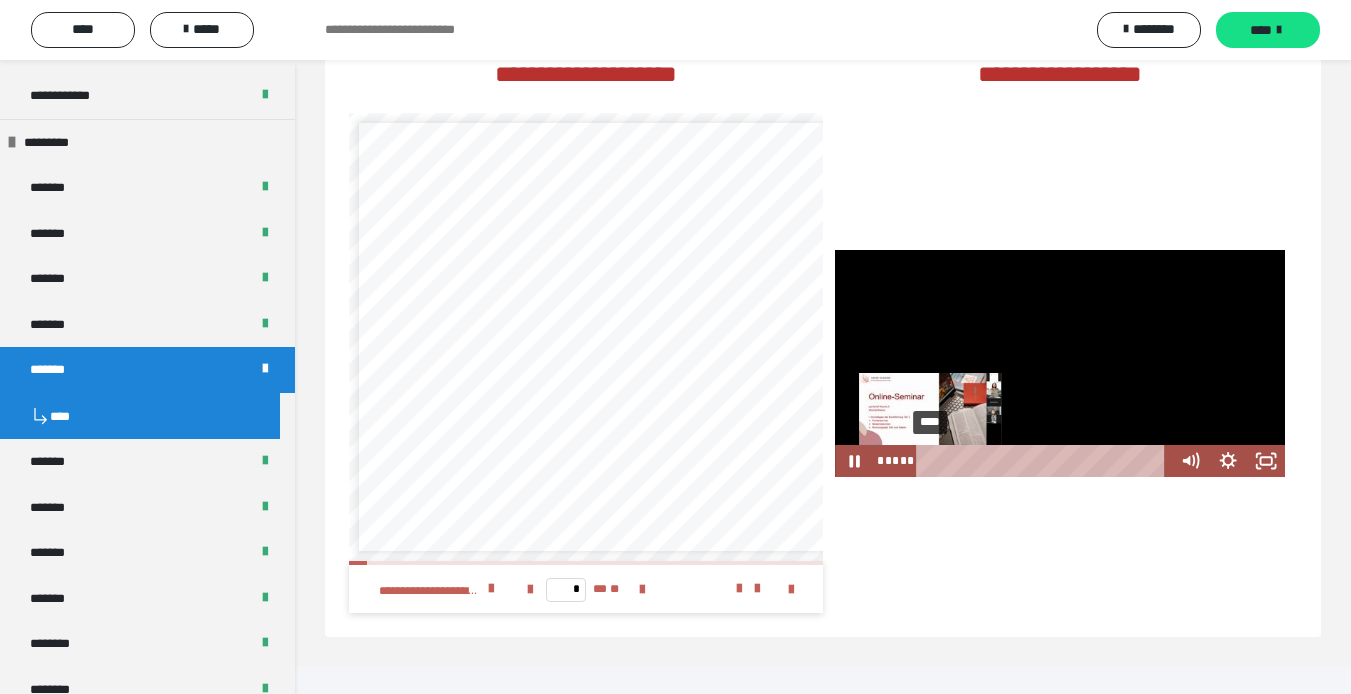 click on "****" at bounding box center (1045, 461) 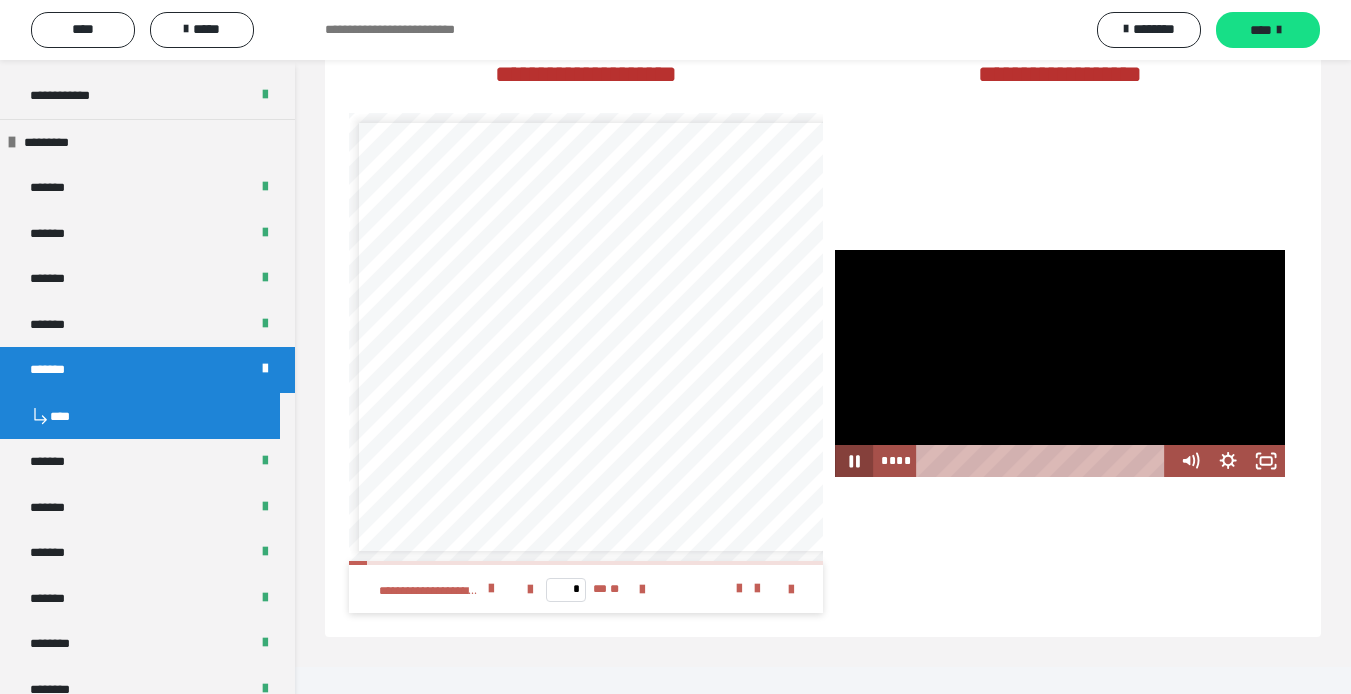 click 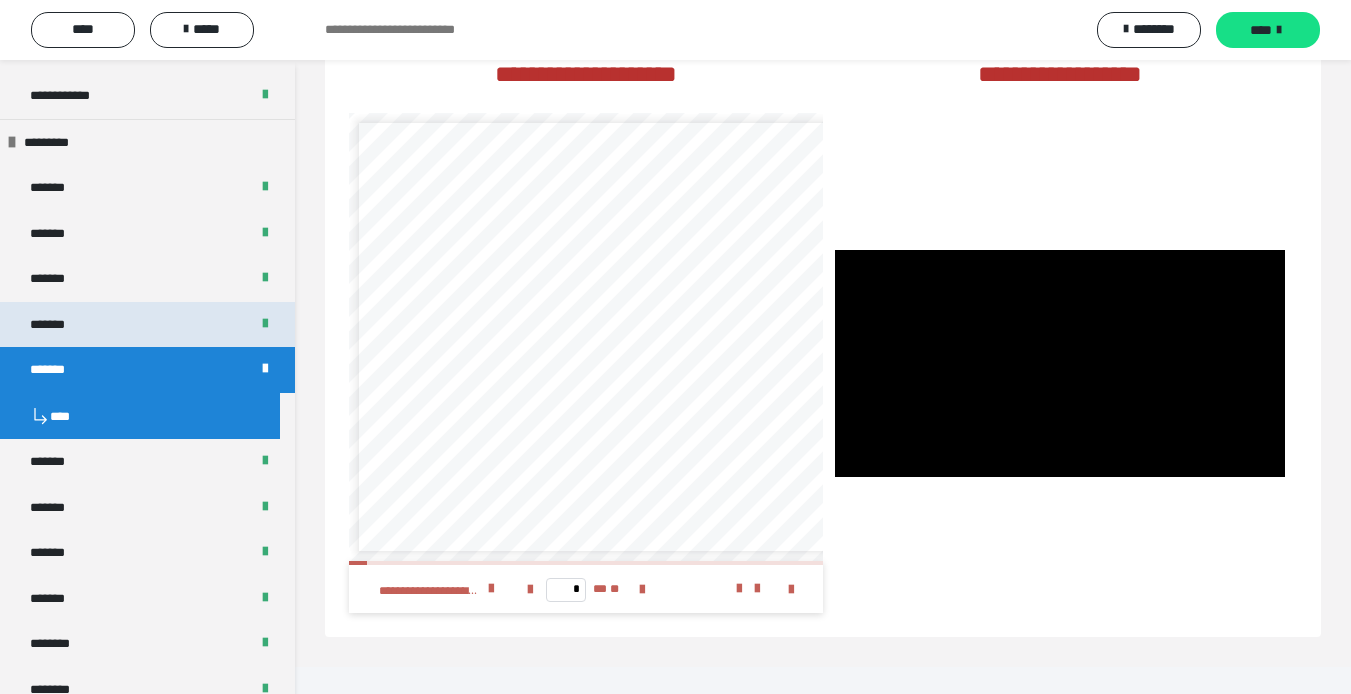 click on "*******" at bounding box center [147, 325] 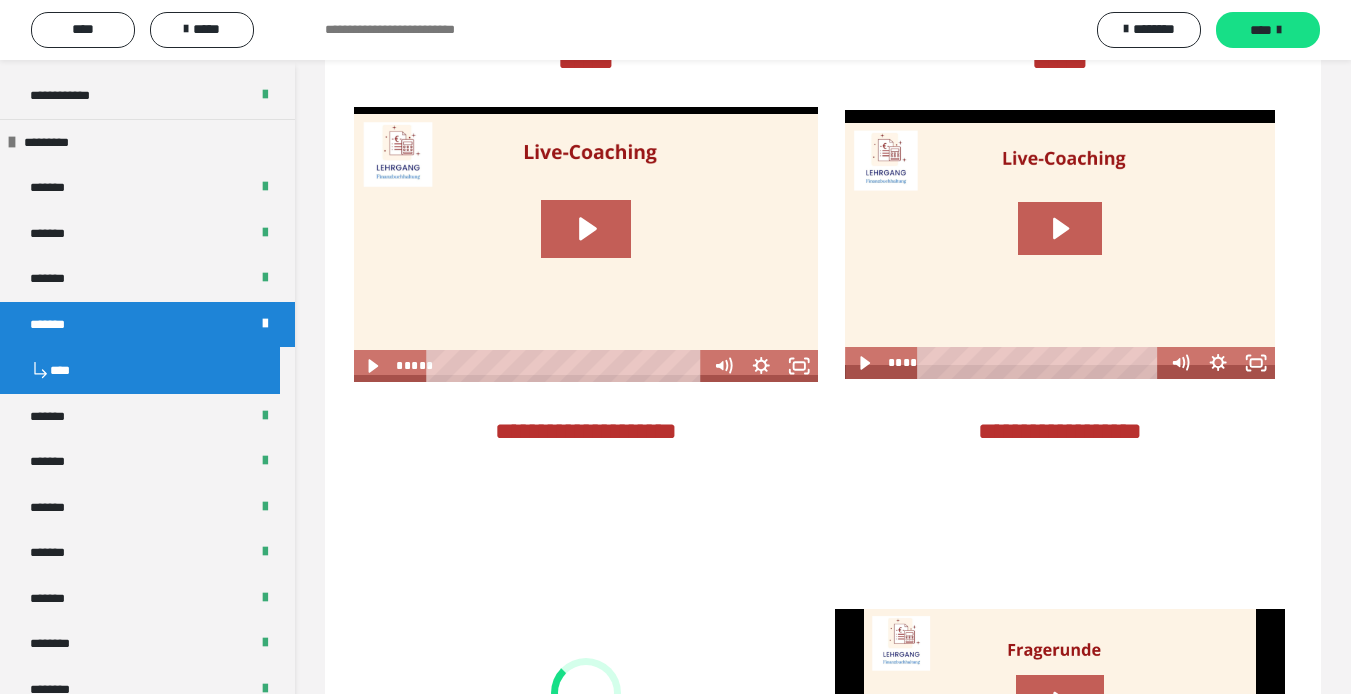 scroll, scrollTop: 4083, scrollLeft: 0, axis: vertical 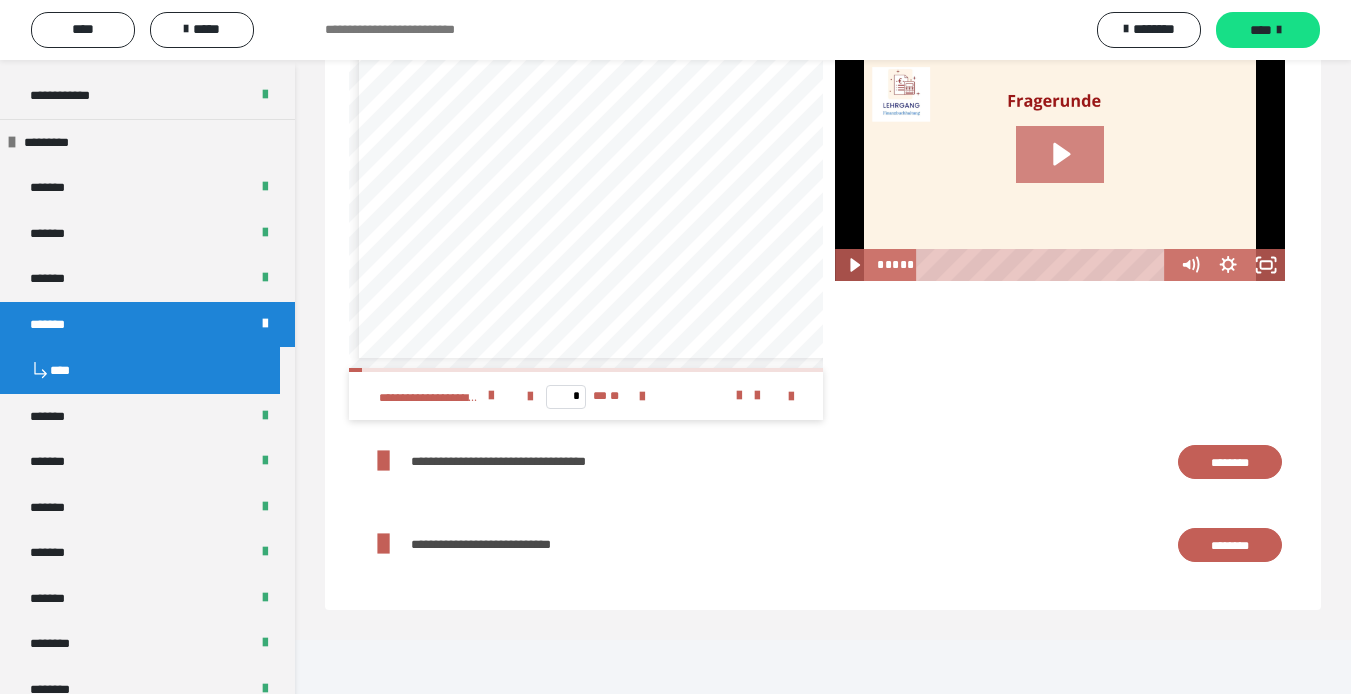 click 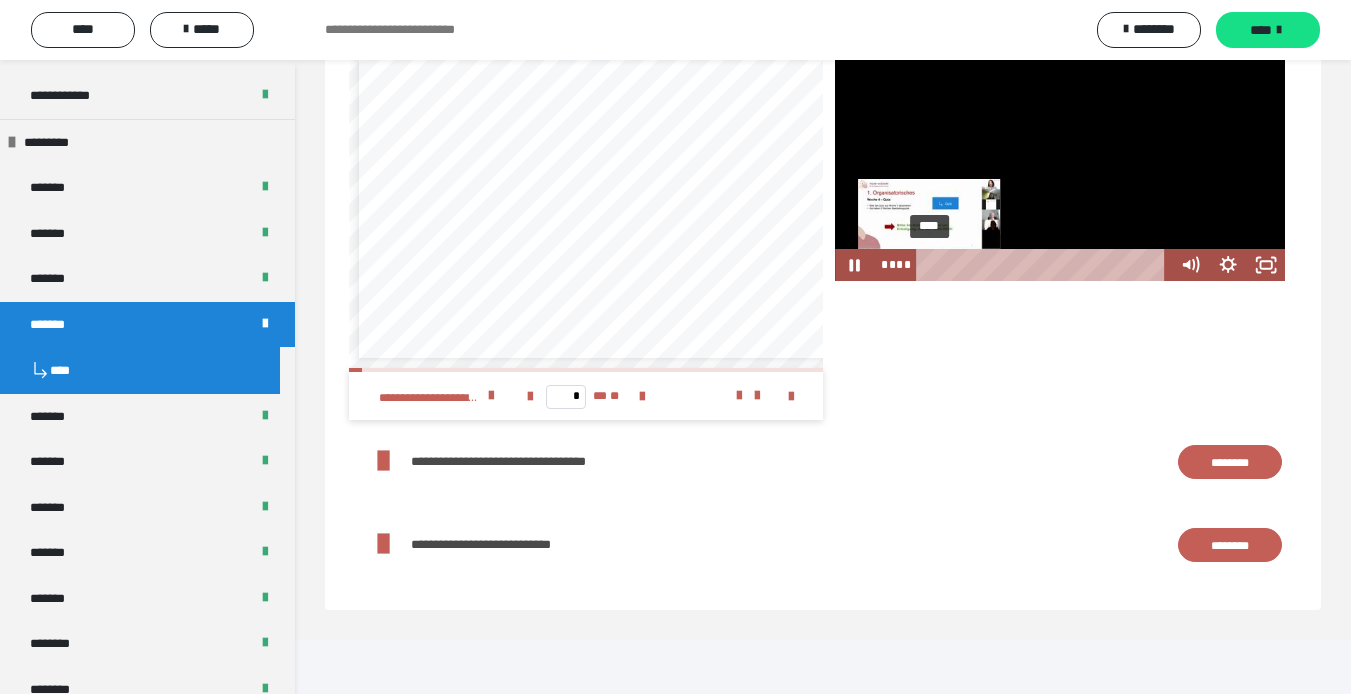 click on "****" at bounding box center (1045, 265) 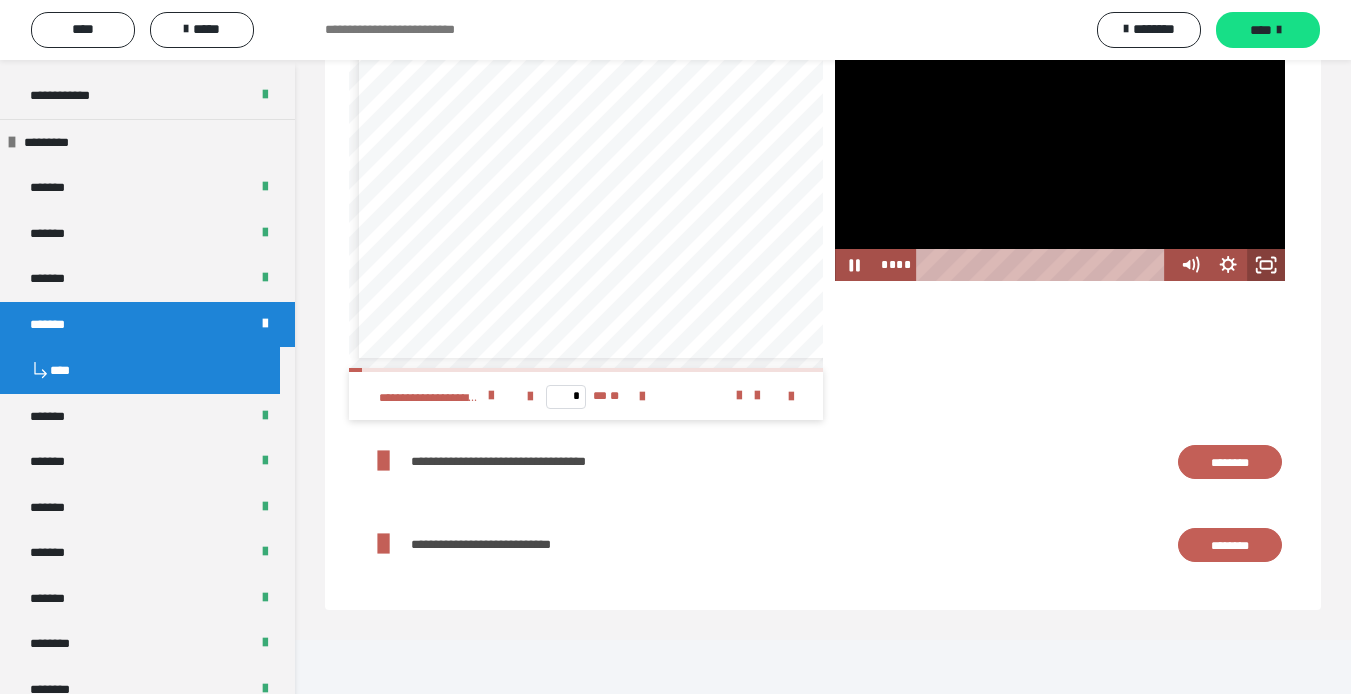 click 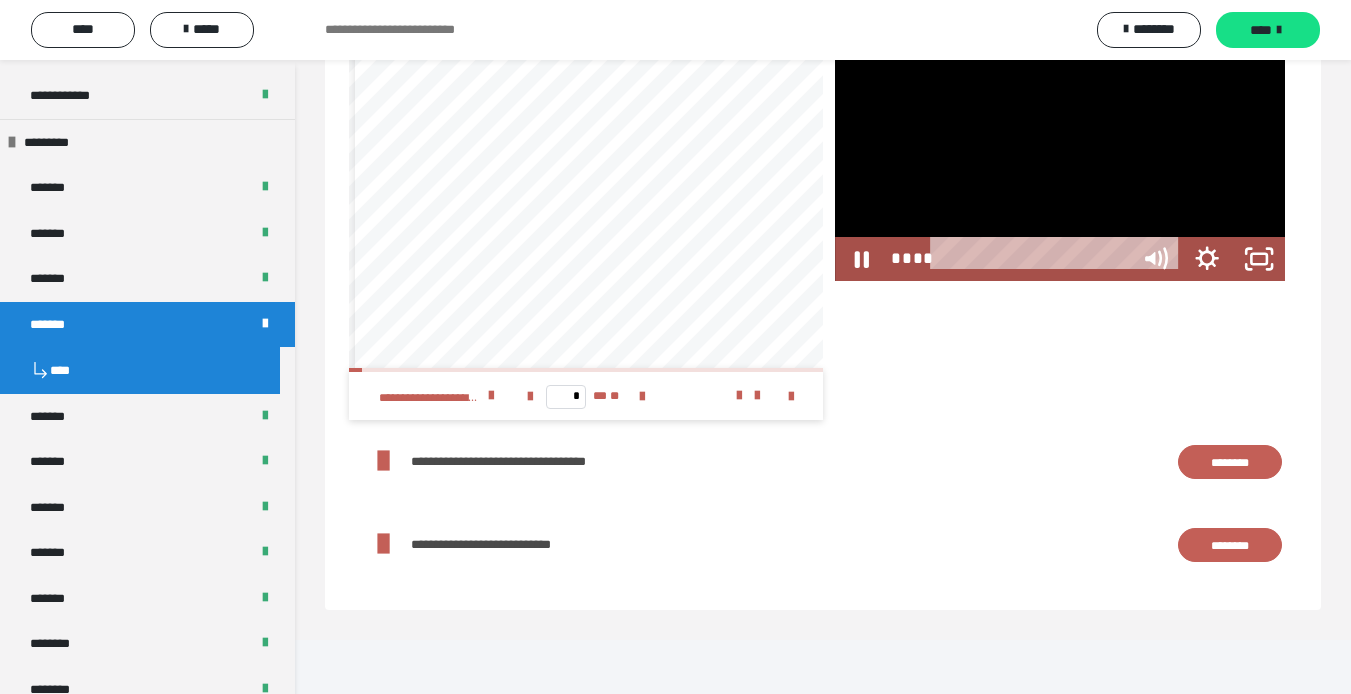 scroll, scrollTop: 4028, scrollLeft: 0, axis: vertical 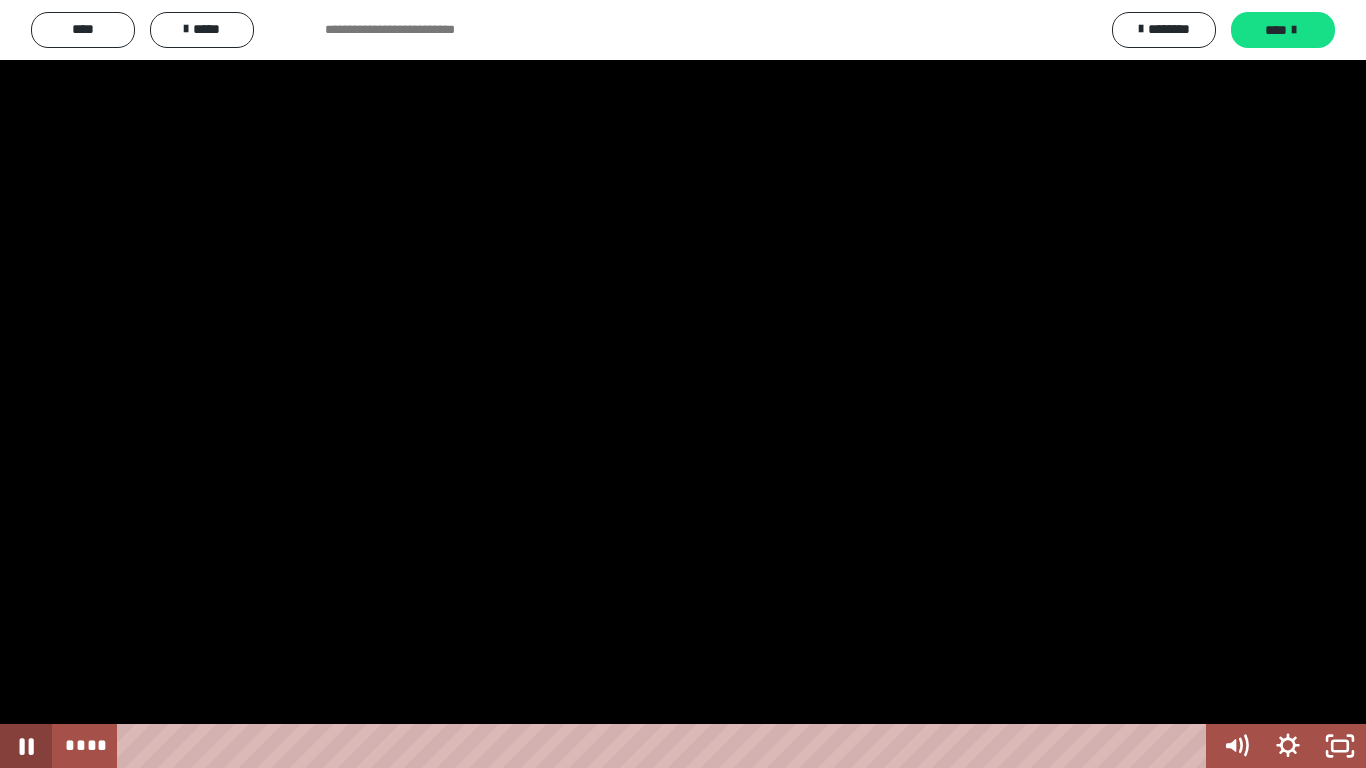 click 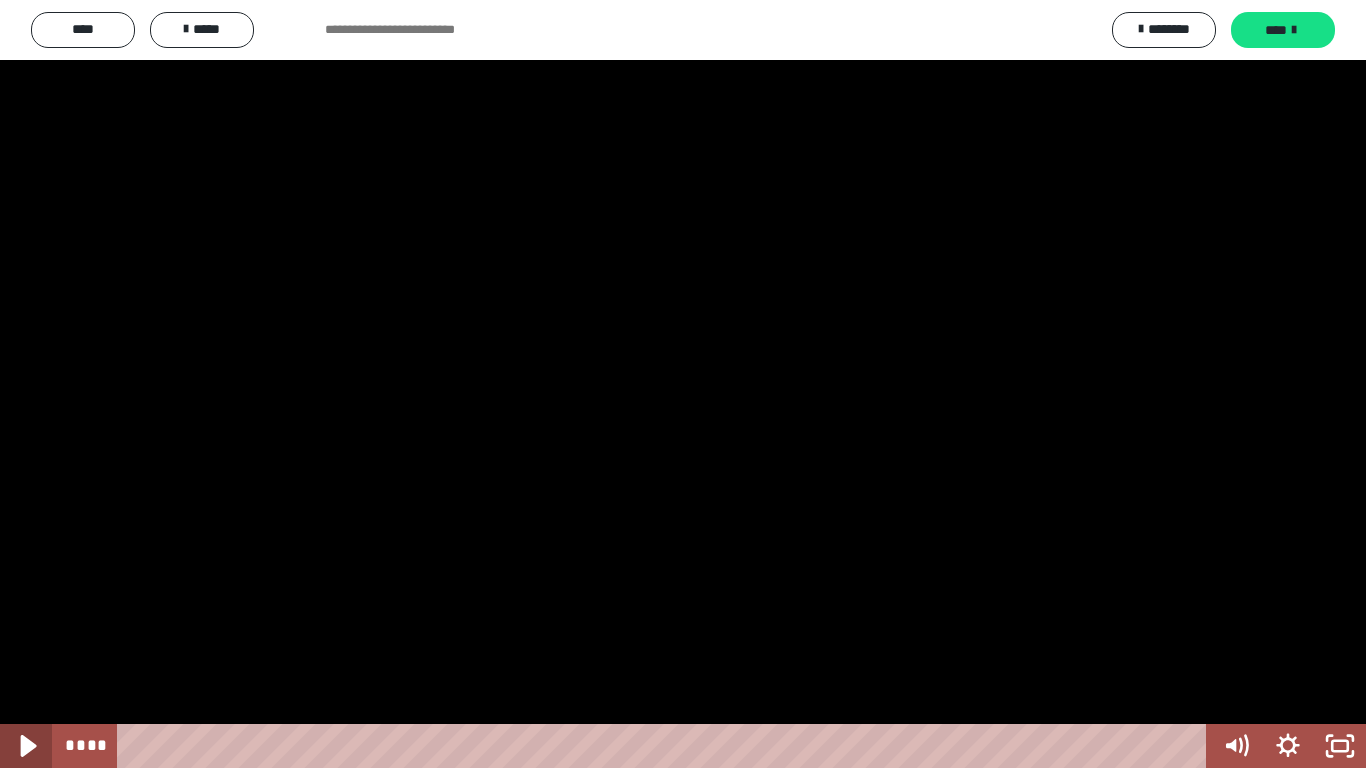 click 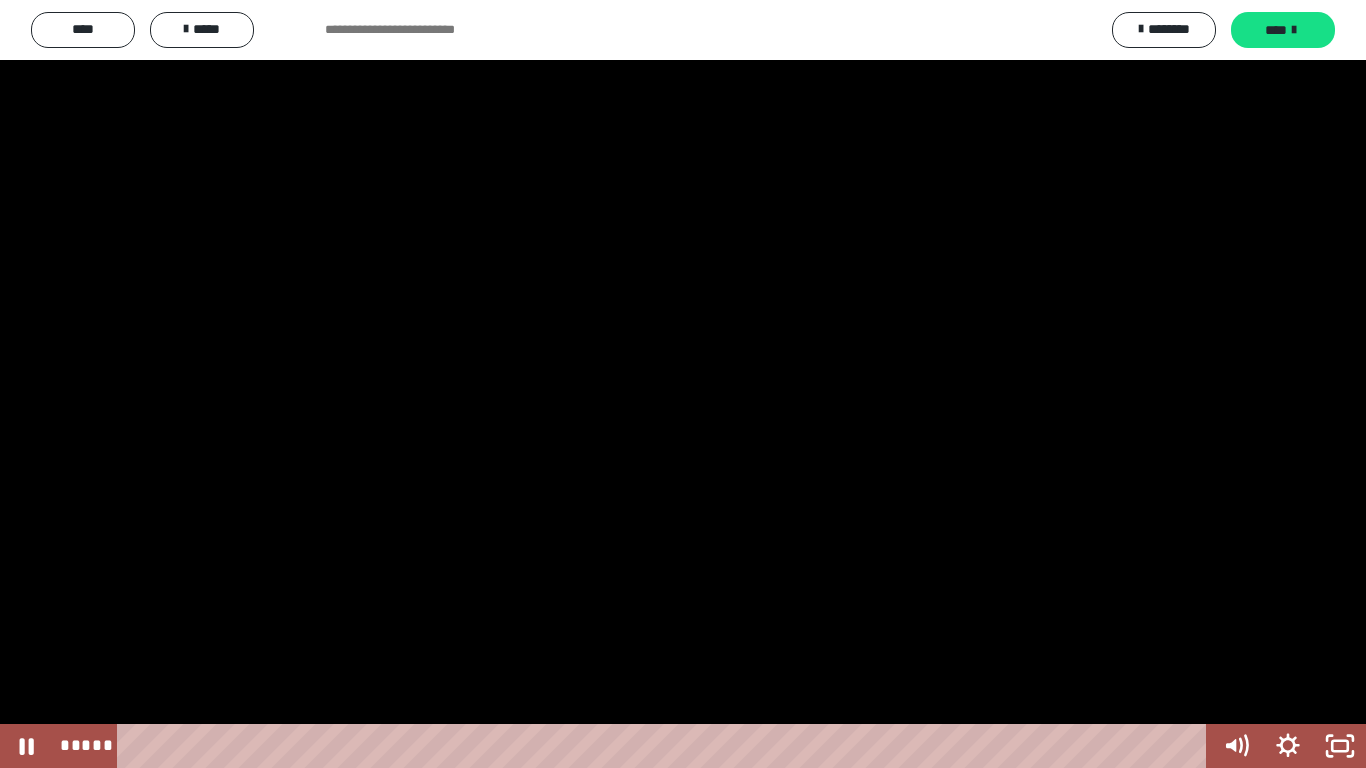 click at bounding box center (683, 384) 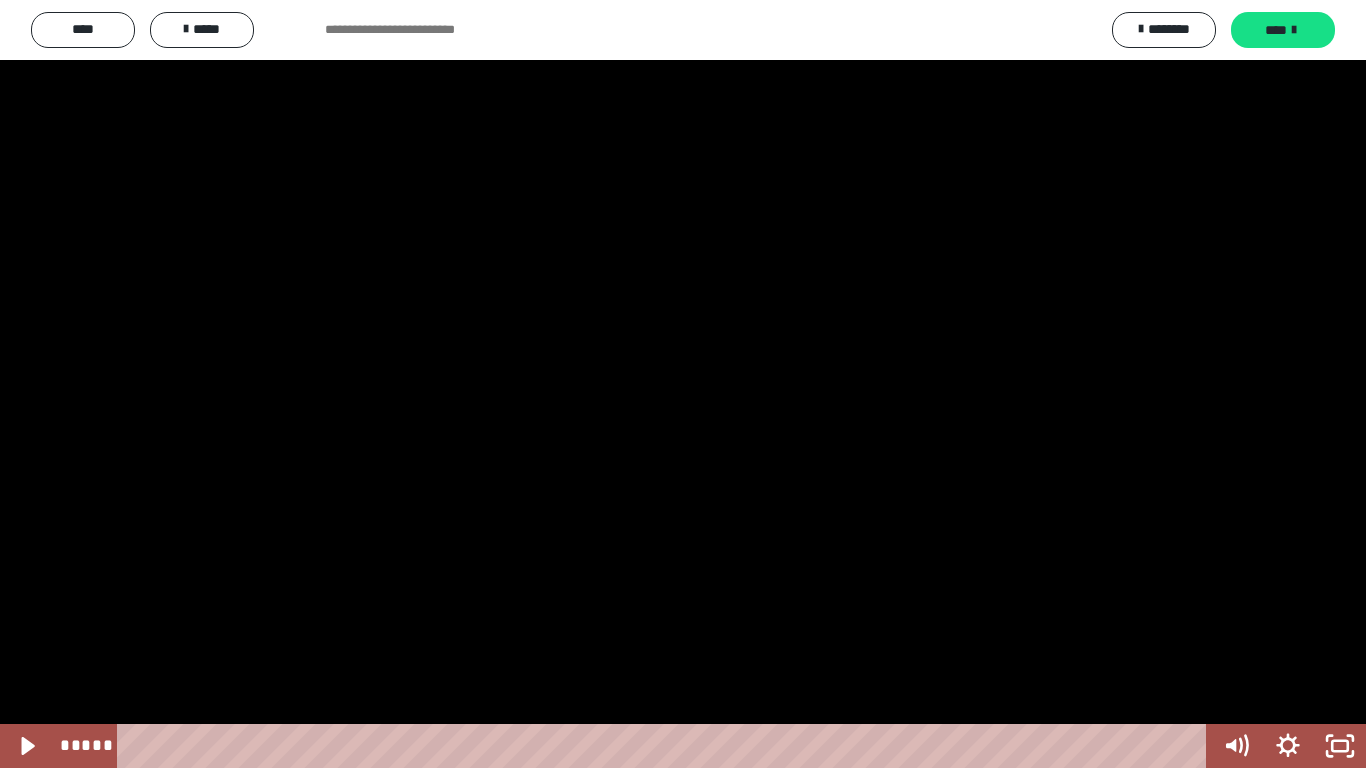 type 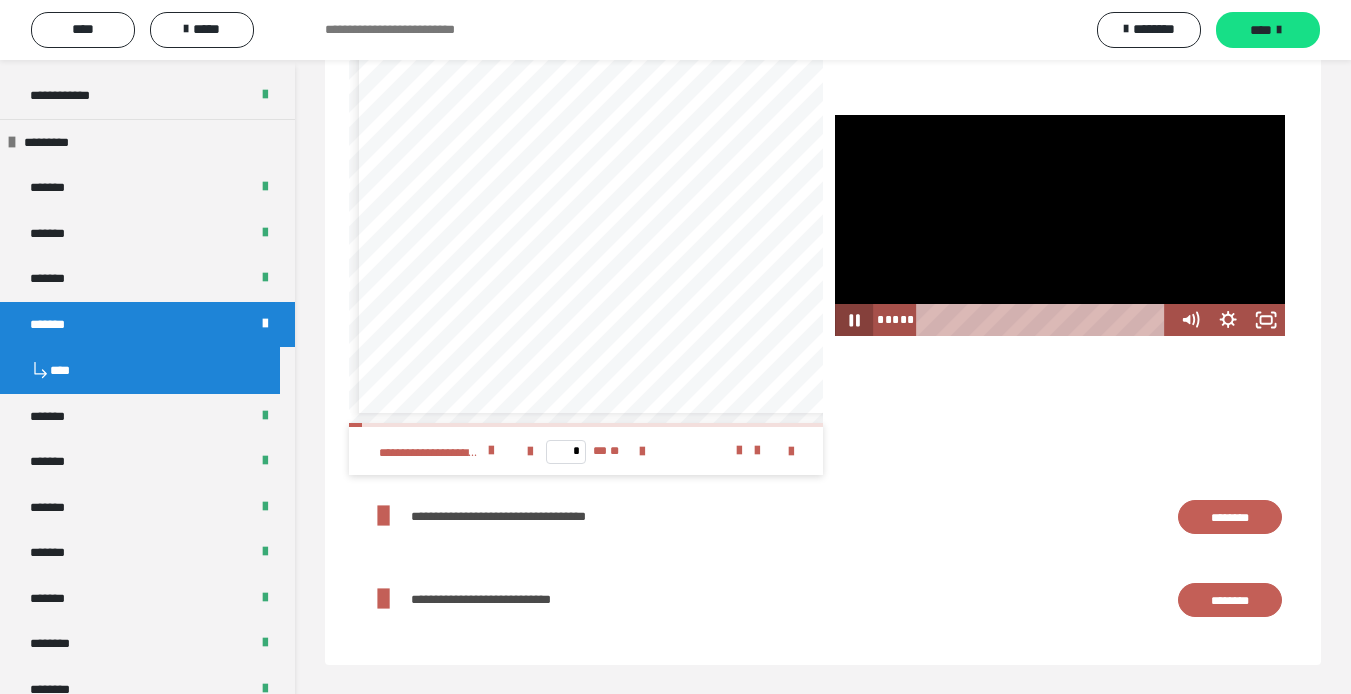 click 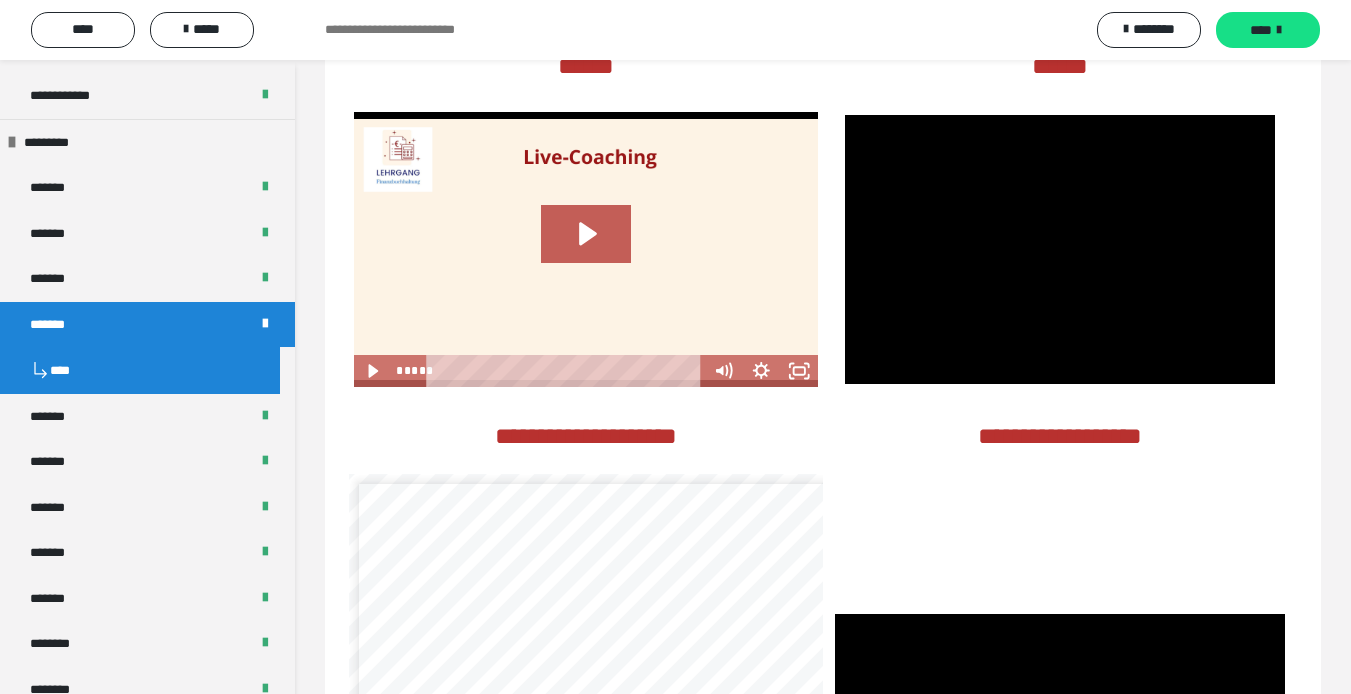scroll, scrollTop: 3528, scrollLeft: 0, axis: vertical 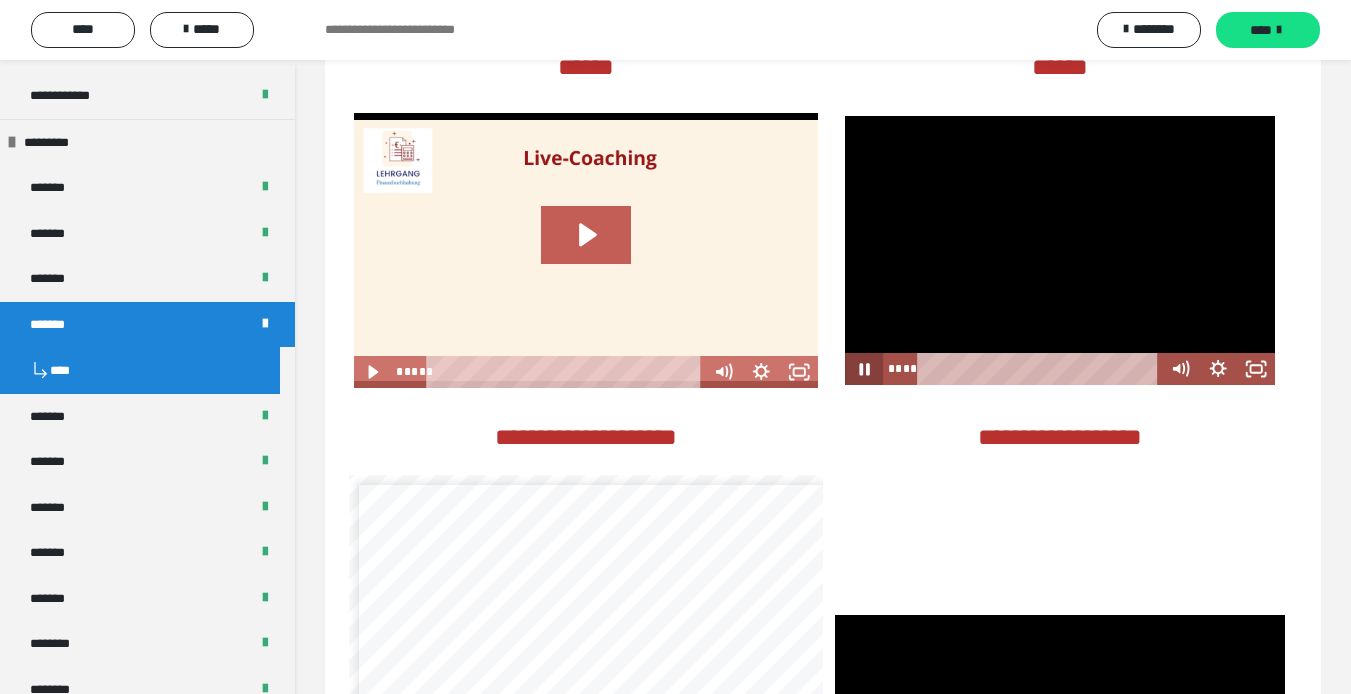 click 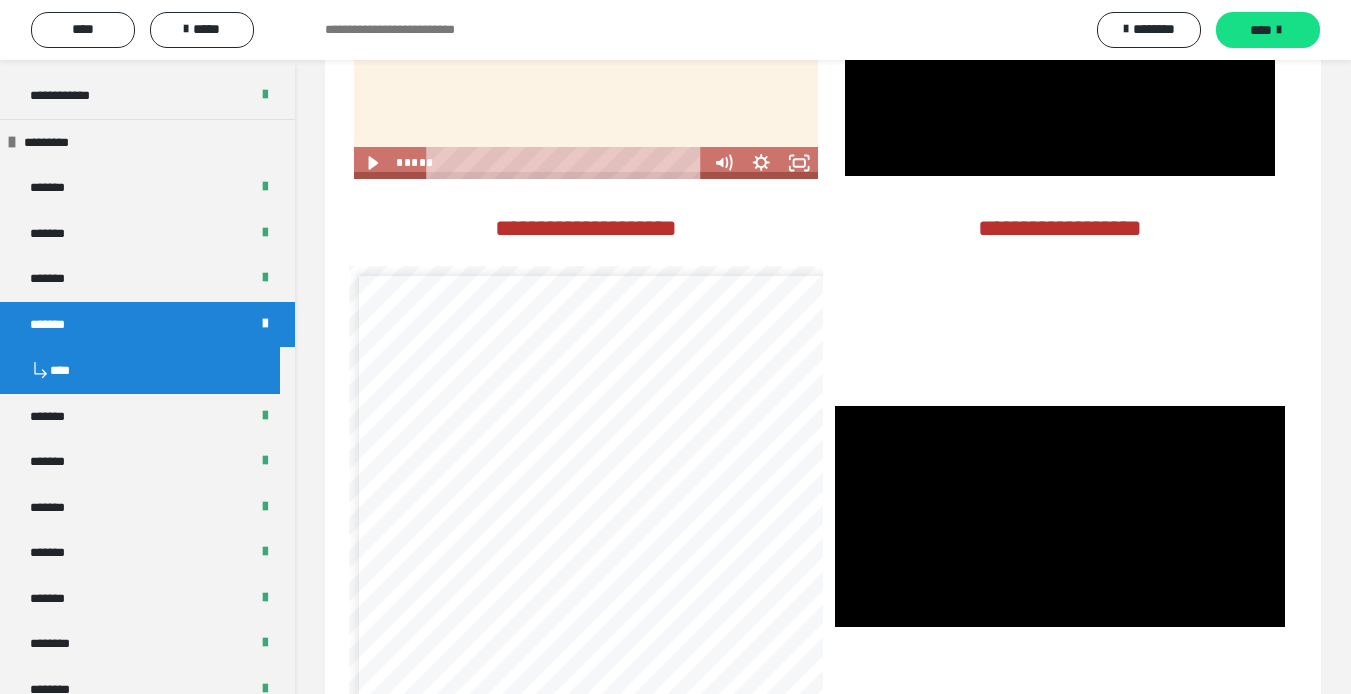 scroll, scrollTop: 3928, scrollLeft: 0, axis: vertical 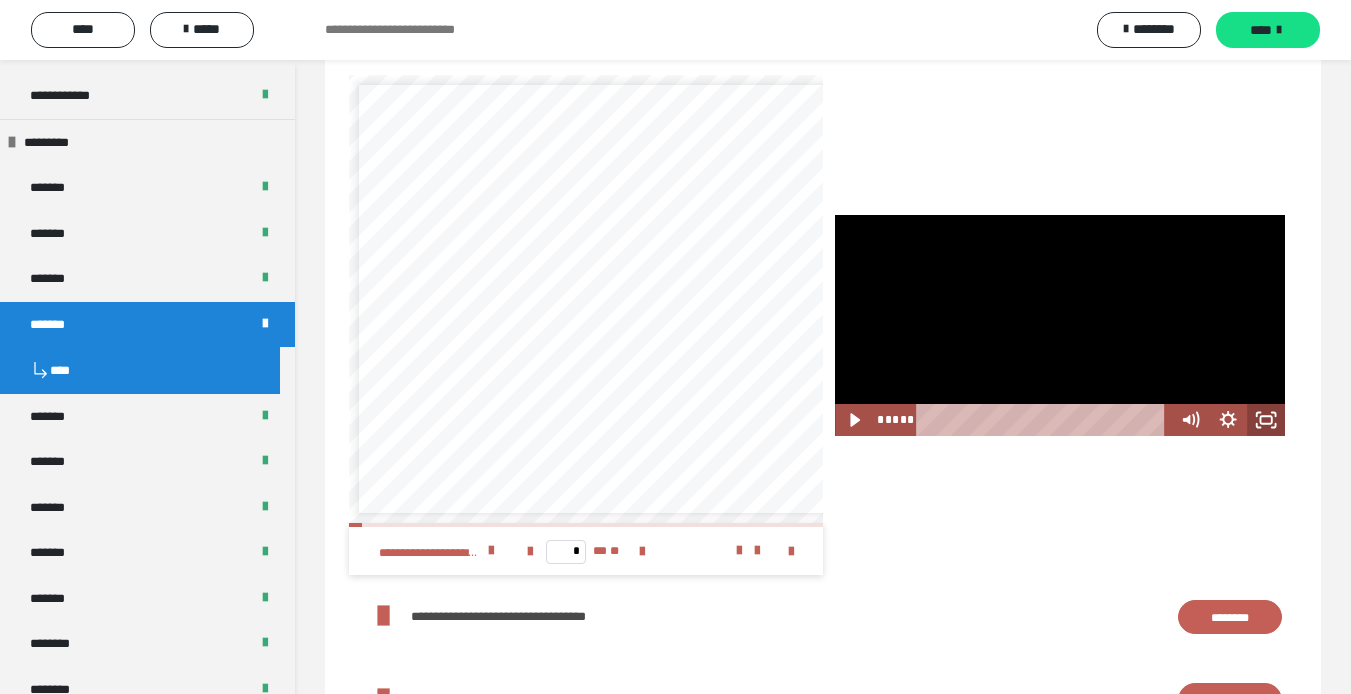 click 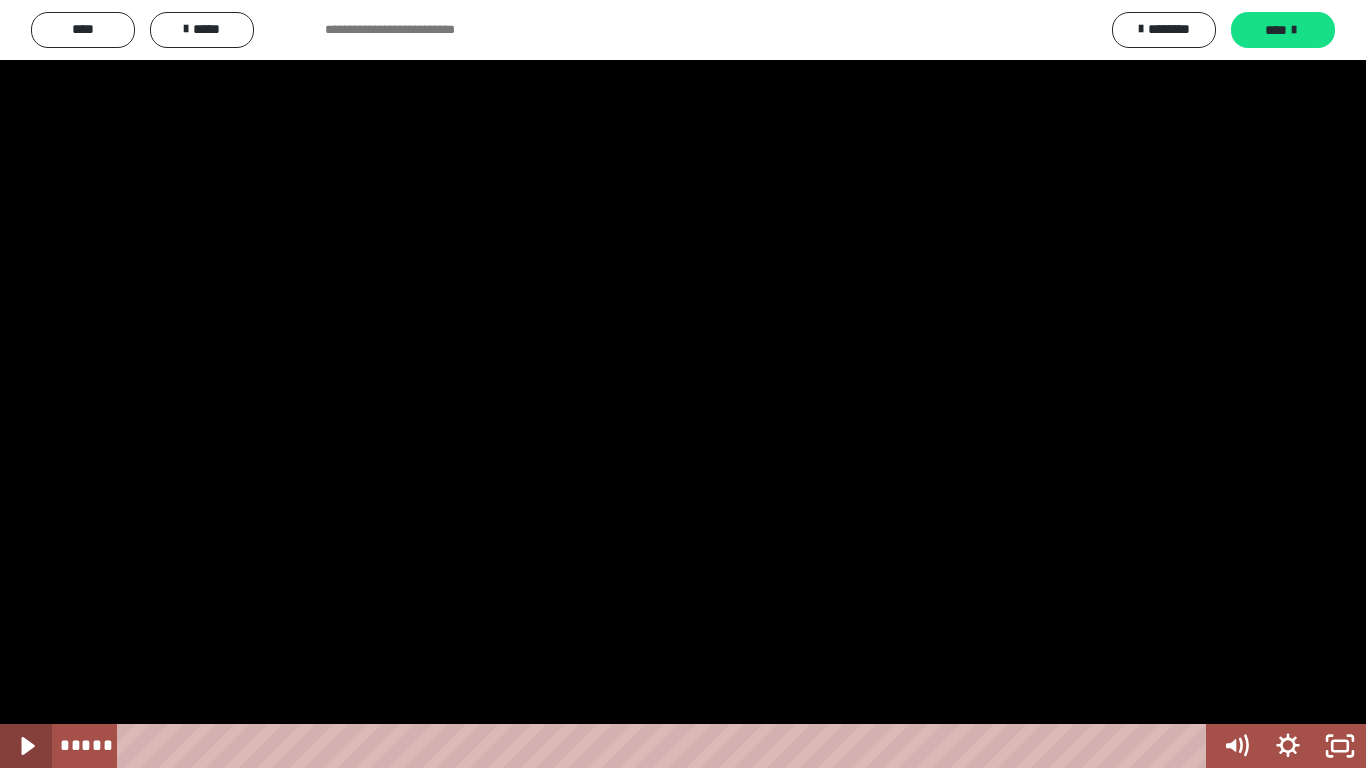 click 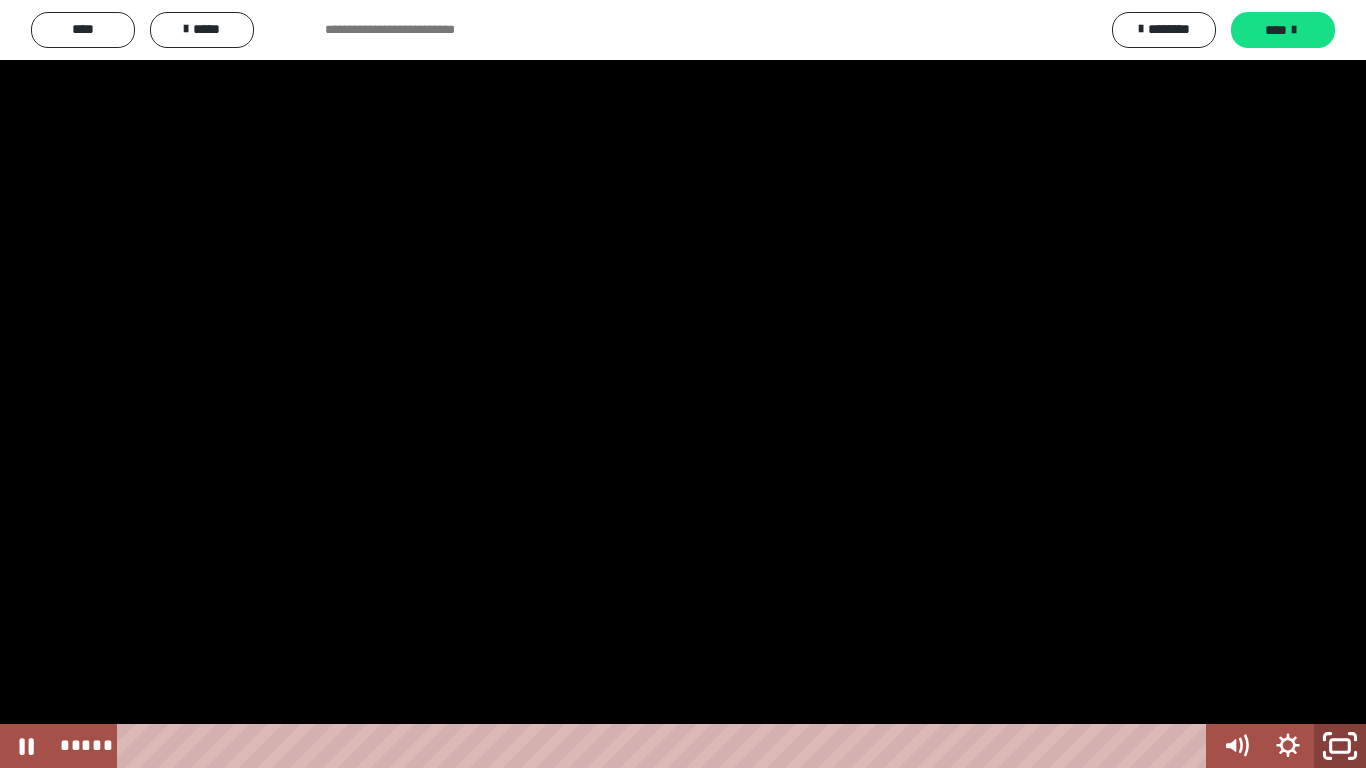 click 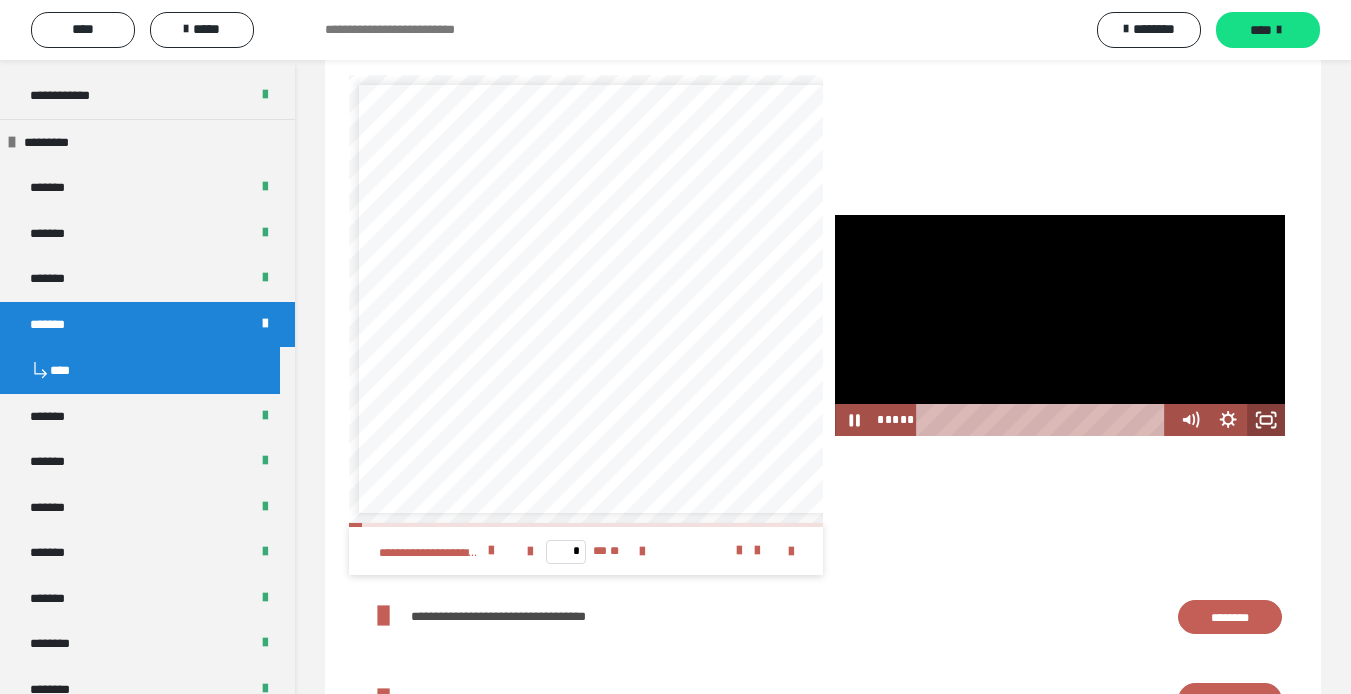 click 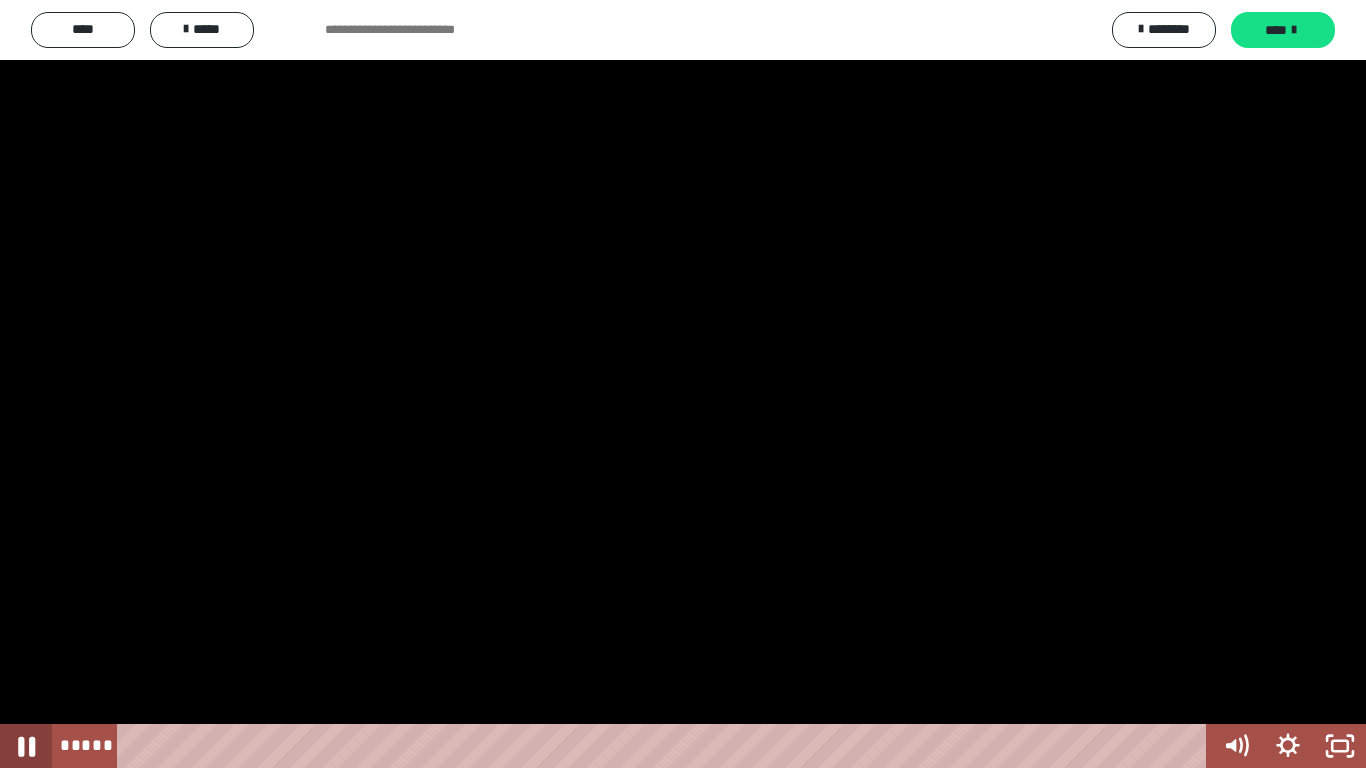 click 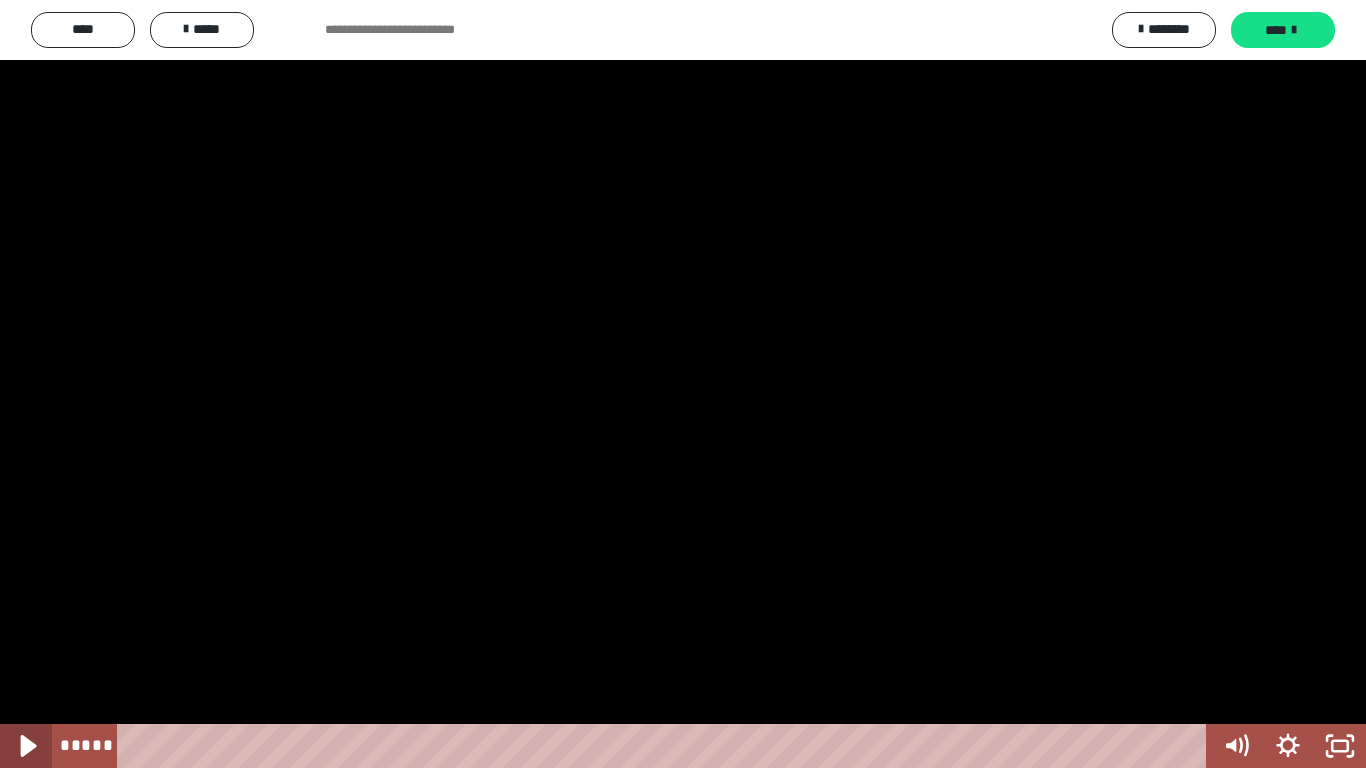 click 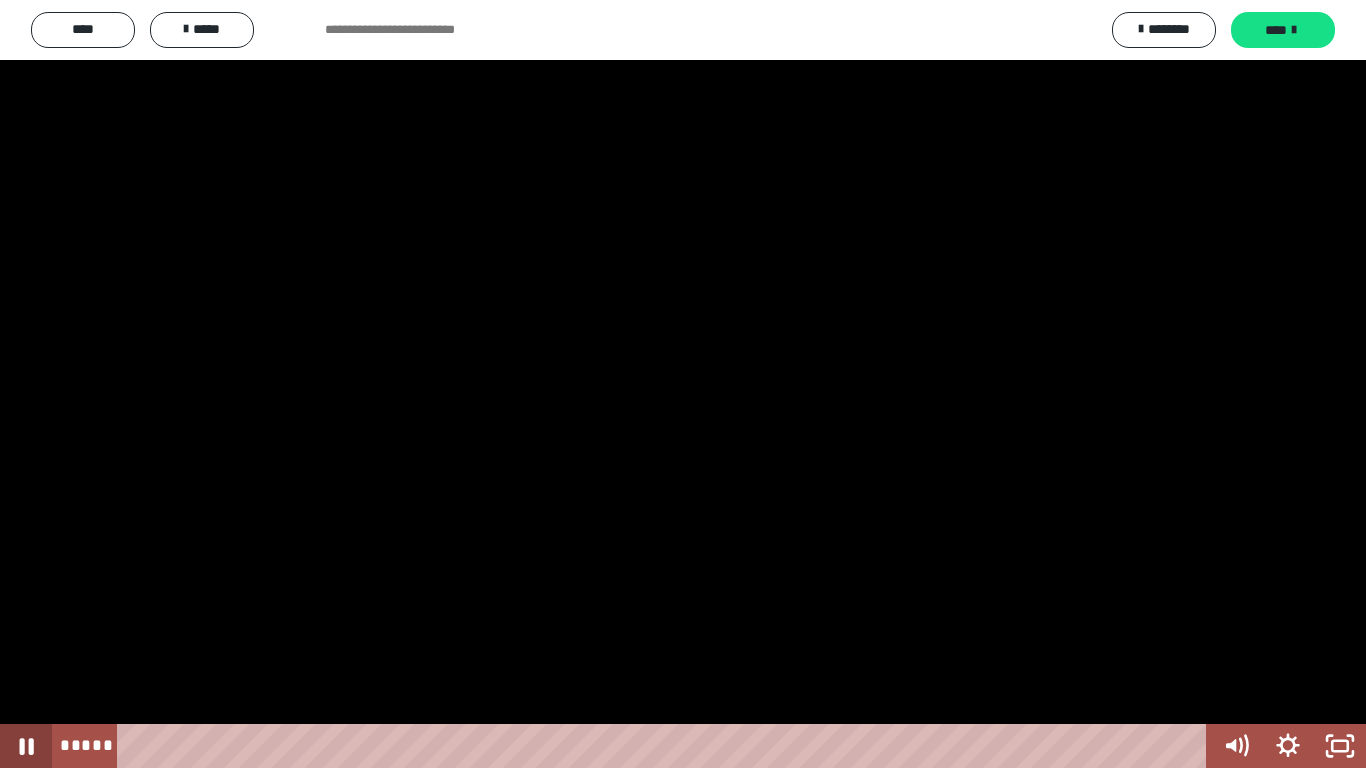 click 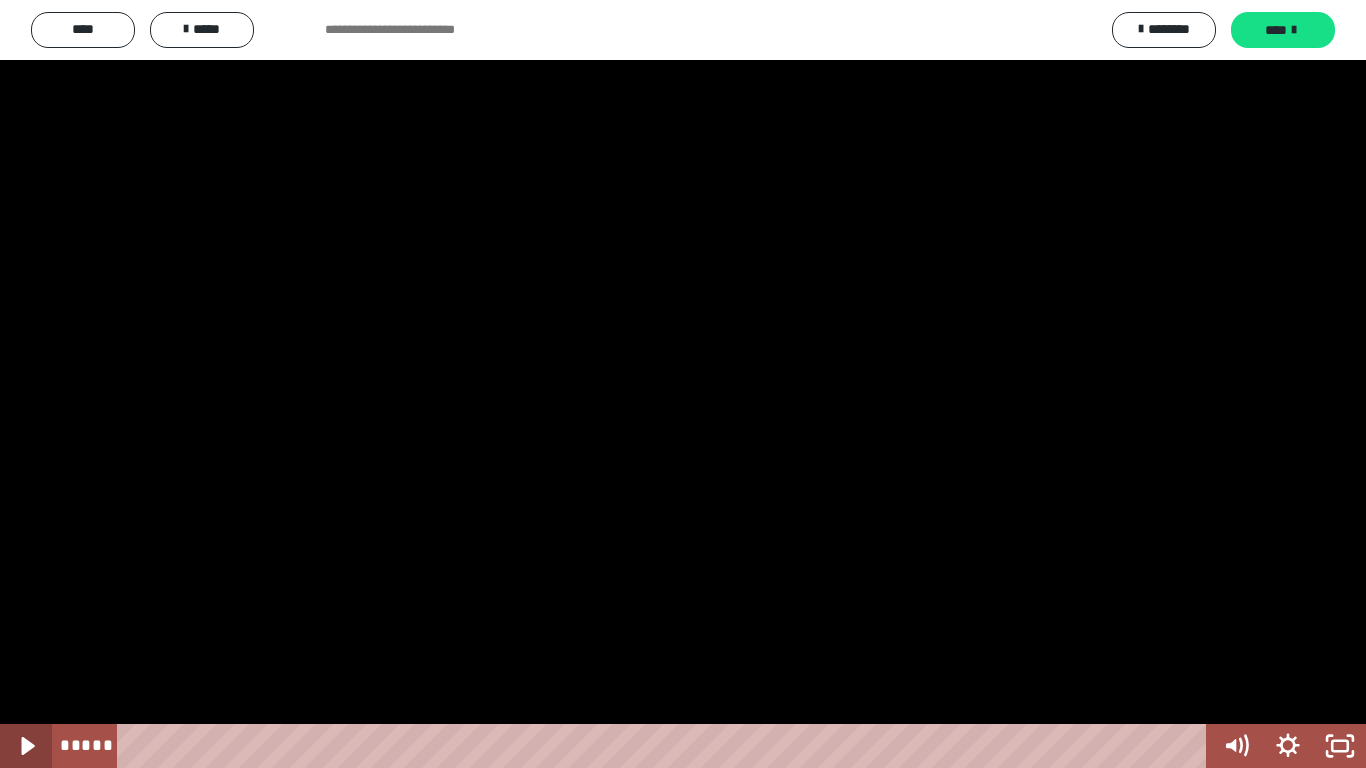 click 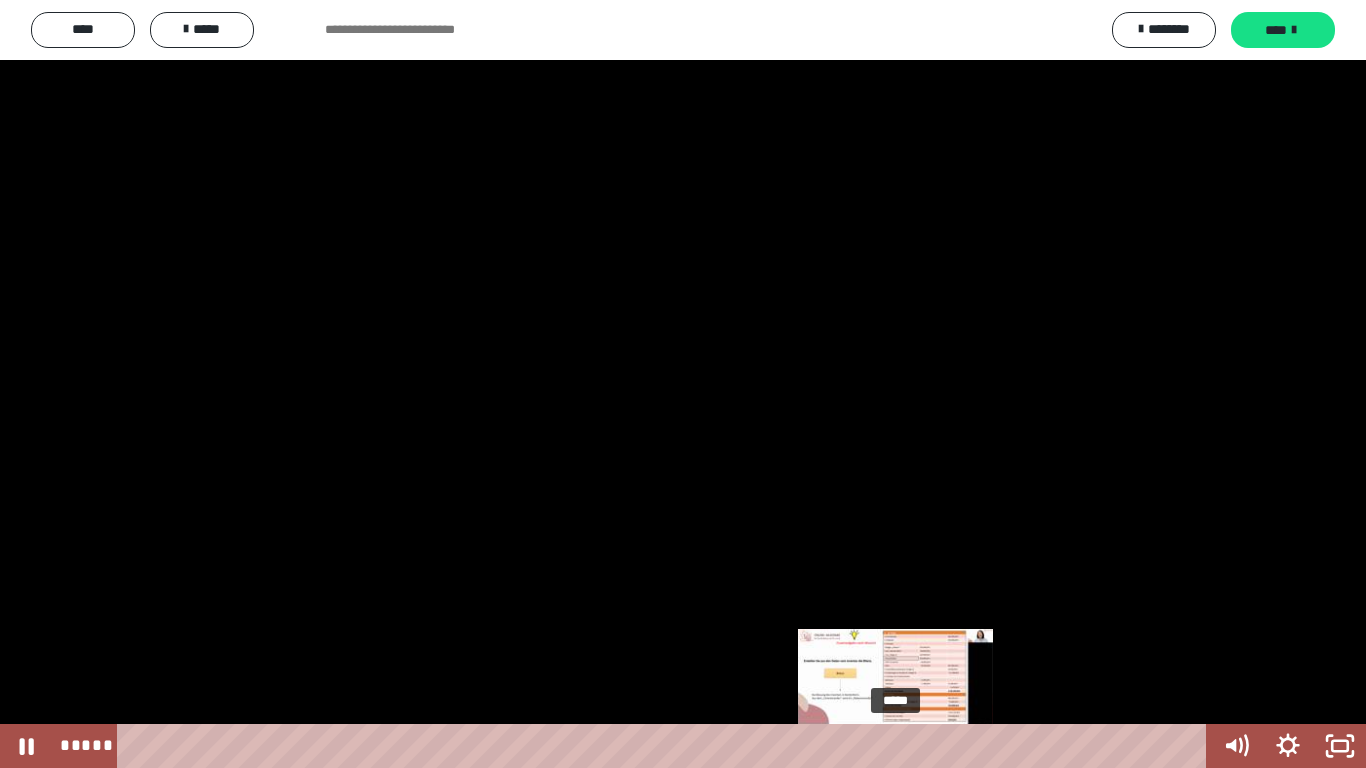 click on "*****" at bounding box center [666, 746] 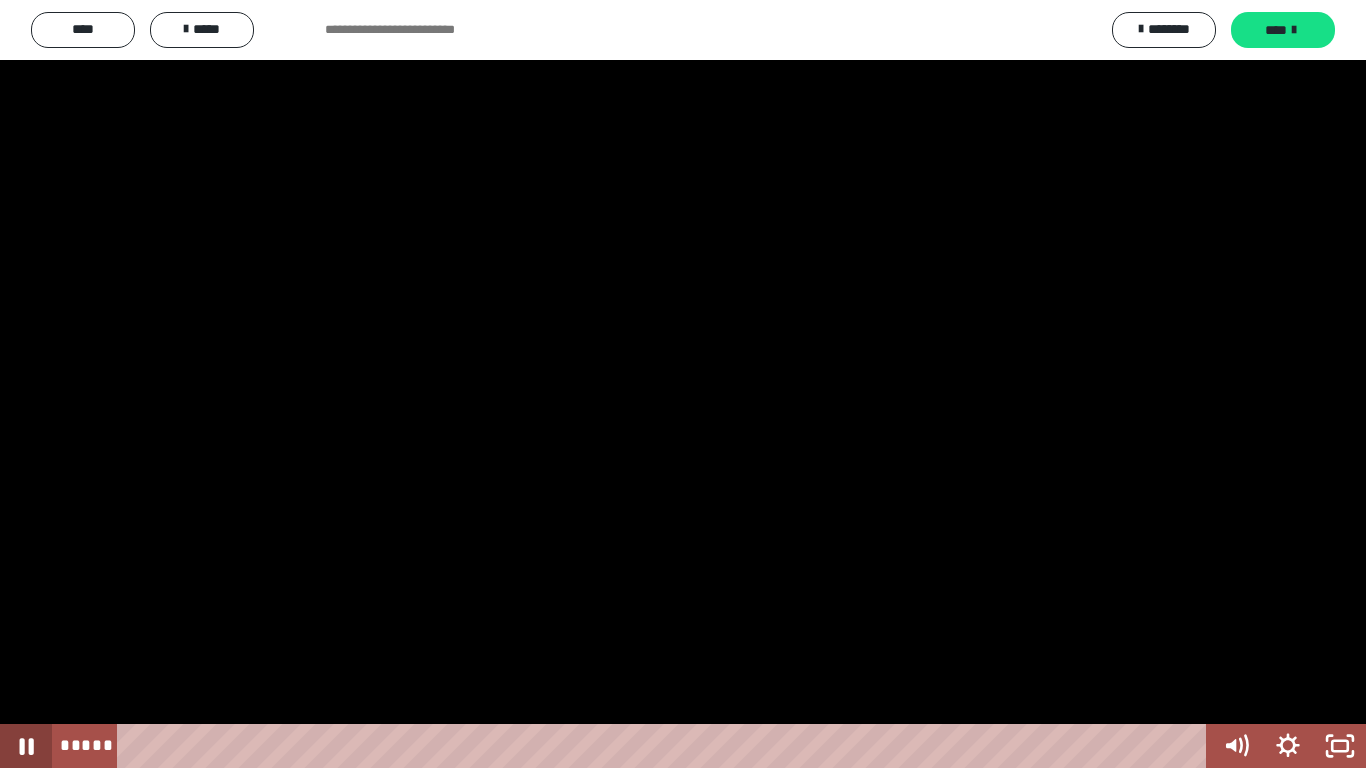 click 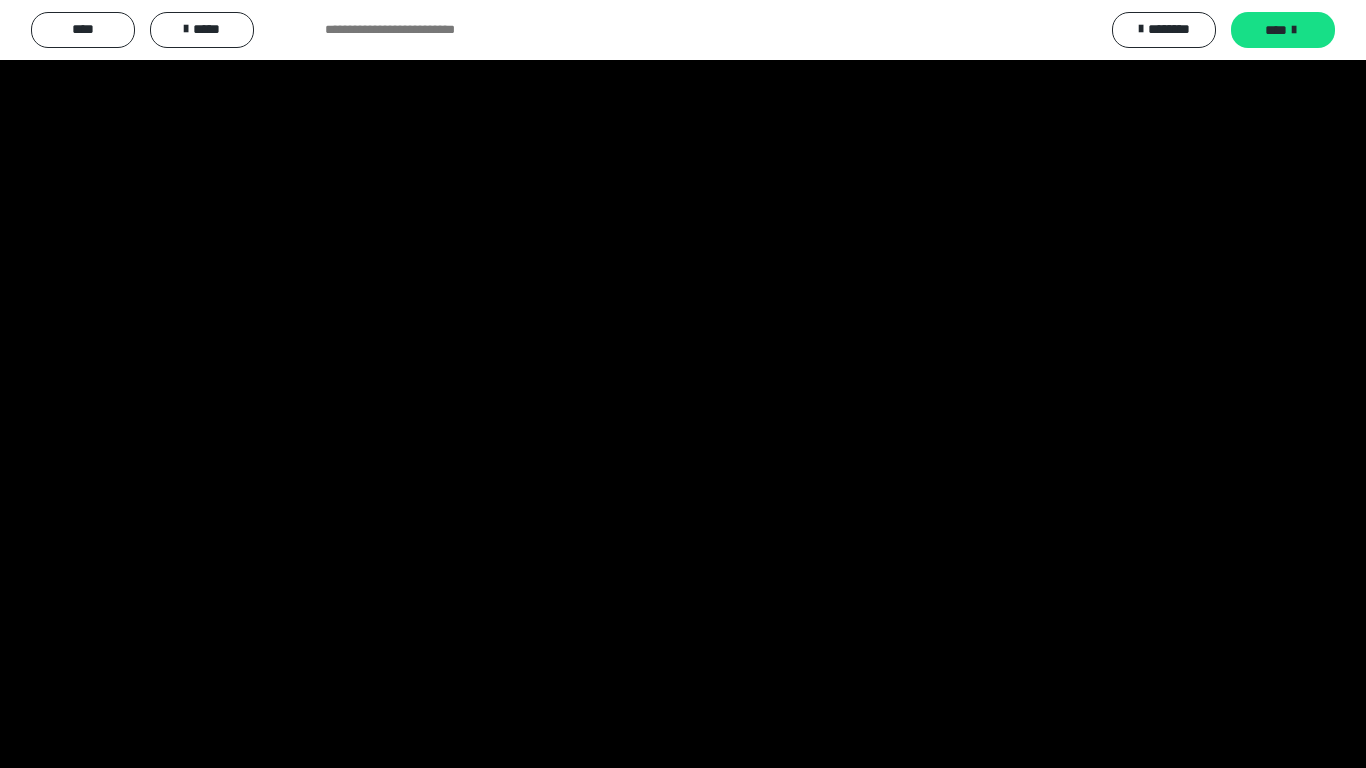 type 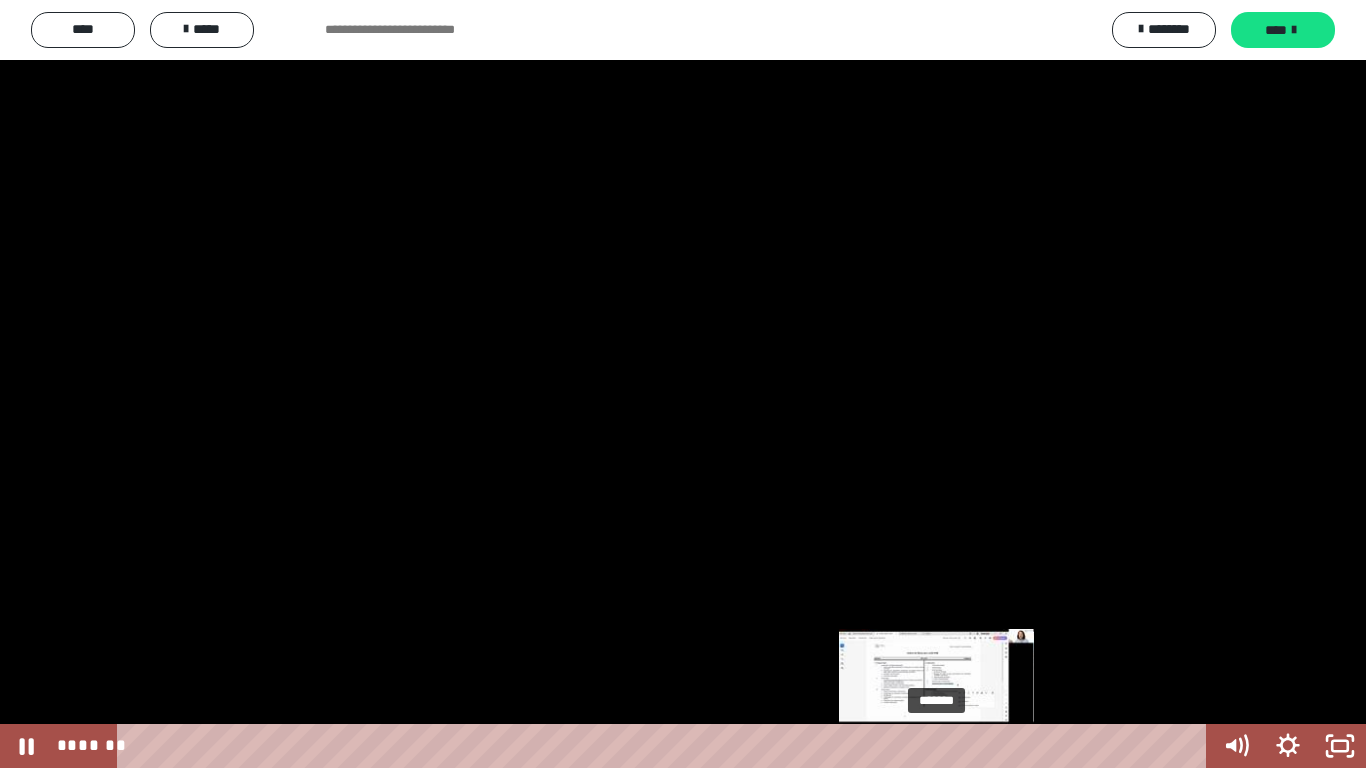 click on "*******" at bounding box center [666, 746] 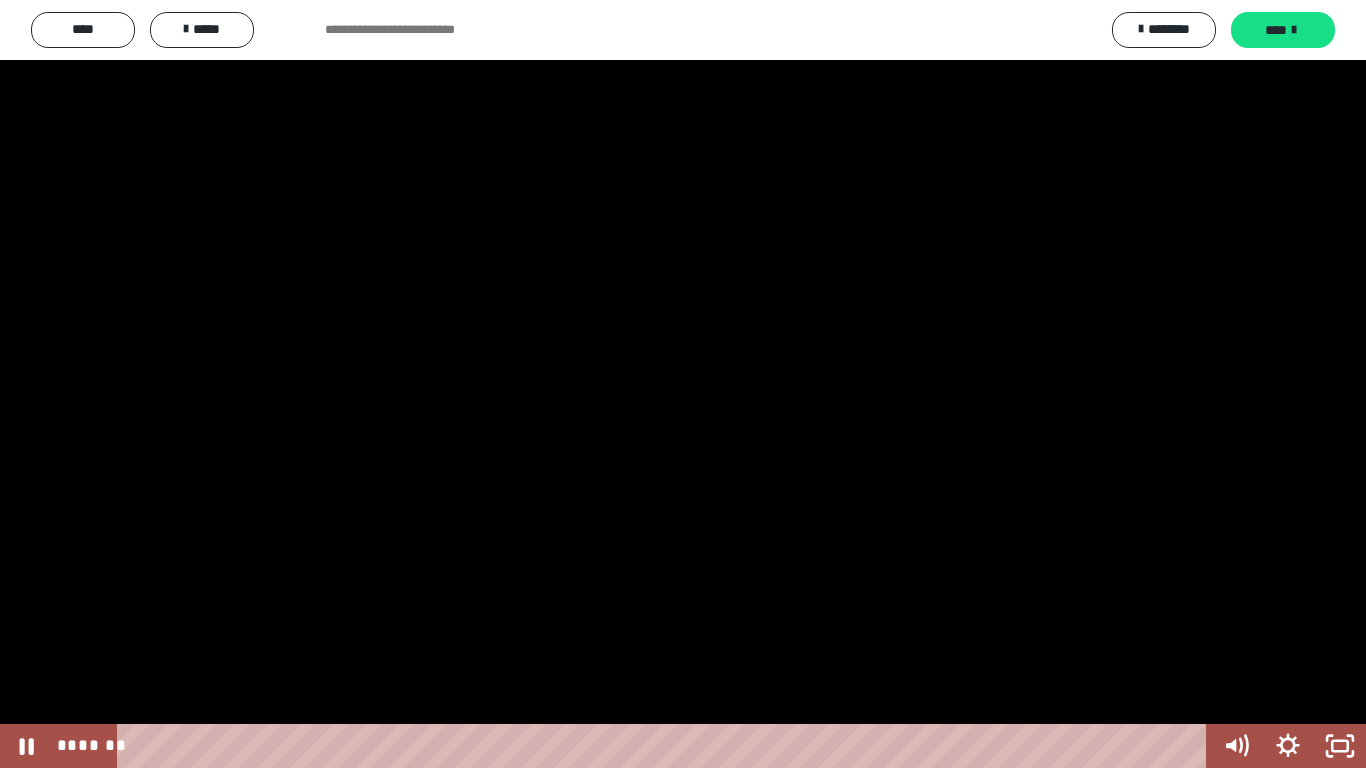 click at bounding box center [683, 384] 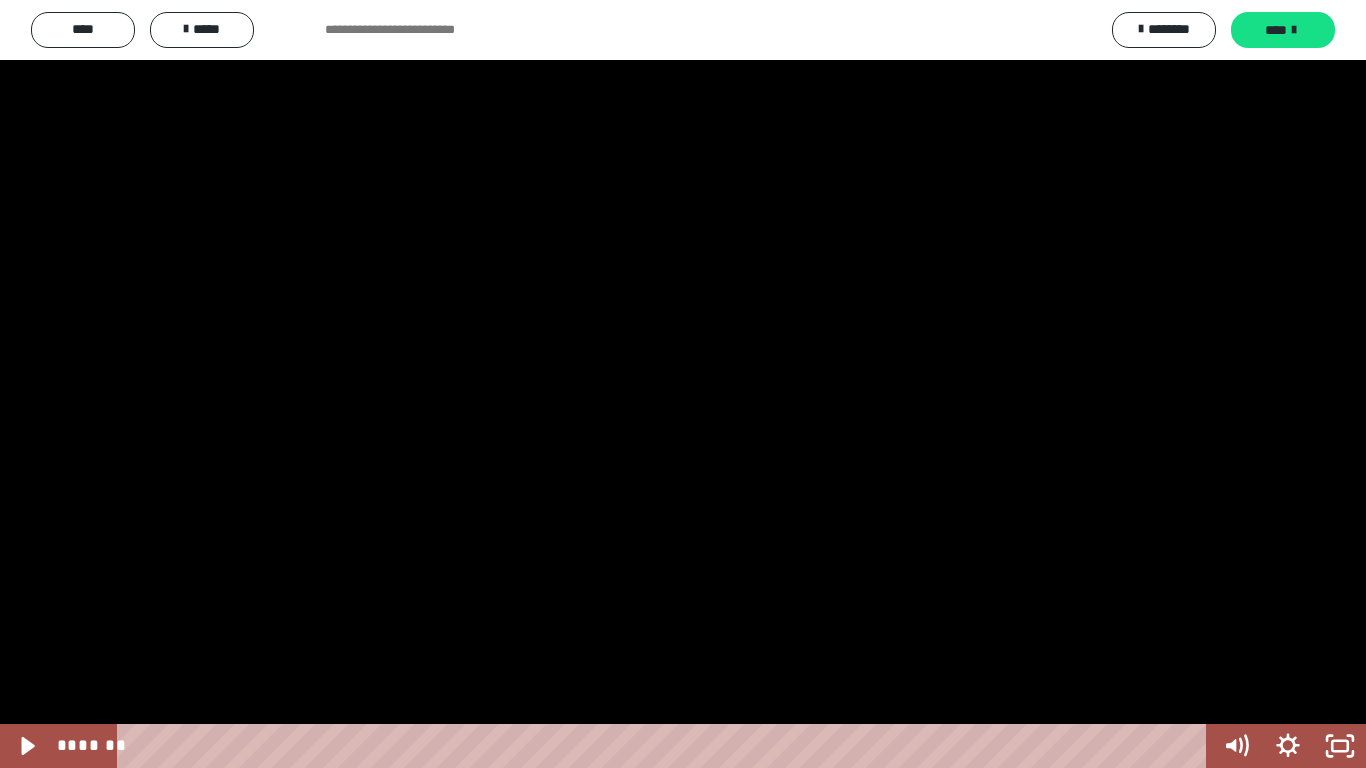 click at bounding box center [683, 384] 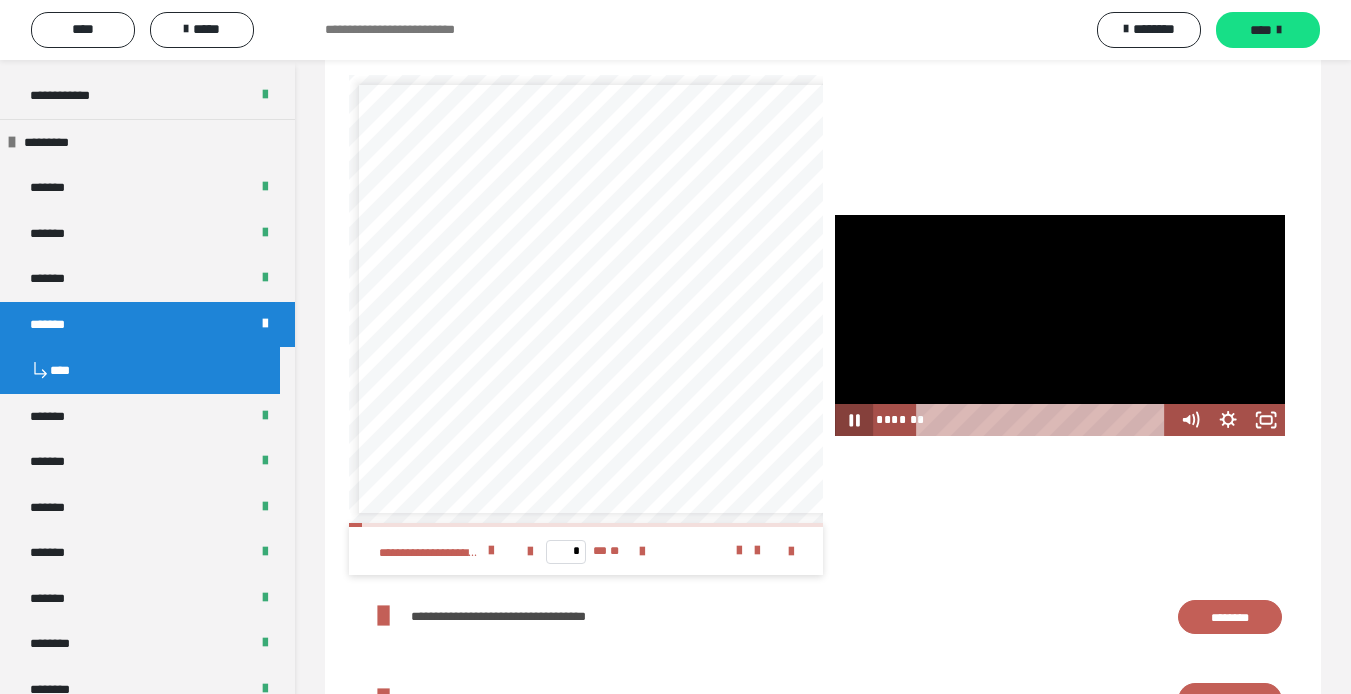 click 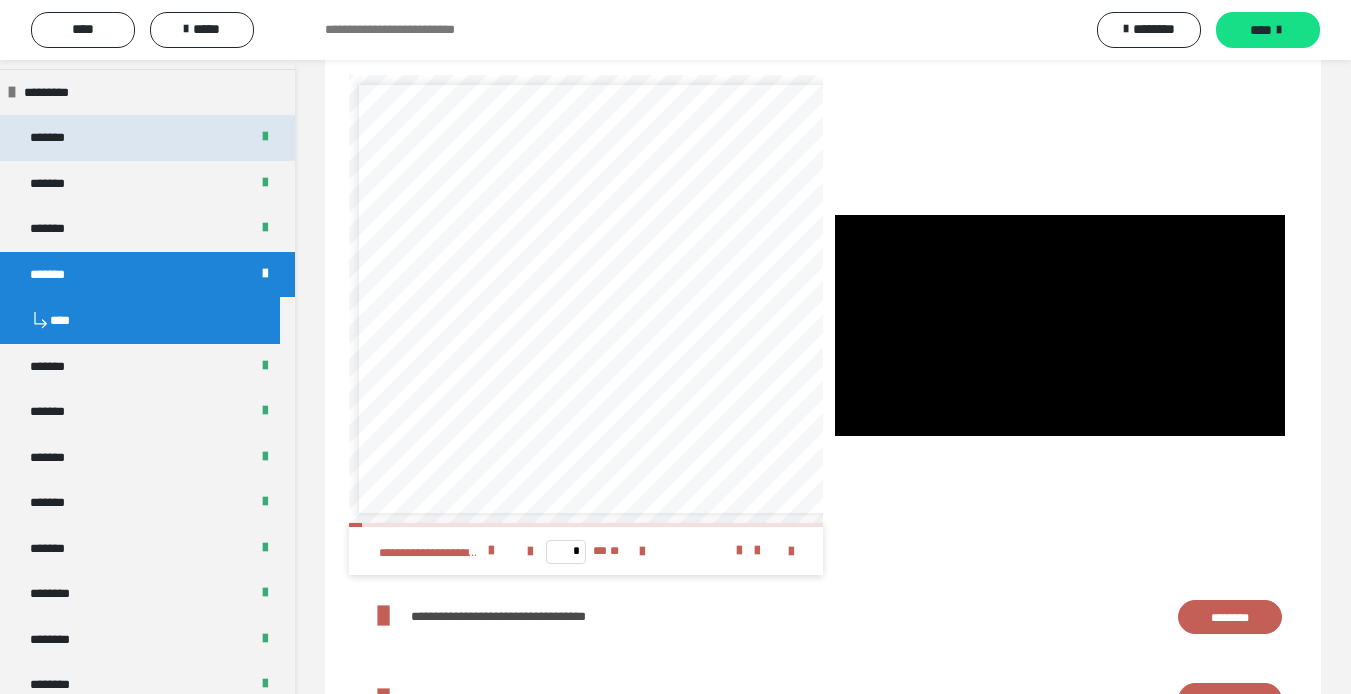 scroll, scrollTop: 700, scrollLeft: 0, axis: vertical 